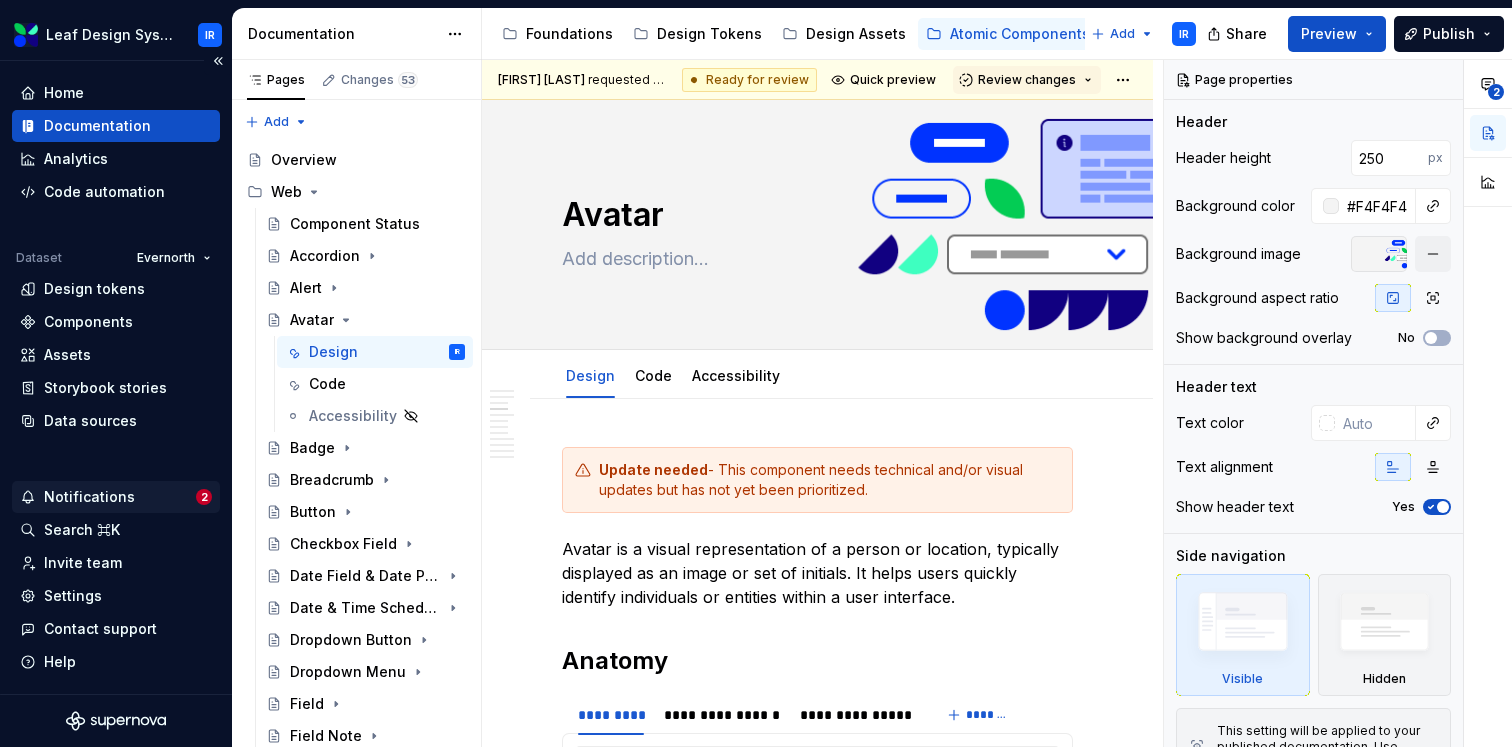 scroll, scrollTop: 0, scrollLeft: 0, axis: both 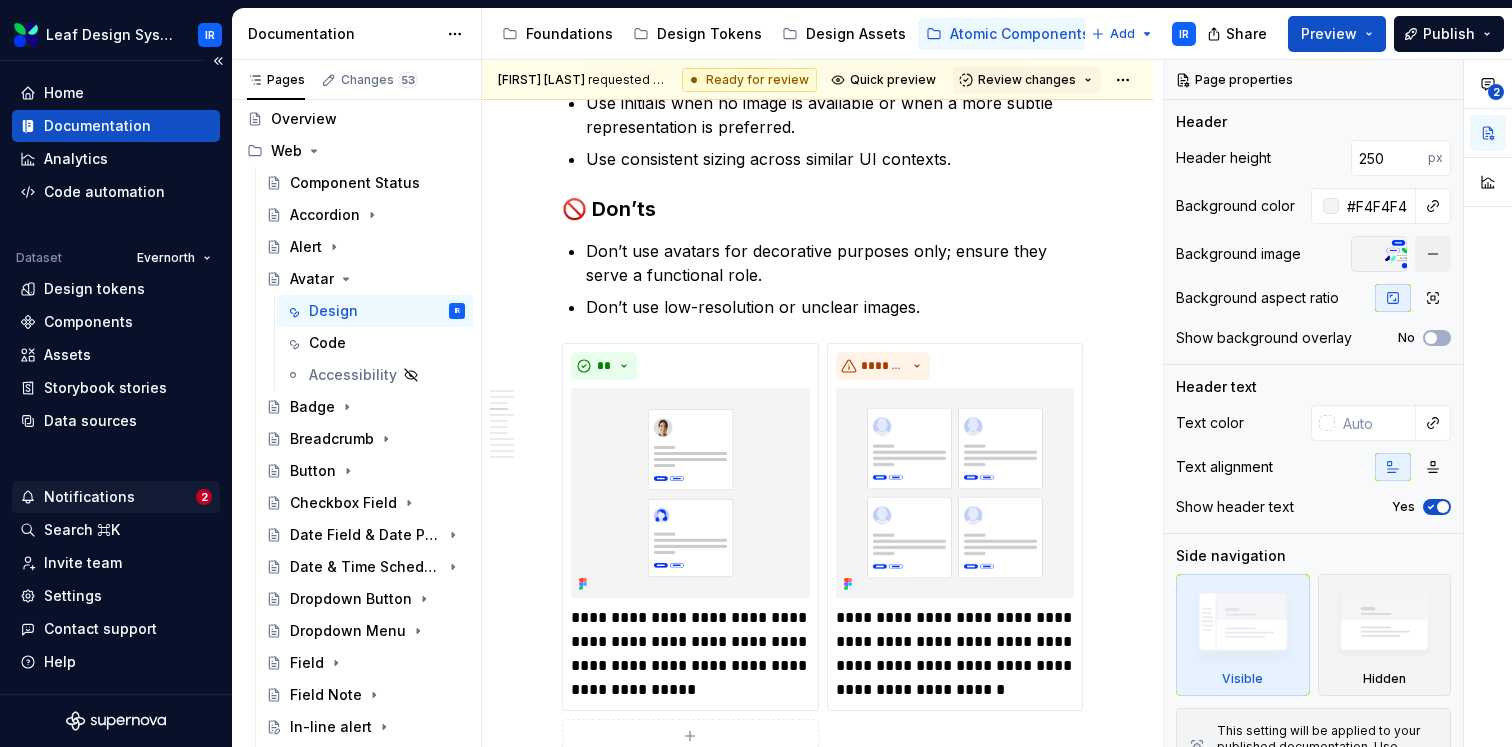 click on "Notifications" at bounding box center (89, 497) 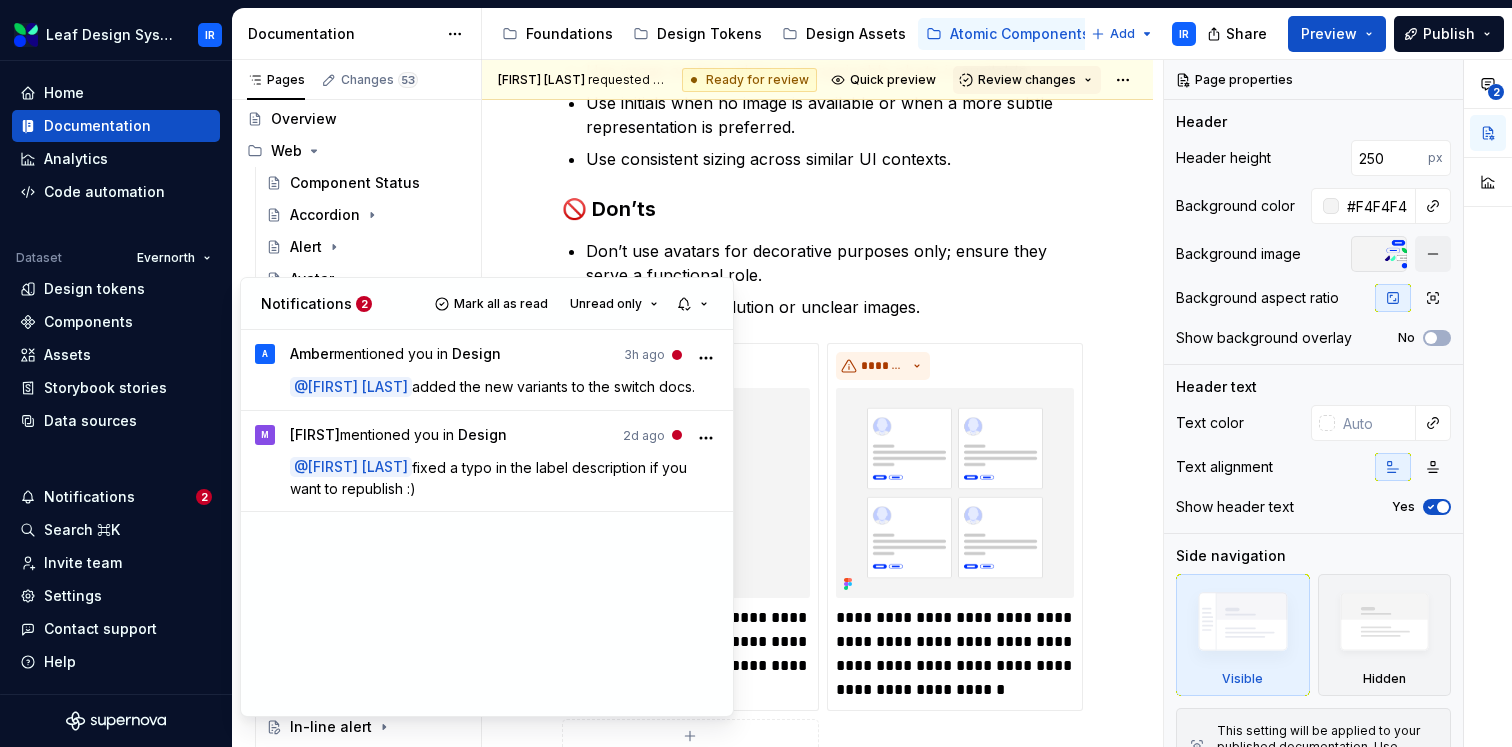 click on "@[USERNAME]  added the new variants to the switch docs." at bounding box center (505, 386) 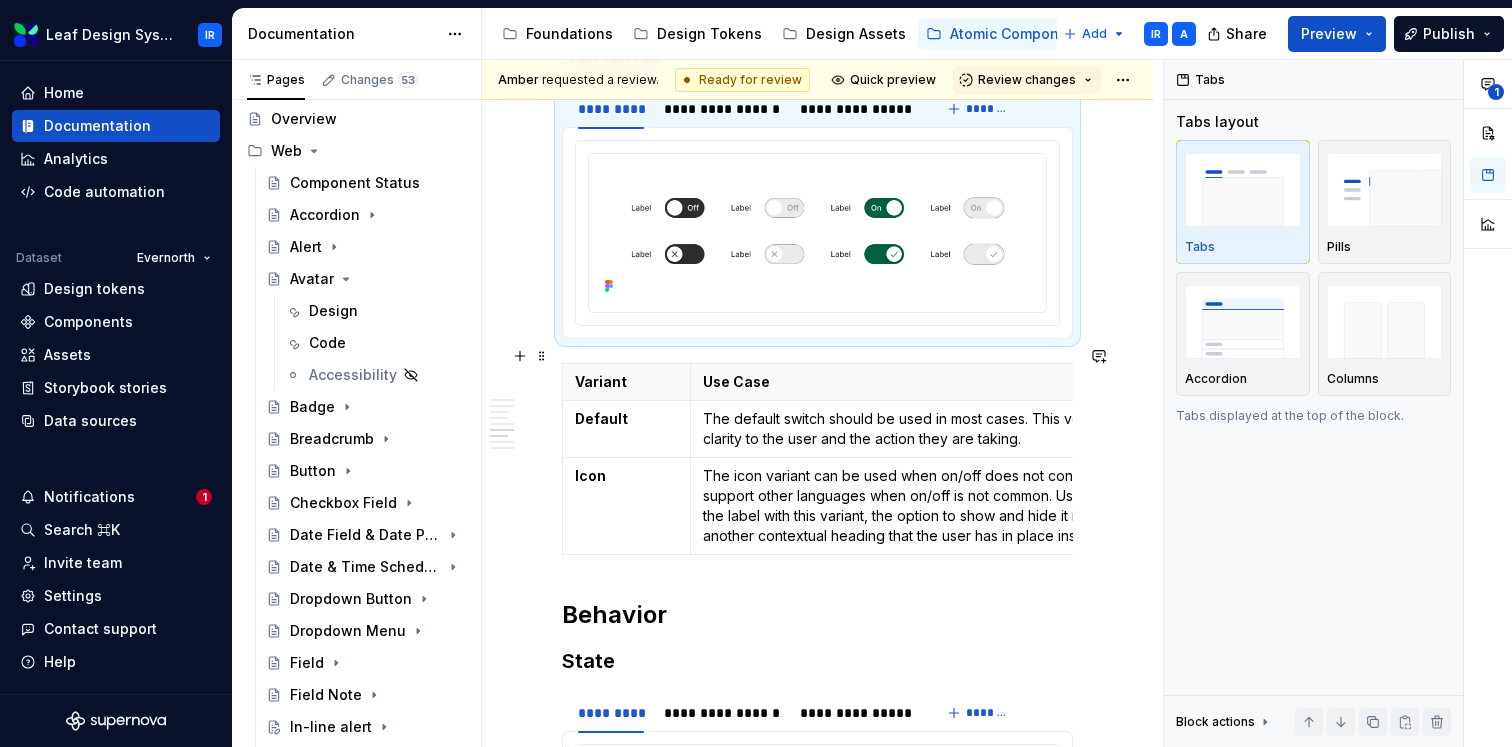 scroll, scrollTop: 2077, scrollLeft: 0, axis: vertical 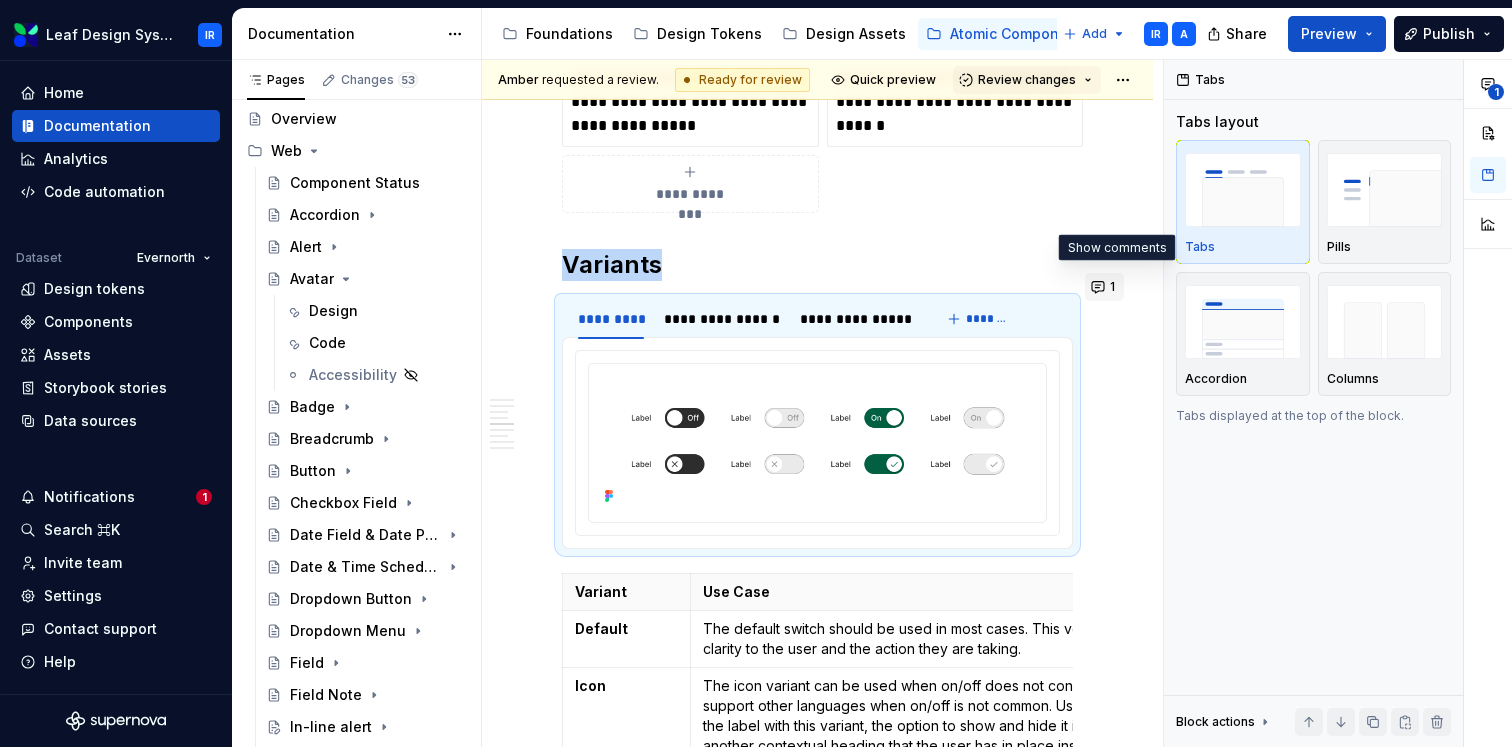 click on "1" at bounding box center (1104, 287) 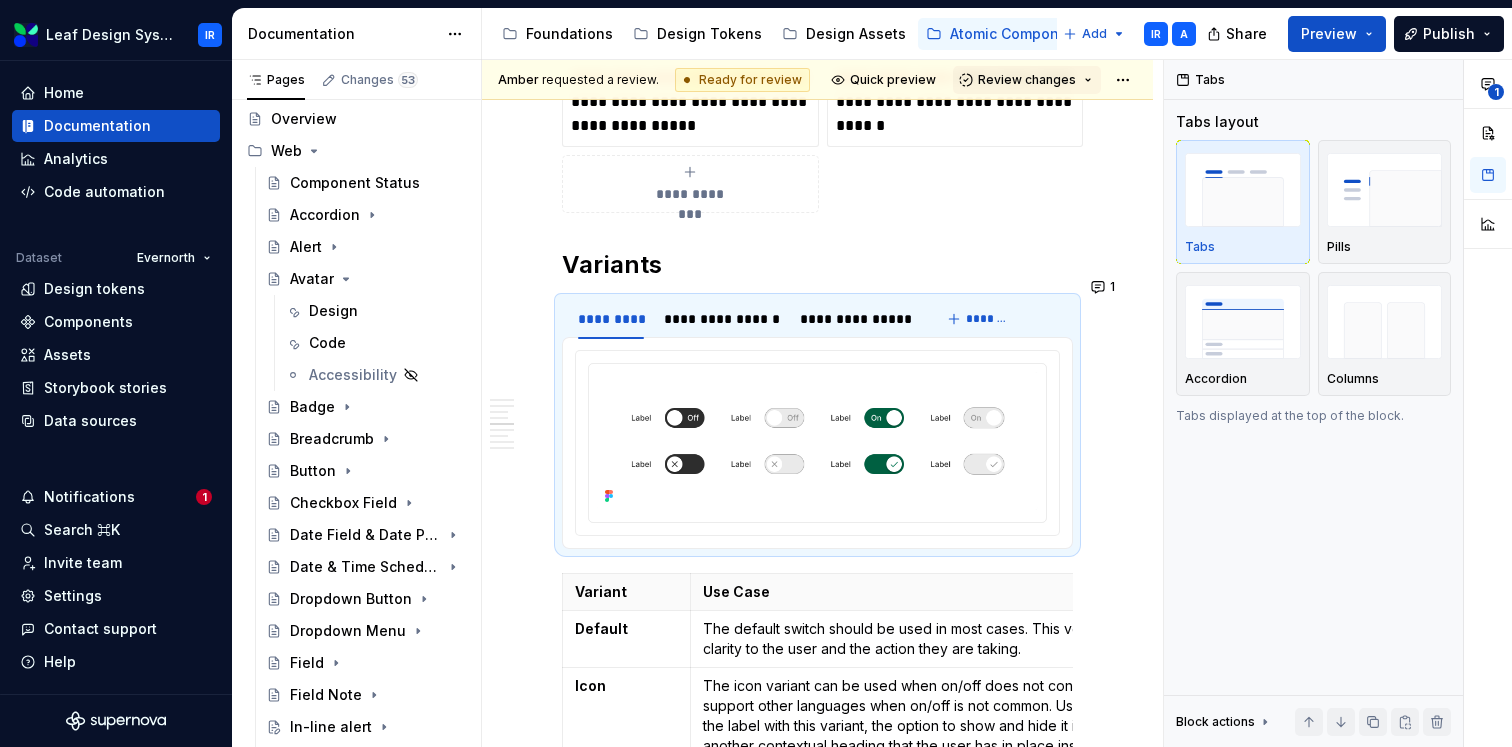 click on "**********" at bounding box center [817, 281] 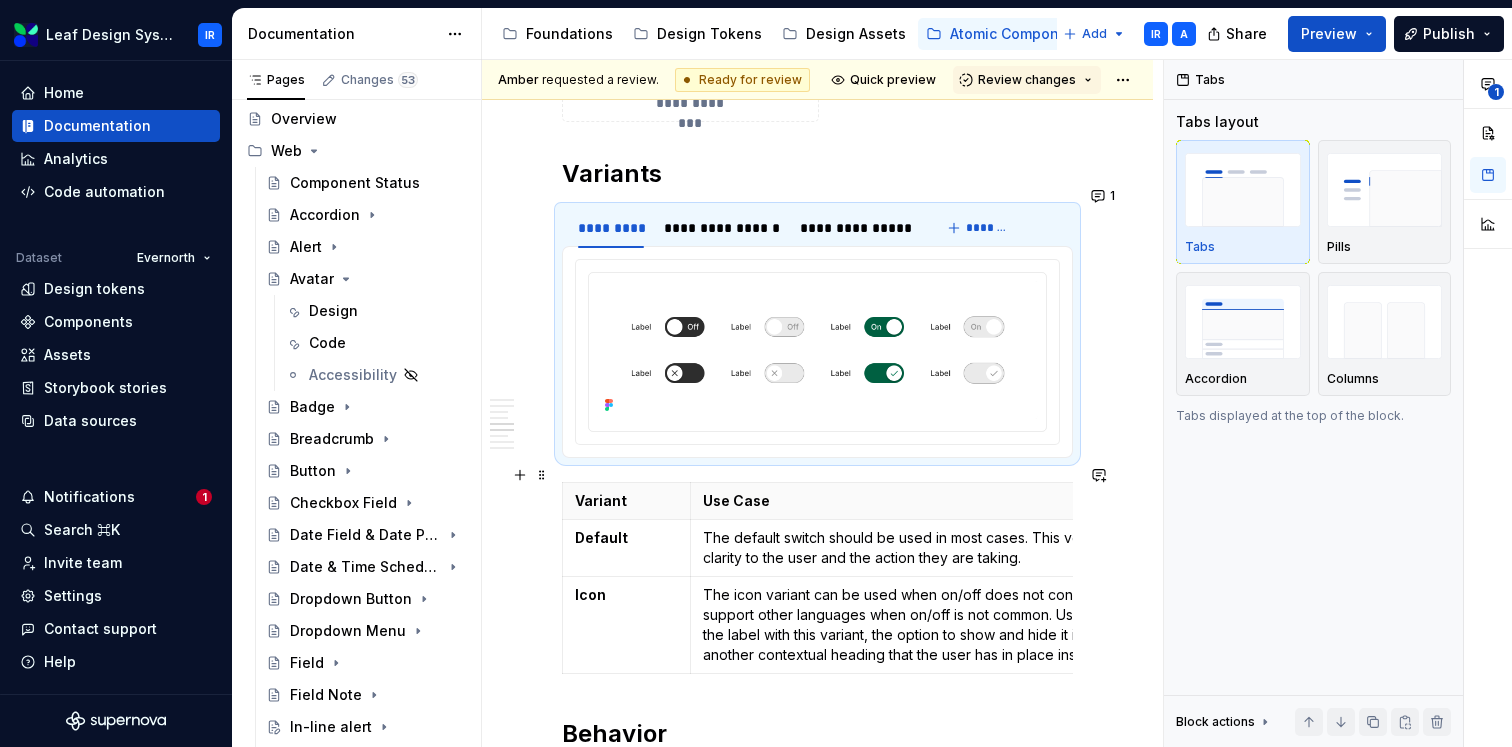 scroll, scrollTop: 1961, scrollLeft: 0, axis: vertical 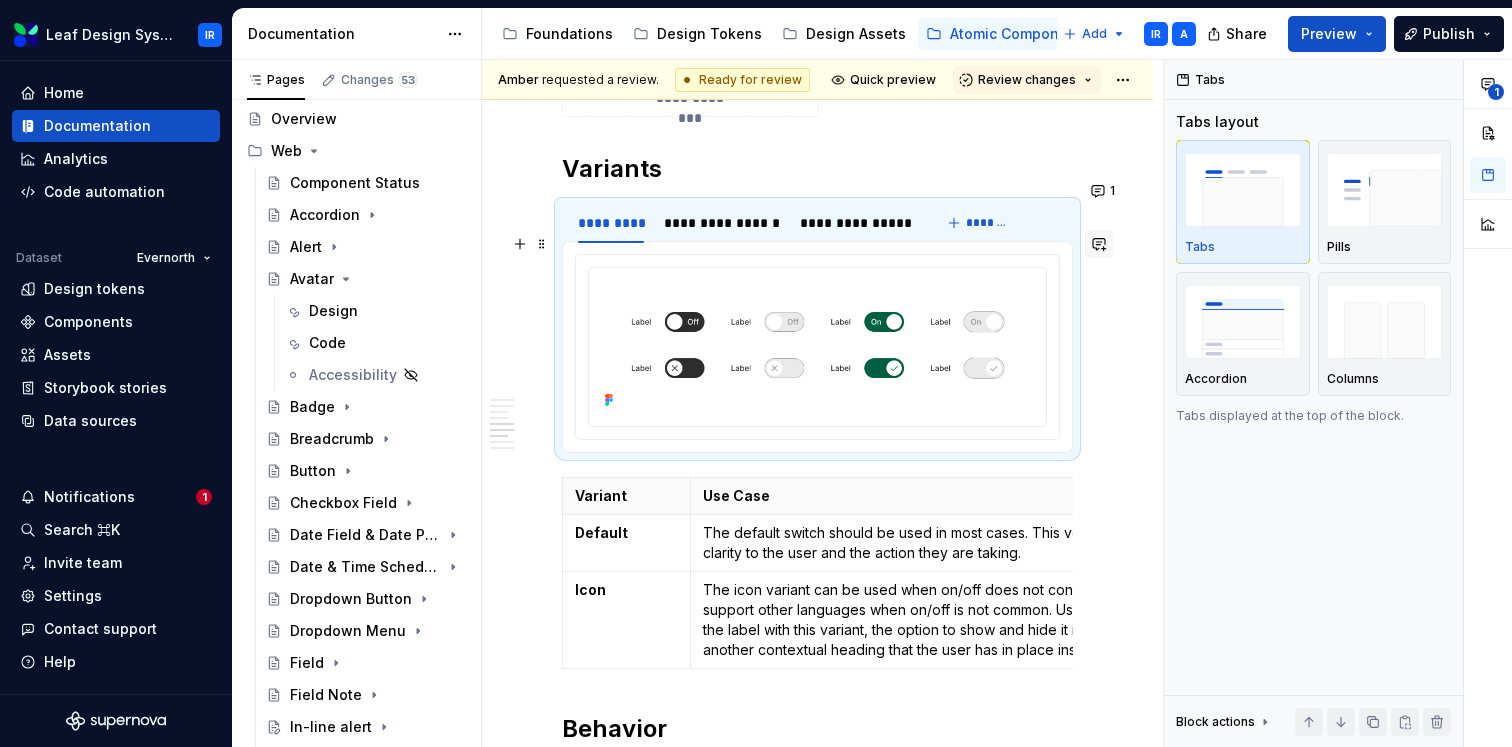 type on "*" 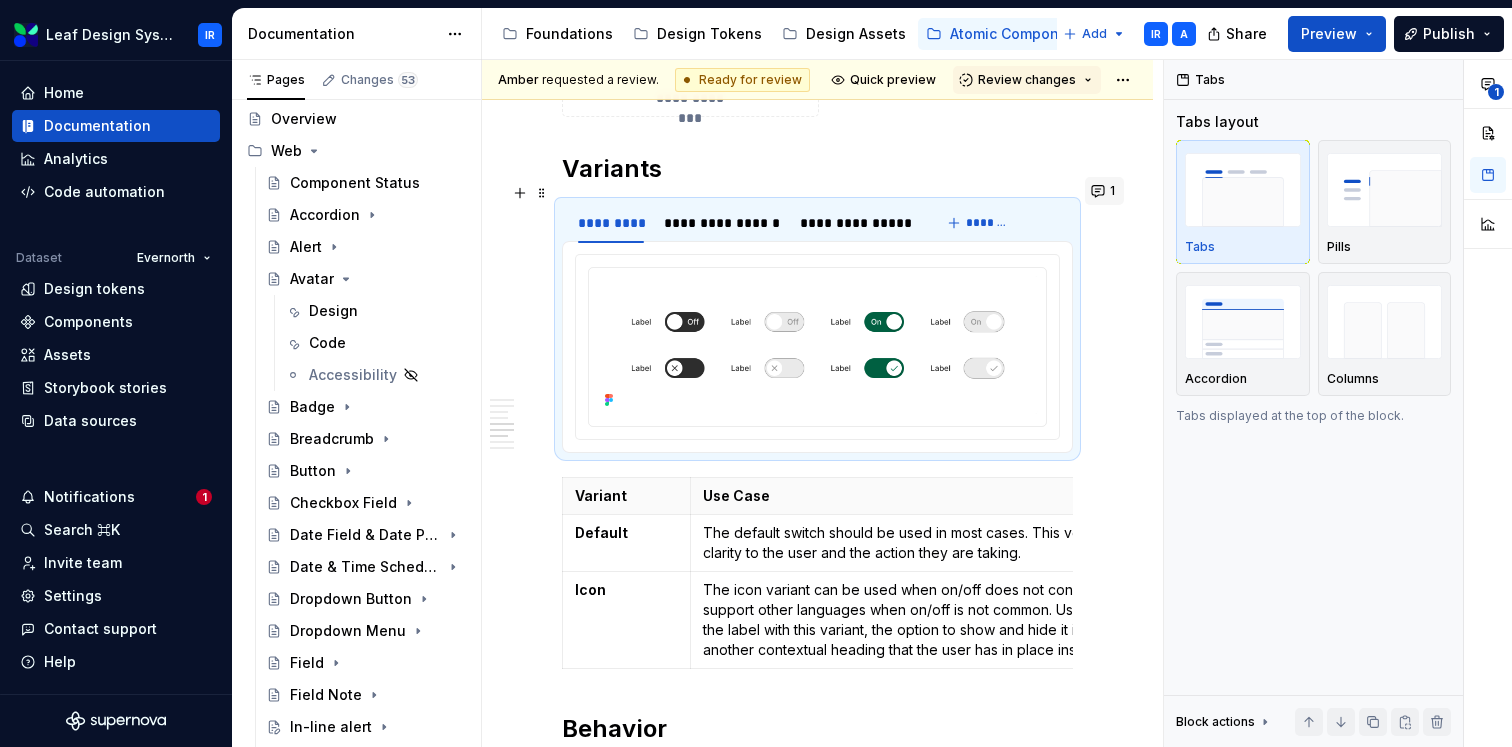 click on "1" at bounding box center [1104, 191] 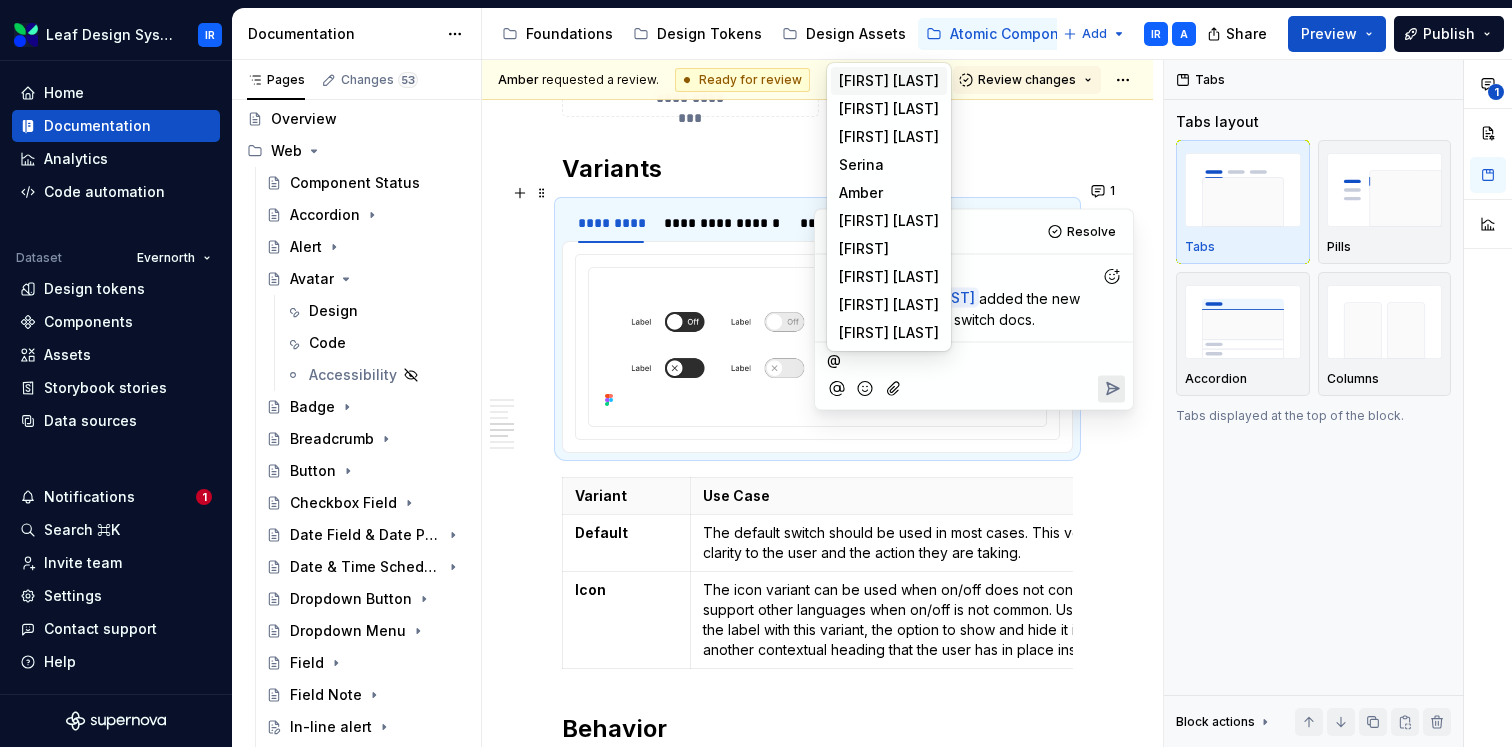 type 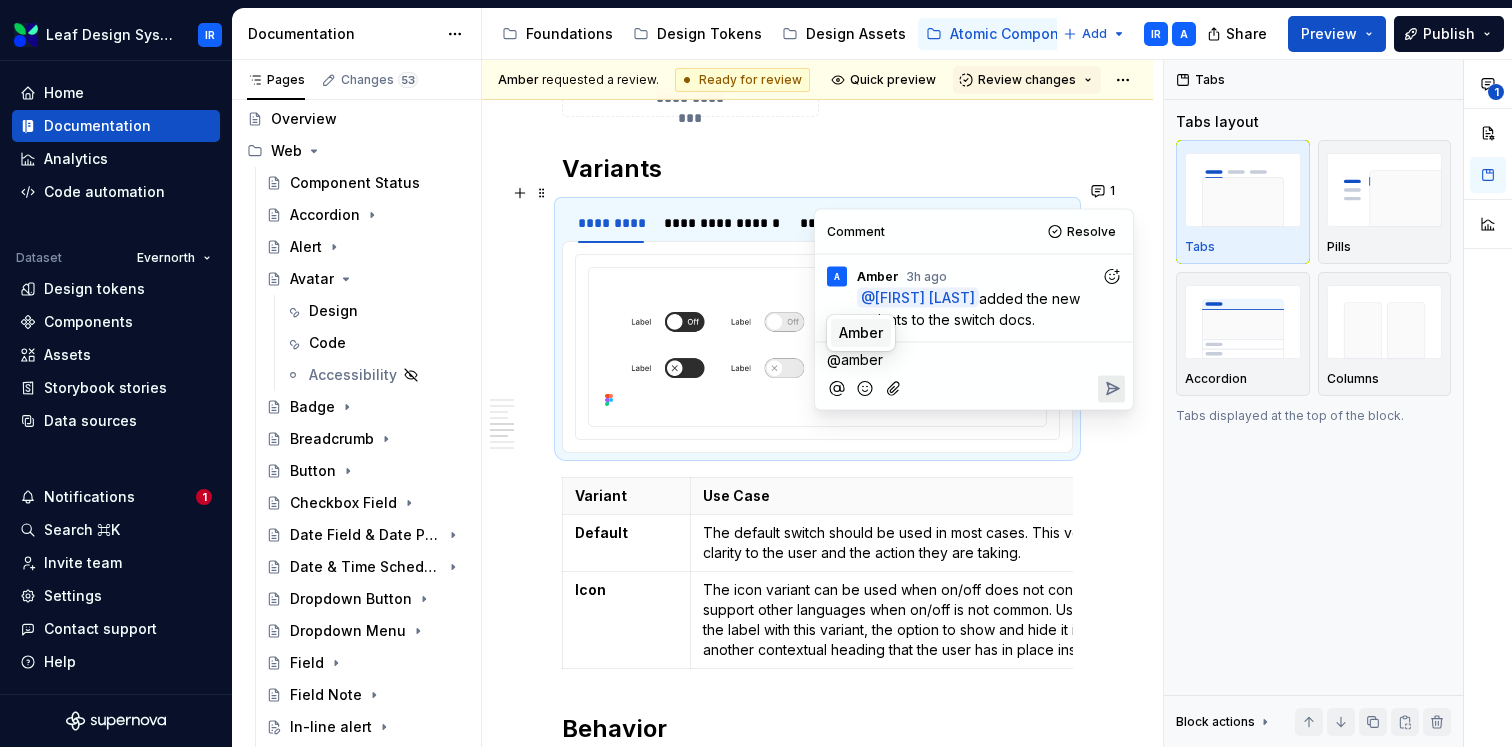 click on "Amber" at bounding box center (861, 333) 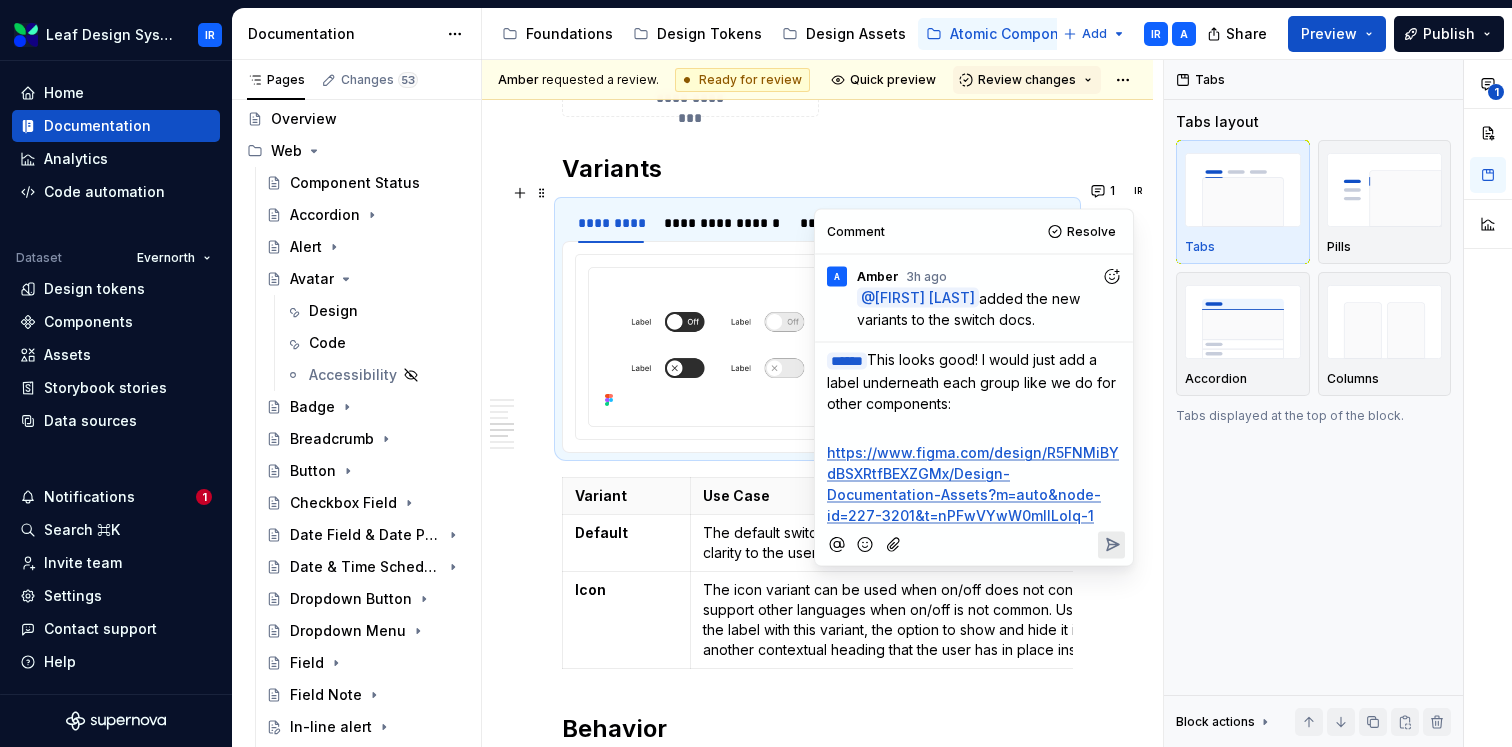 click on "This looks good! I would just add a label underneath each group like we do for other components:" at bounding box center [973, 381] 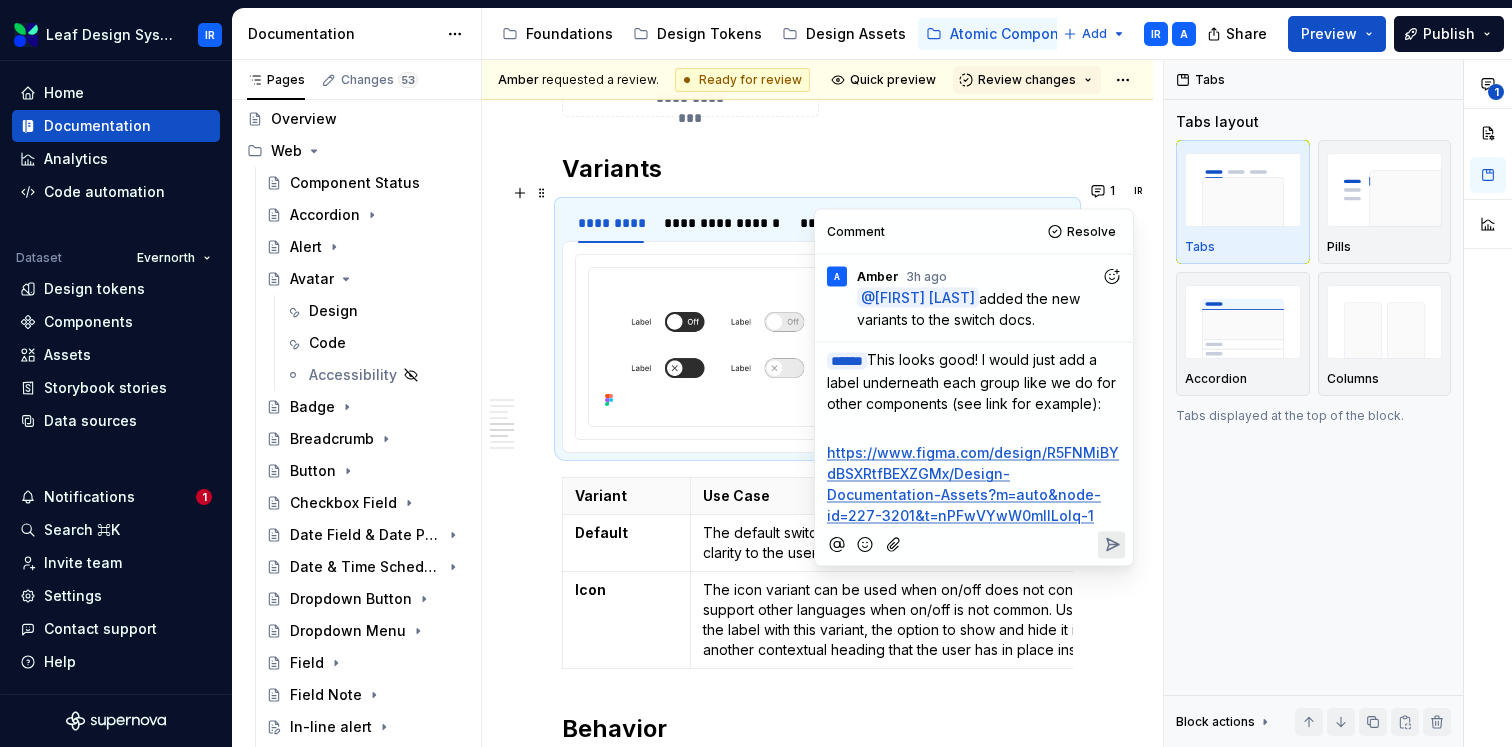 click 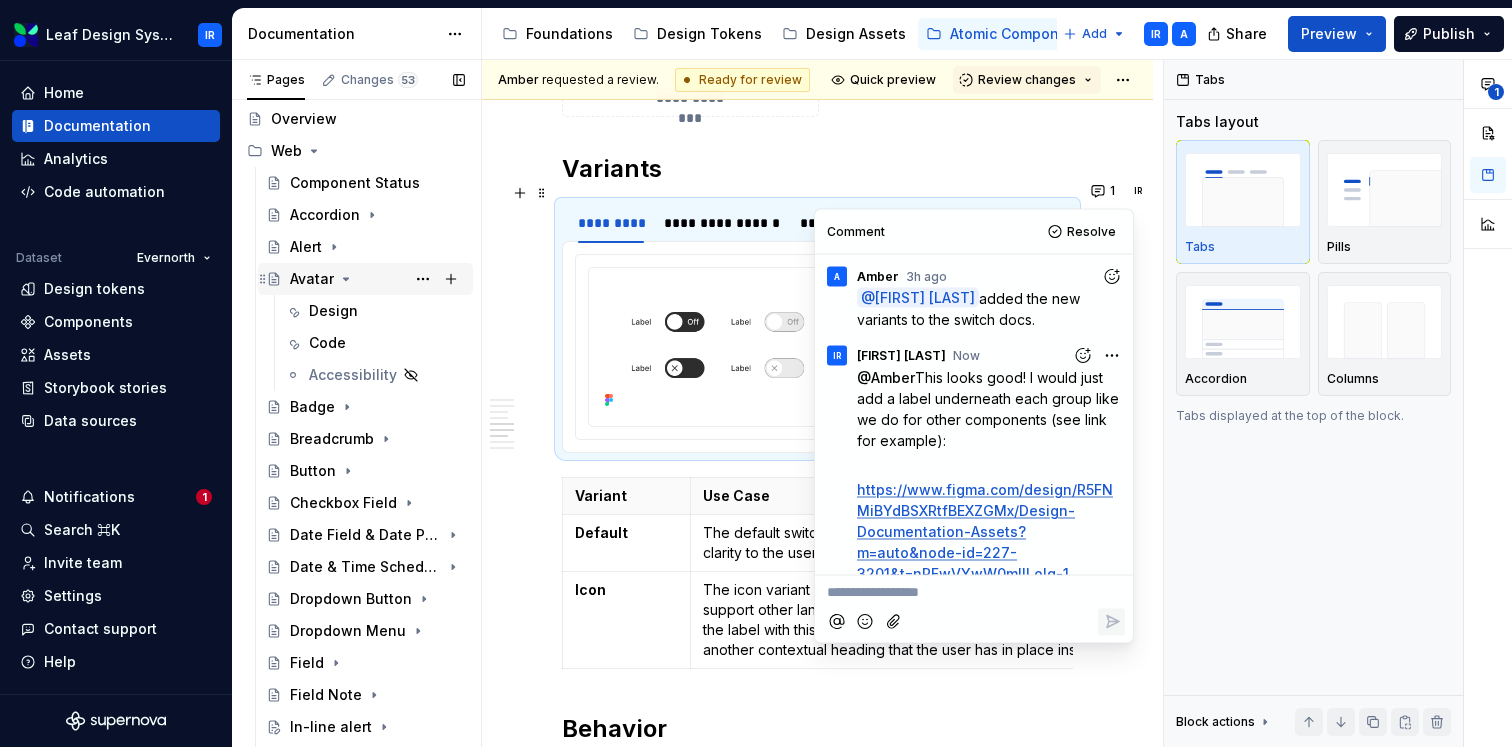 click 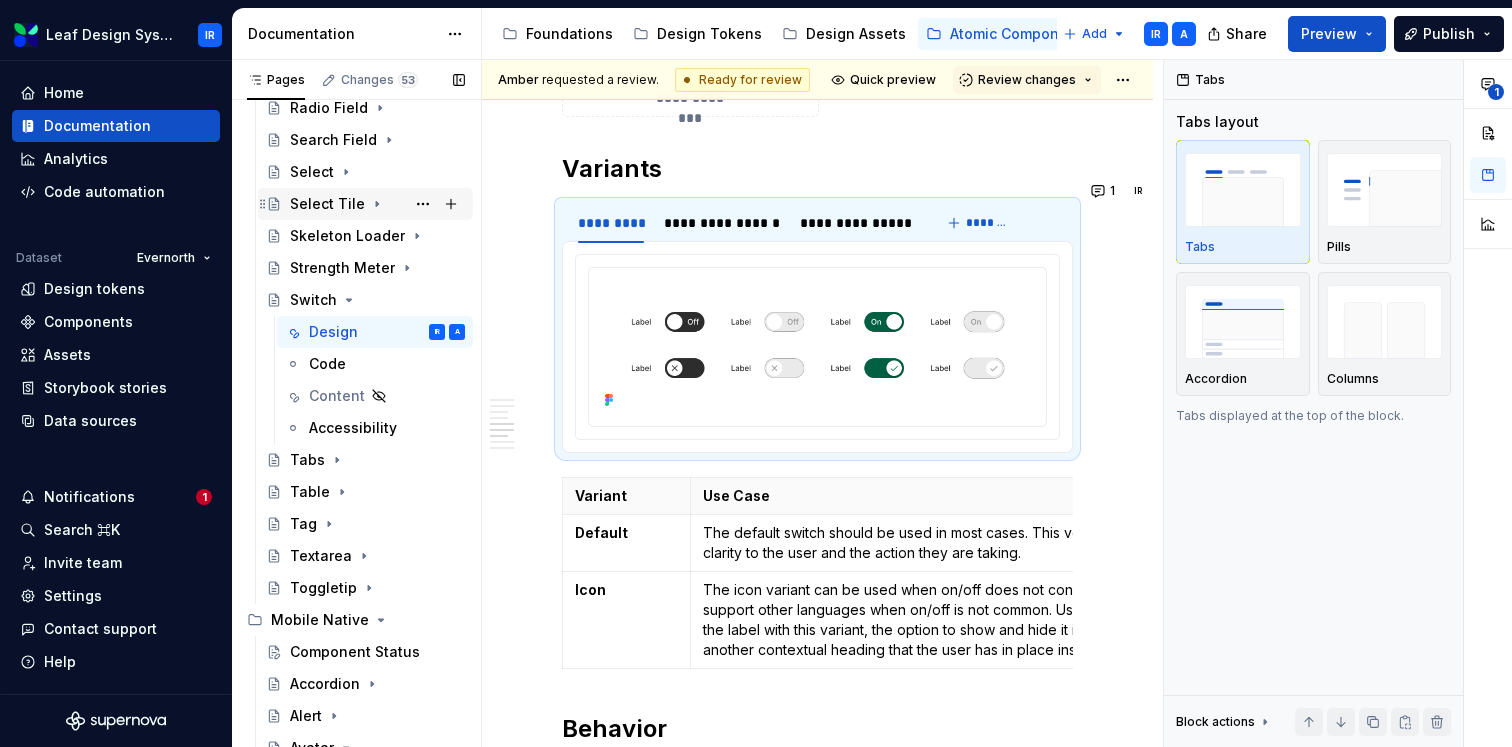 scroll, scrollTop: 818, scrollLeft: 0, axis: vertical 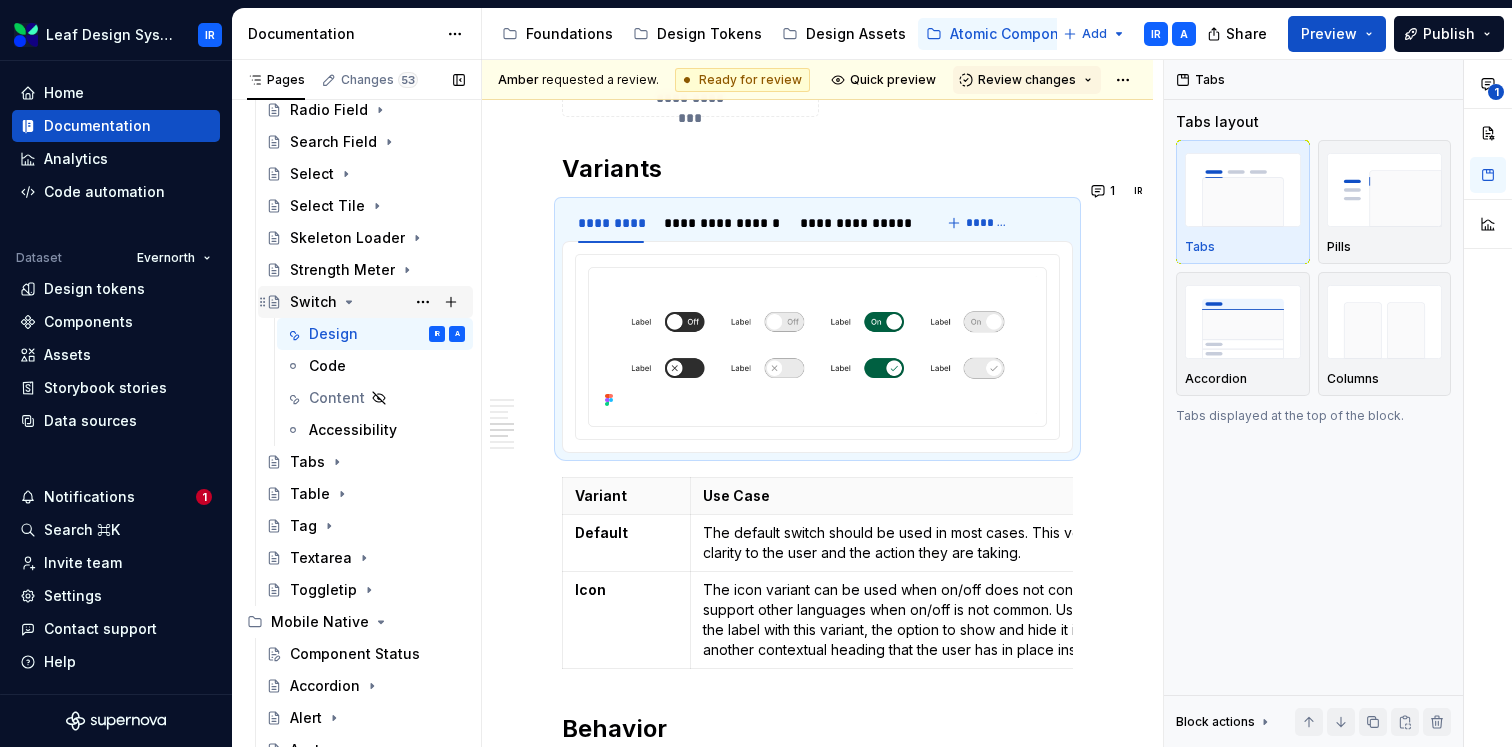 click 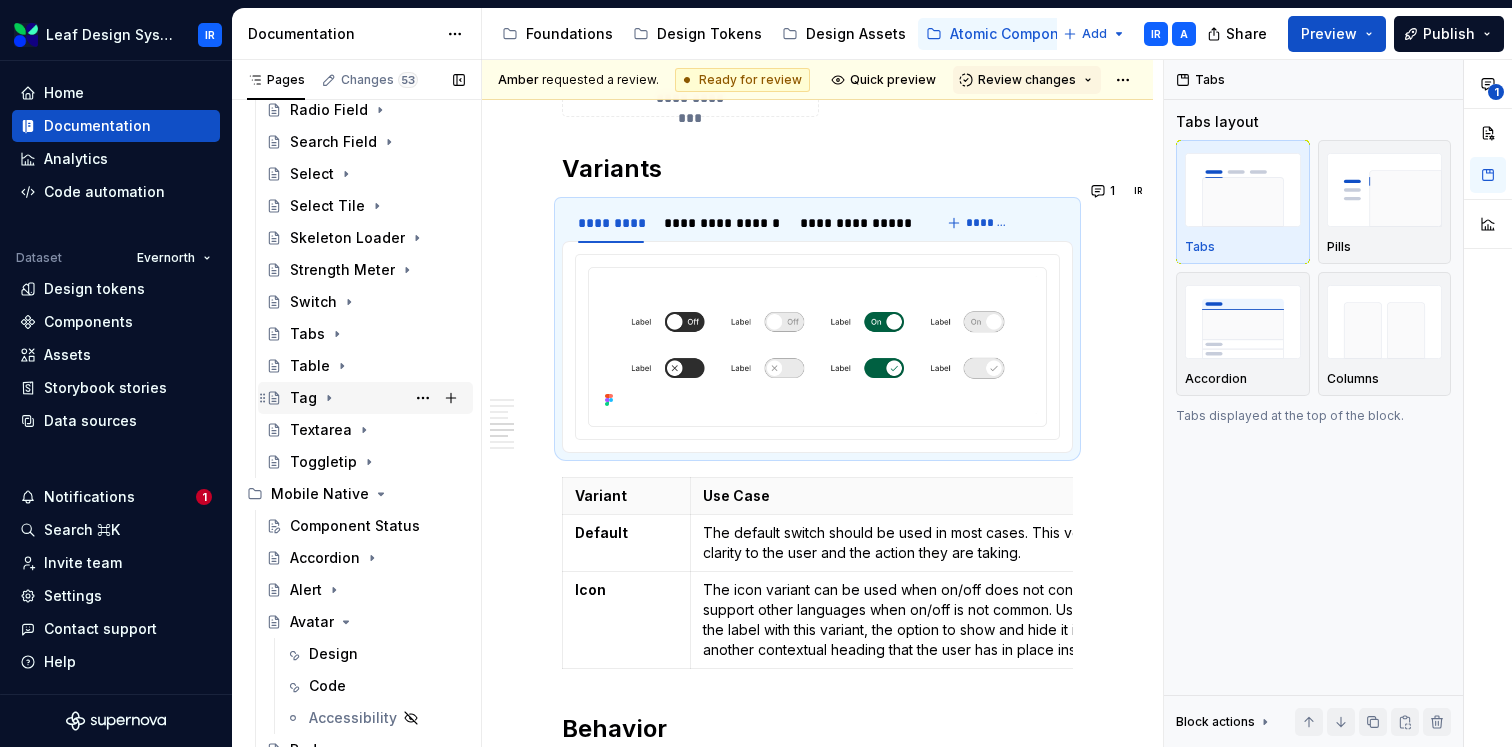 click 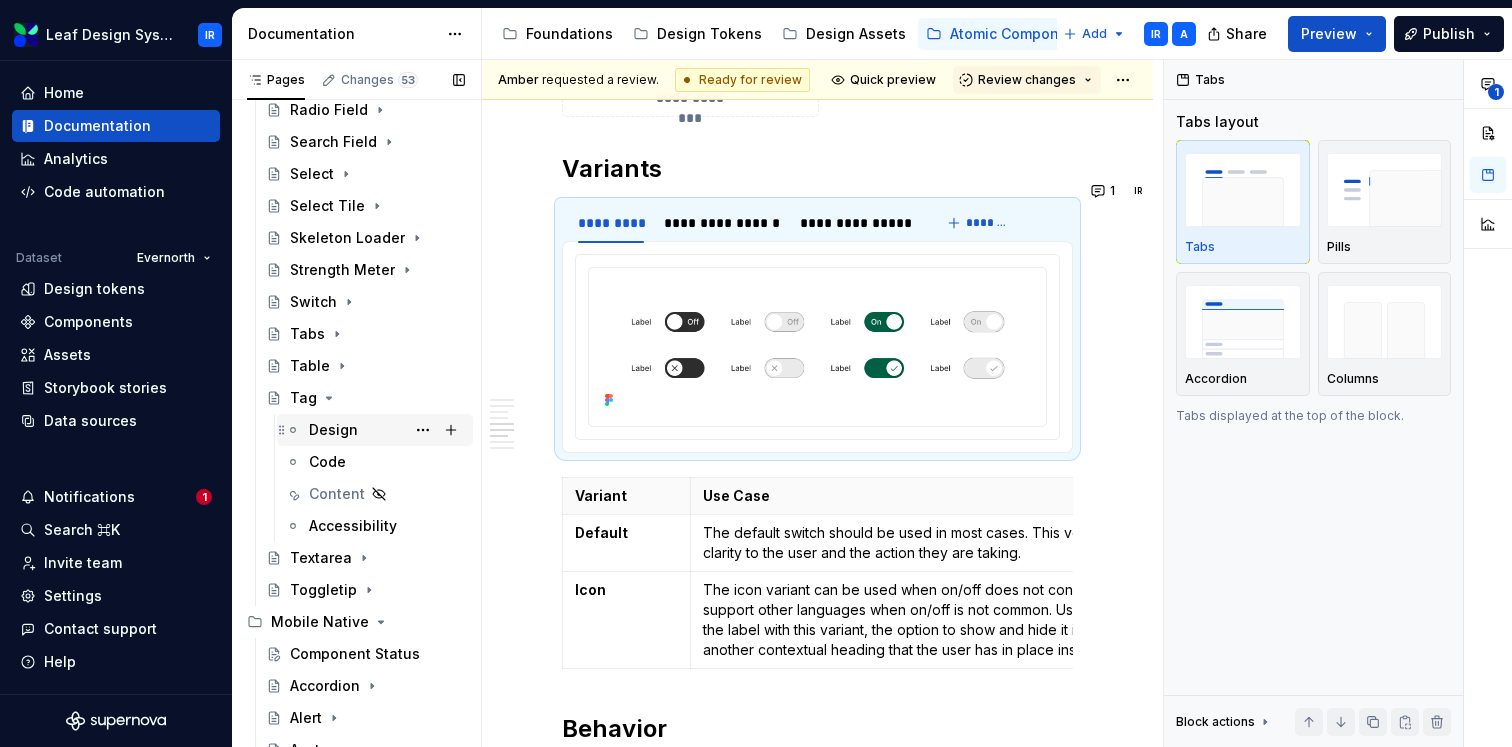 click on "Design" at bounding box center [333, 430] 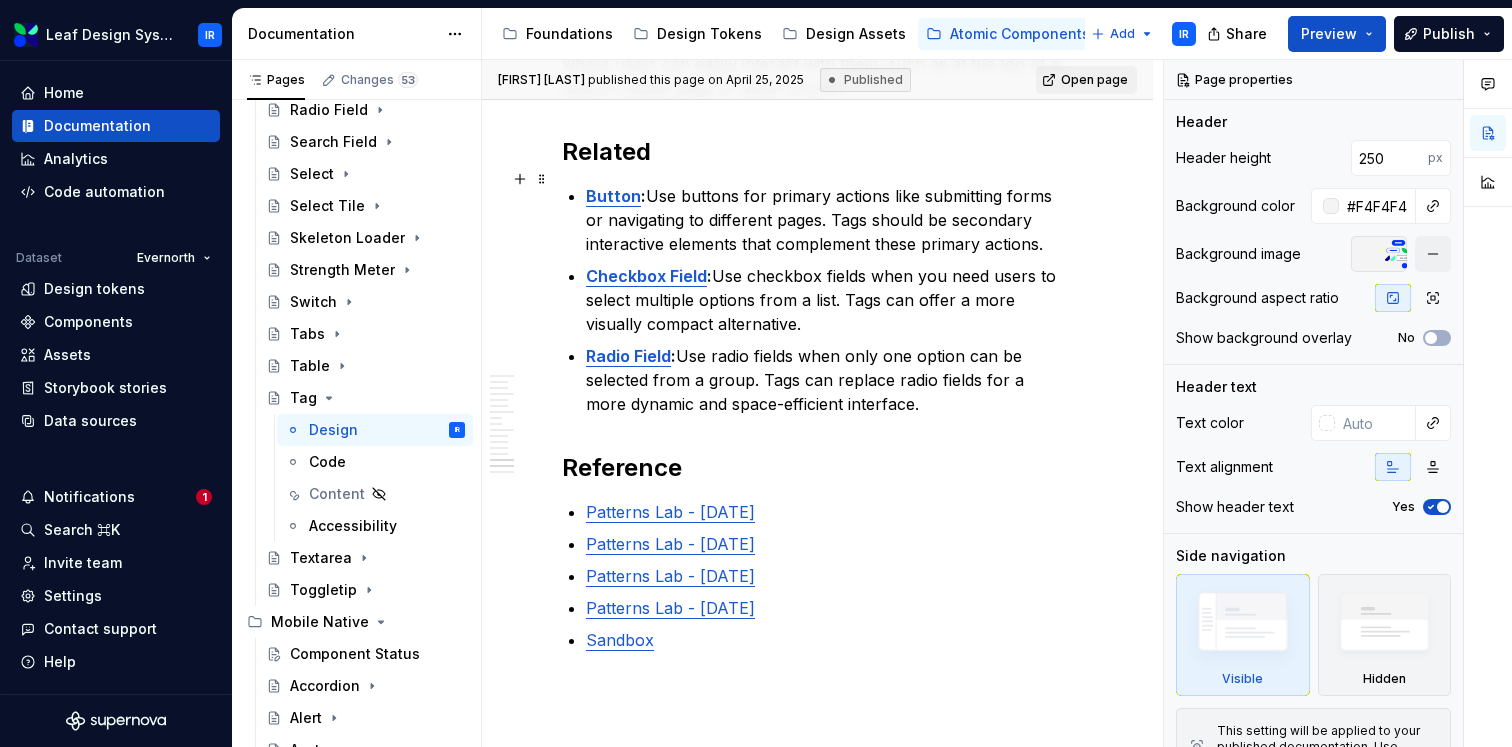 scroll, scrollTop: 5618, scrollLeft: 0, axis: vertical 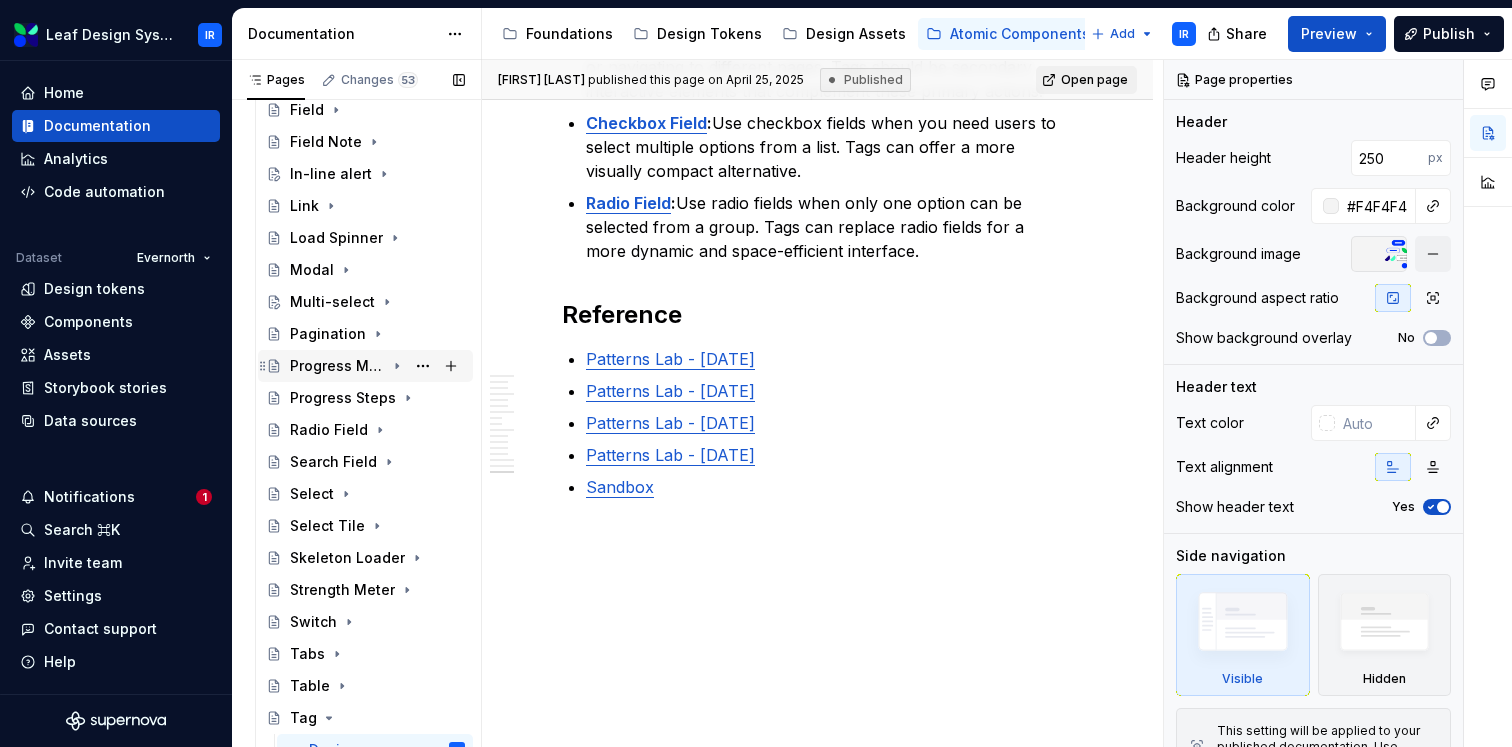 click 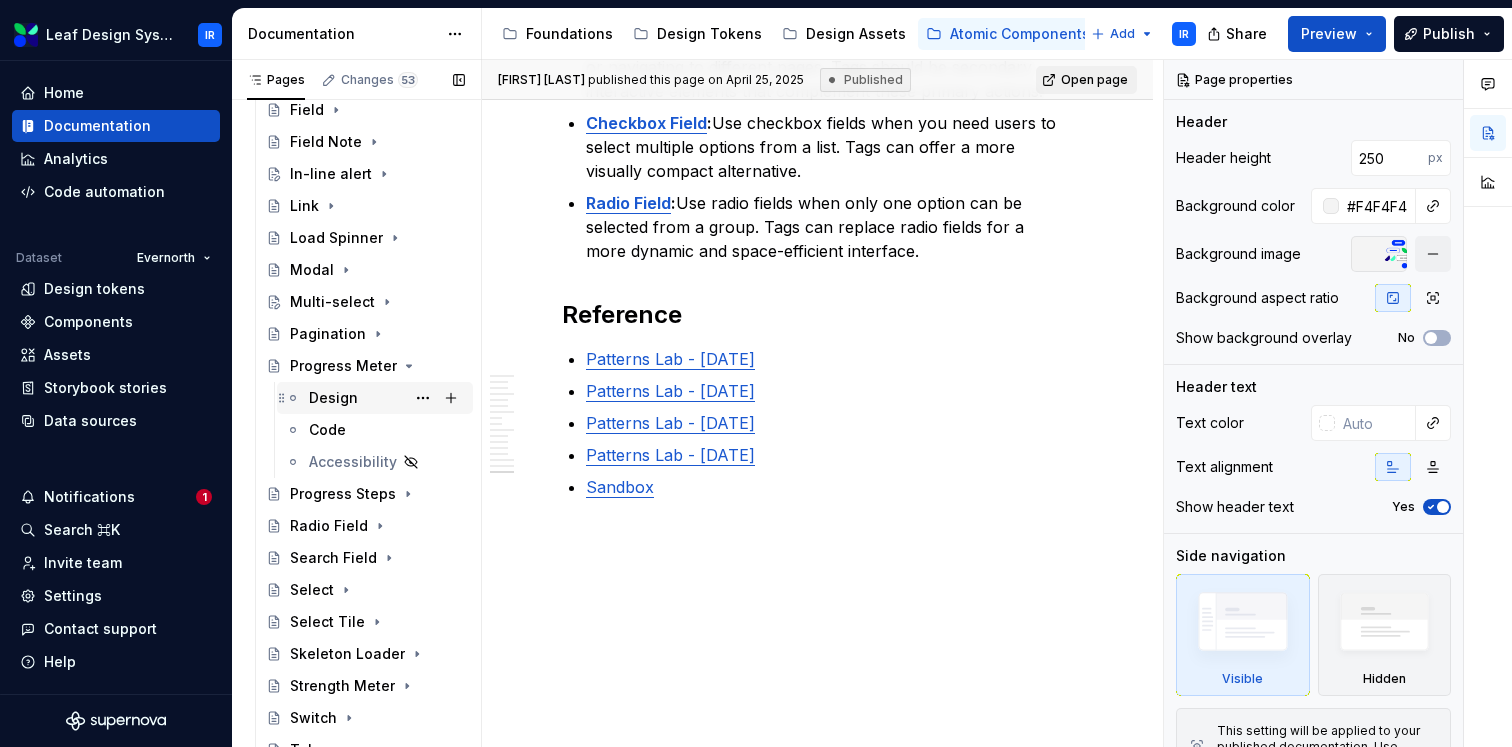 click on "Design" at bounding box center (333, 398) 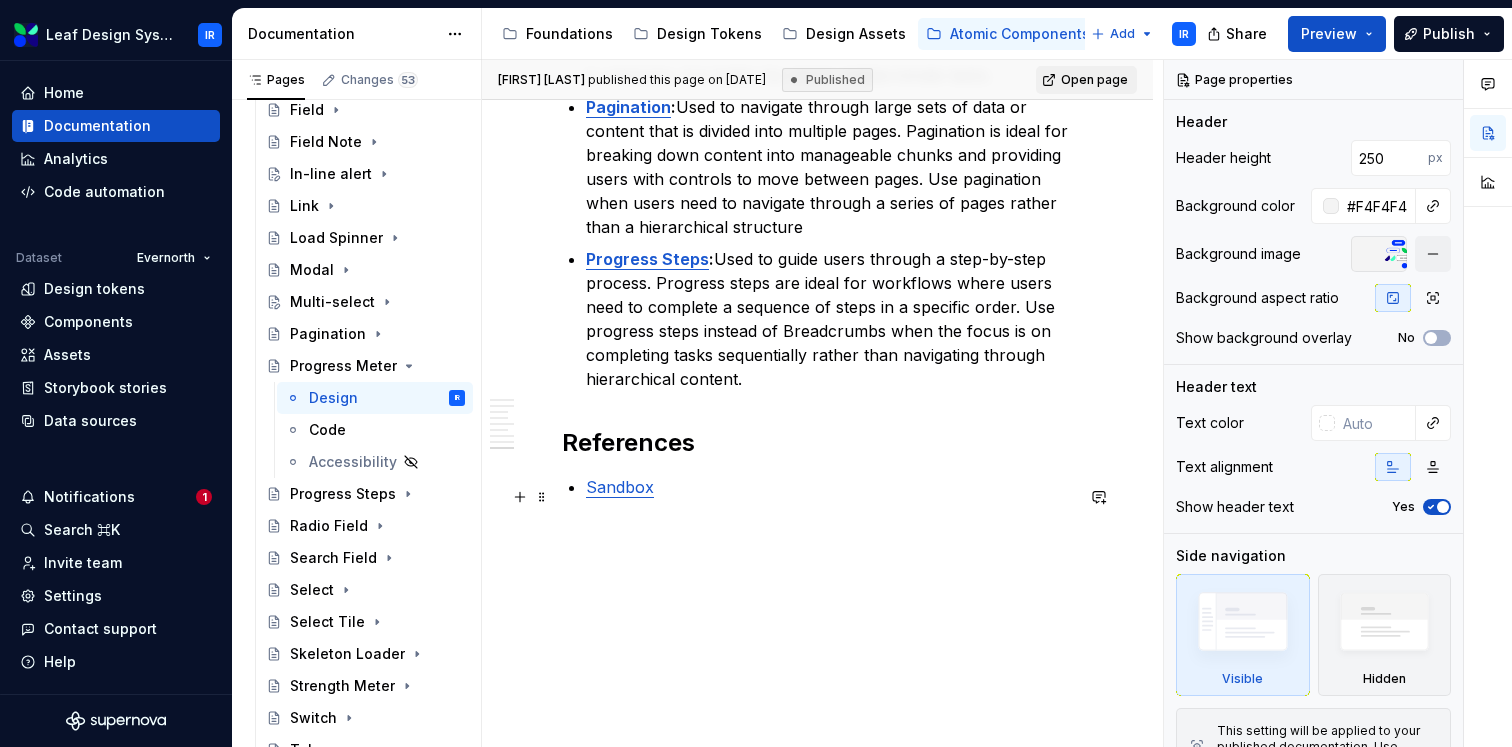 scroll, scrollTop: 2911, scrollLeft: 0, axis: vertical 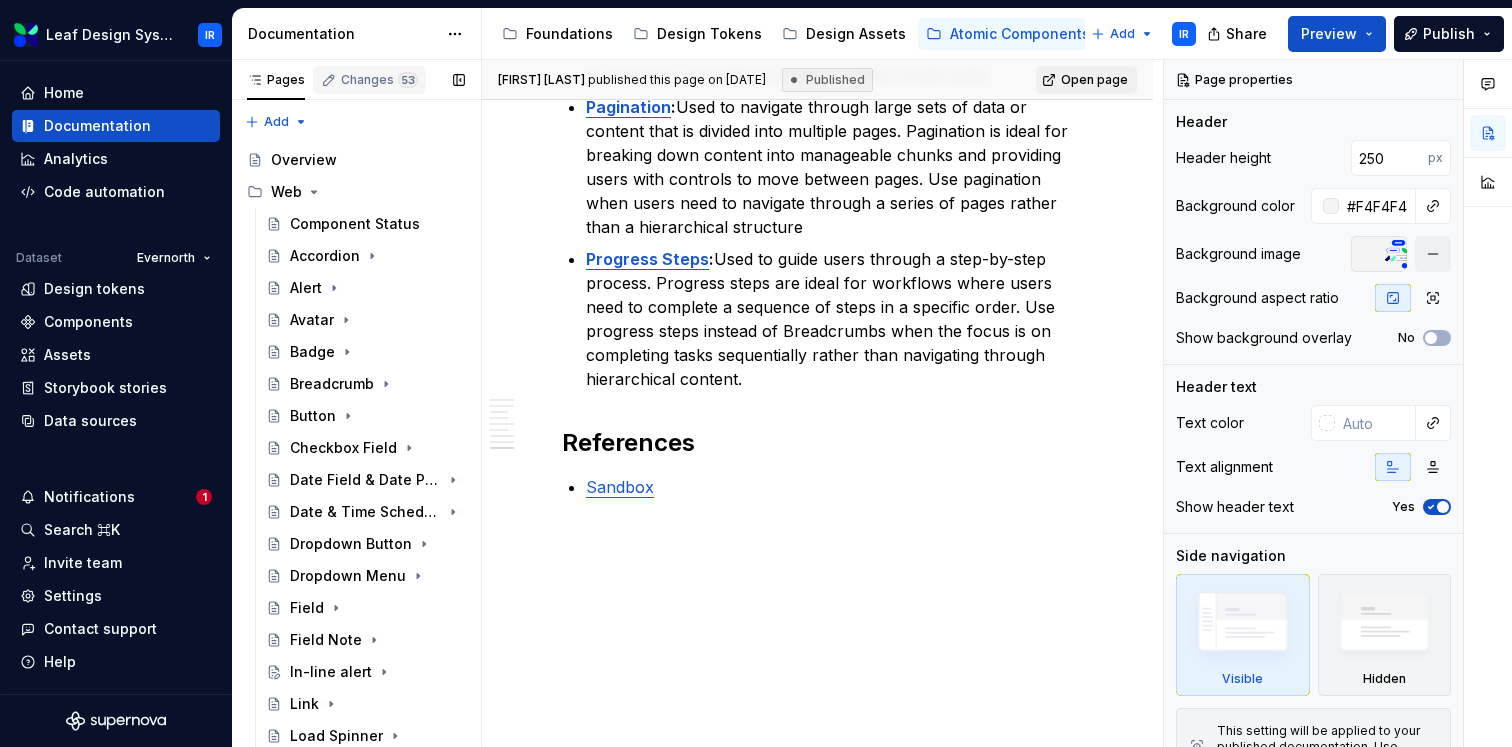 click on "Changes 53" at bounding box center (379, 80) 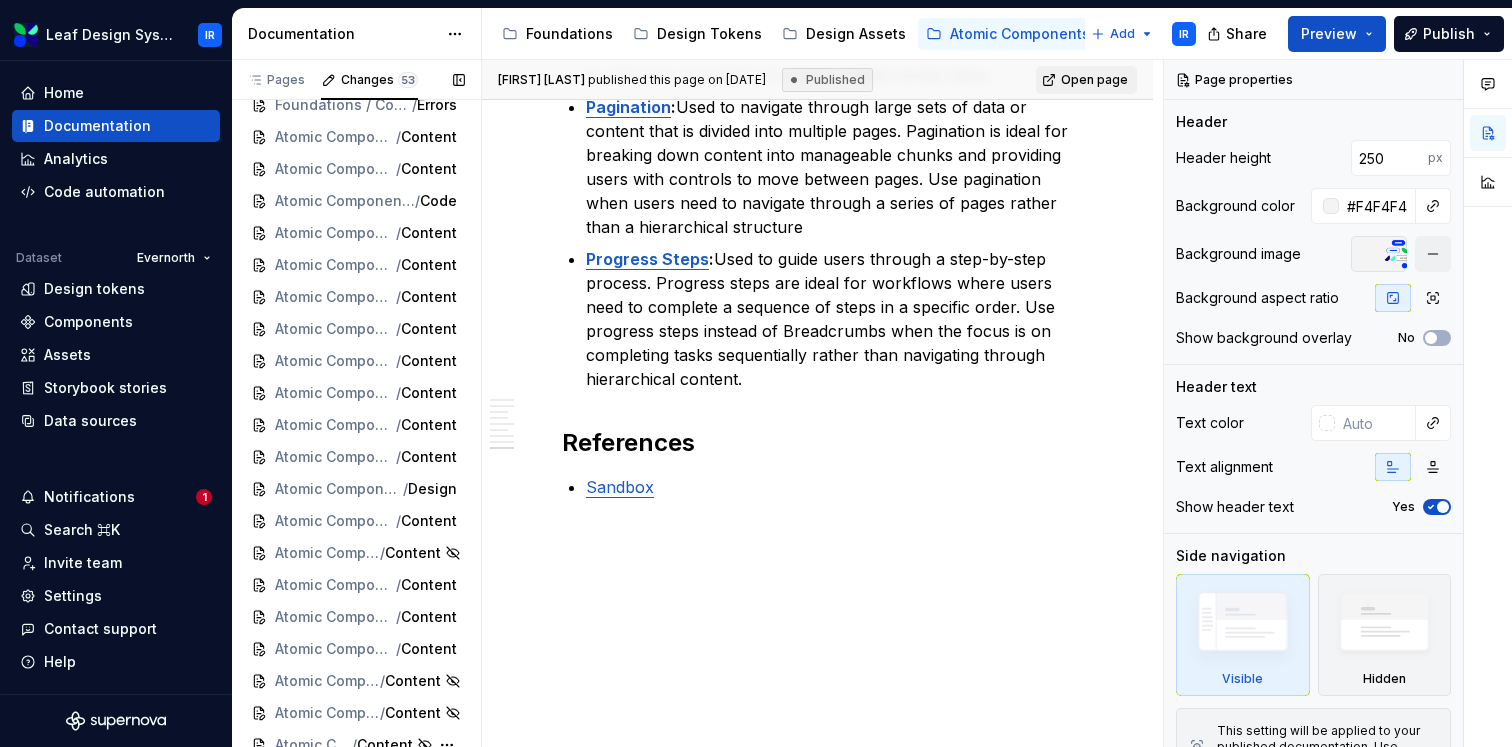 scroll, scrollTop: 0, scrollLeft: 0, axis: both 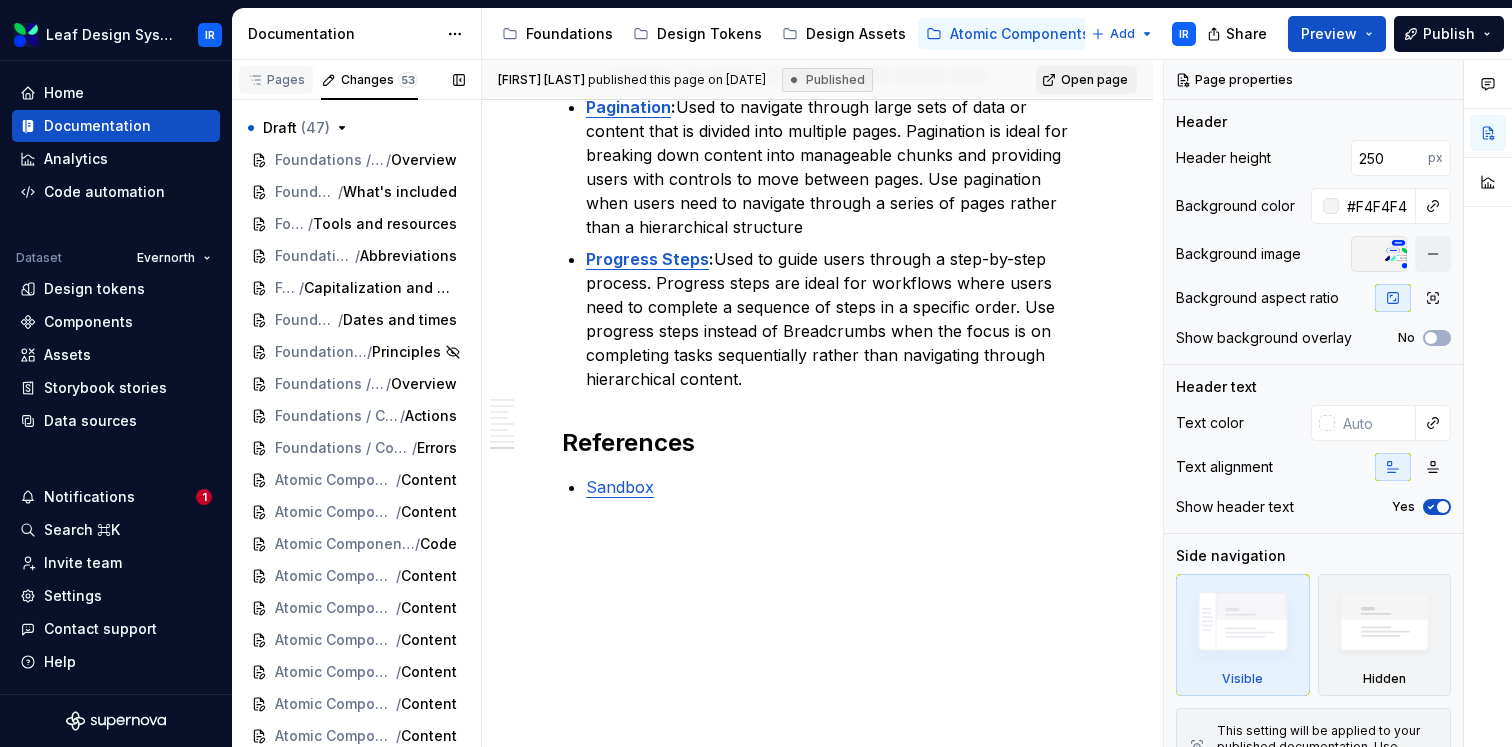 click on "Pages" at bounding box center [276, 80] 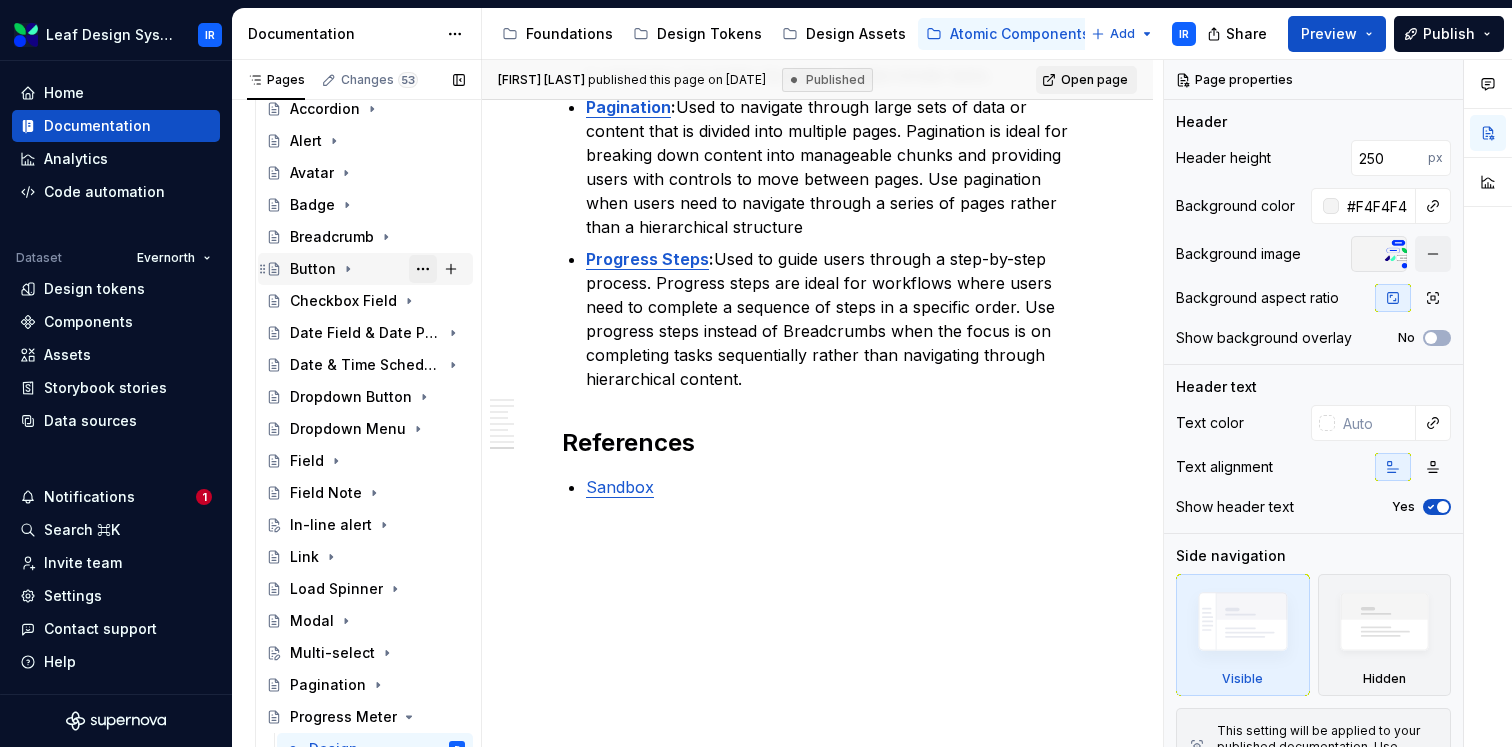 scroll, scrollTop: 149, scrollLeft: 0, axis: vertical 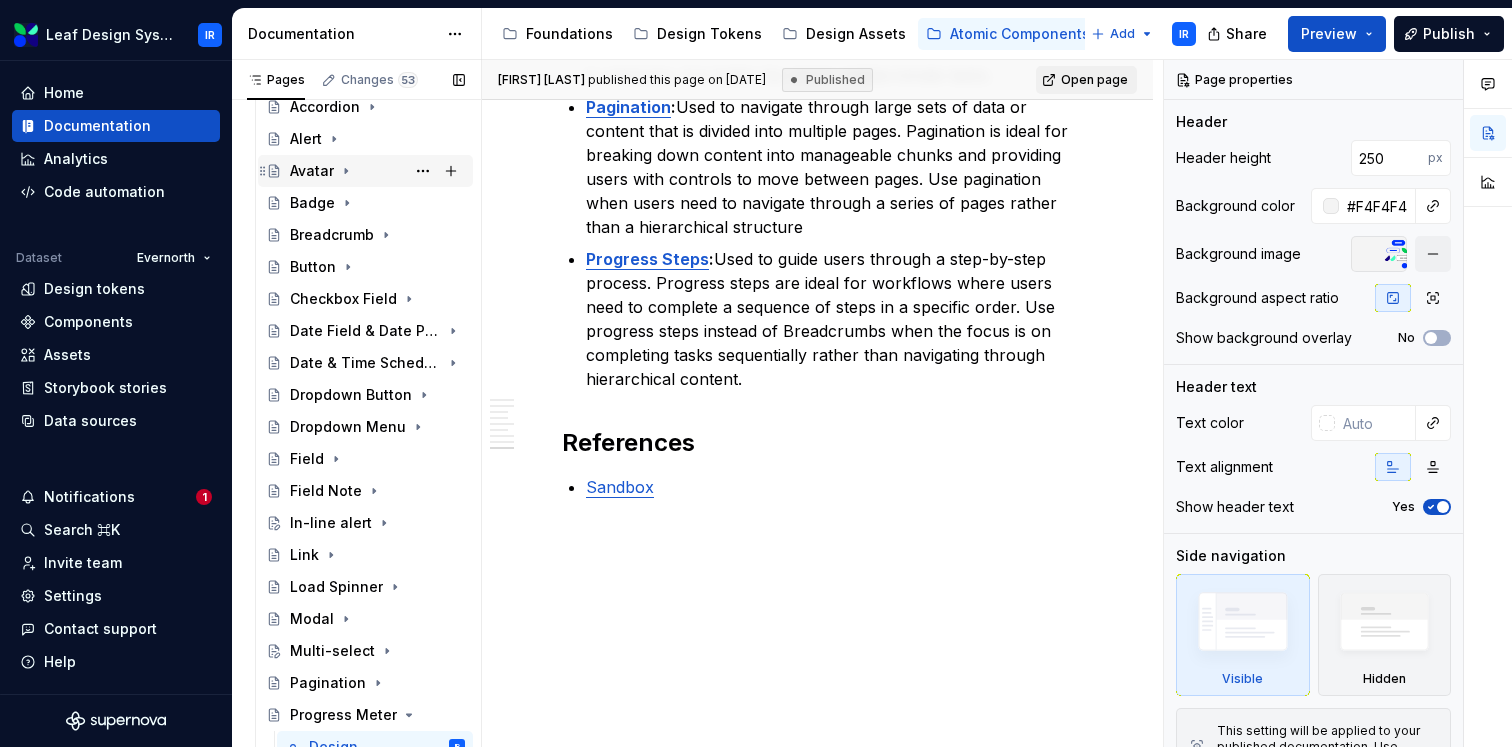 click 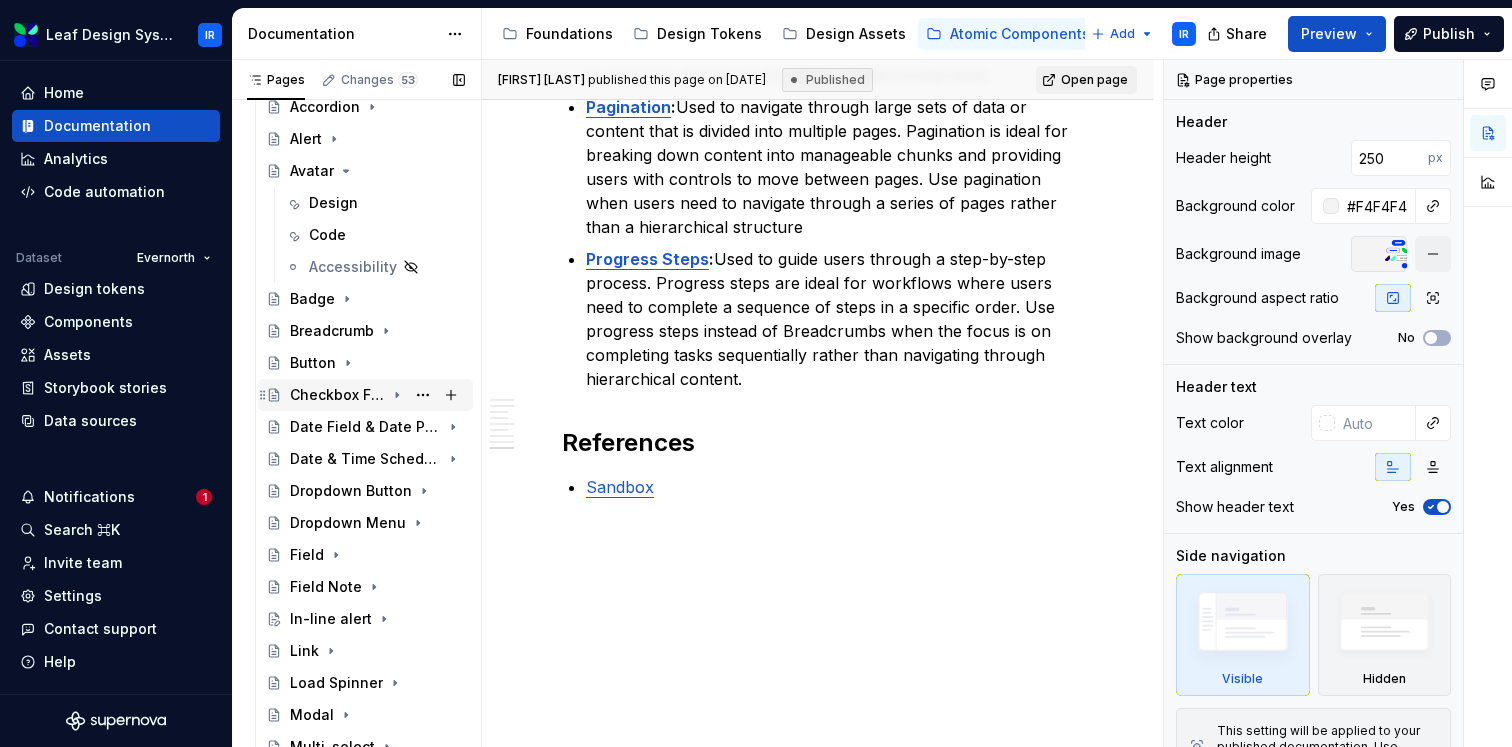 click 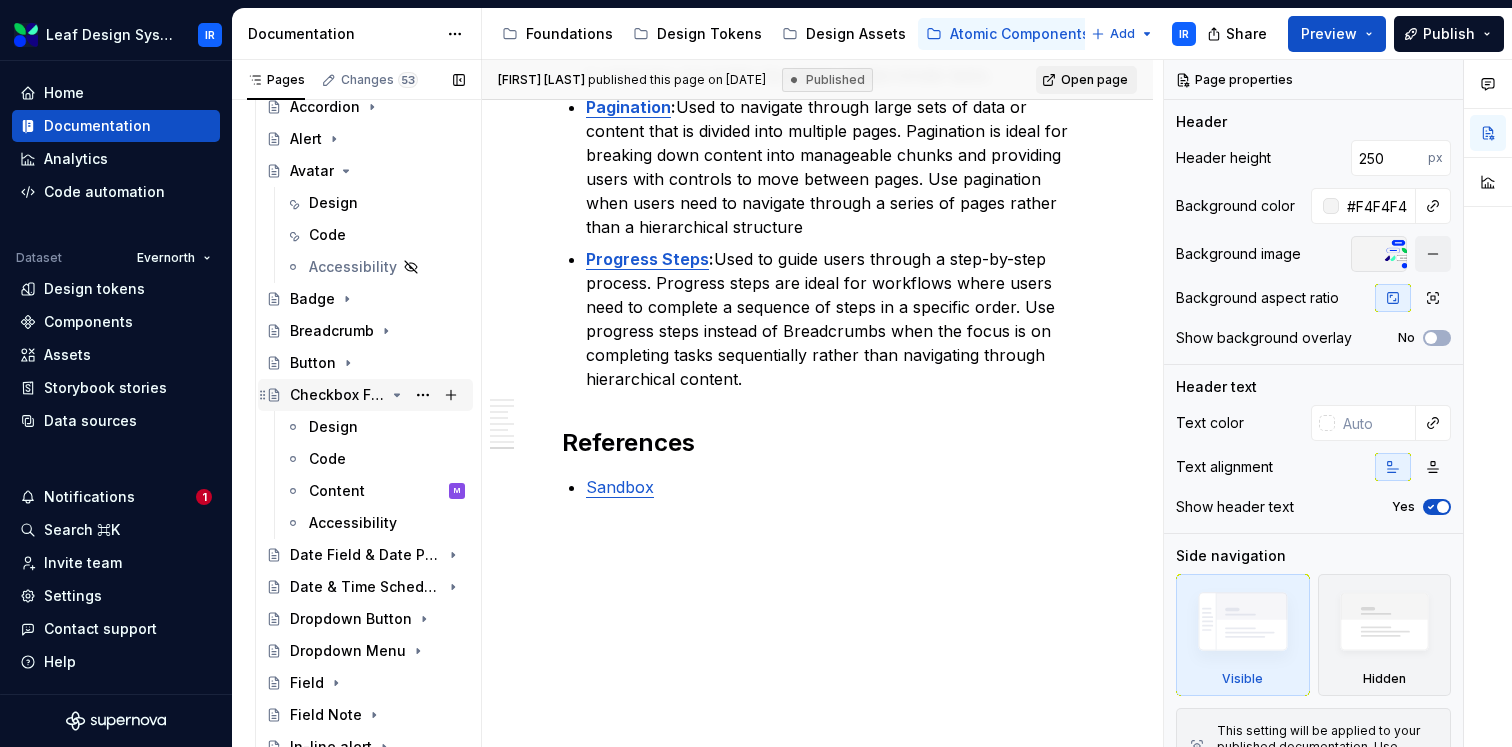 click 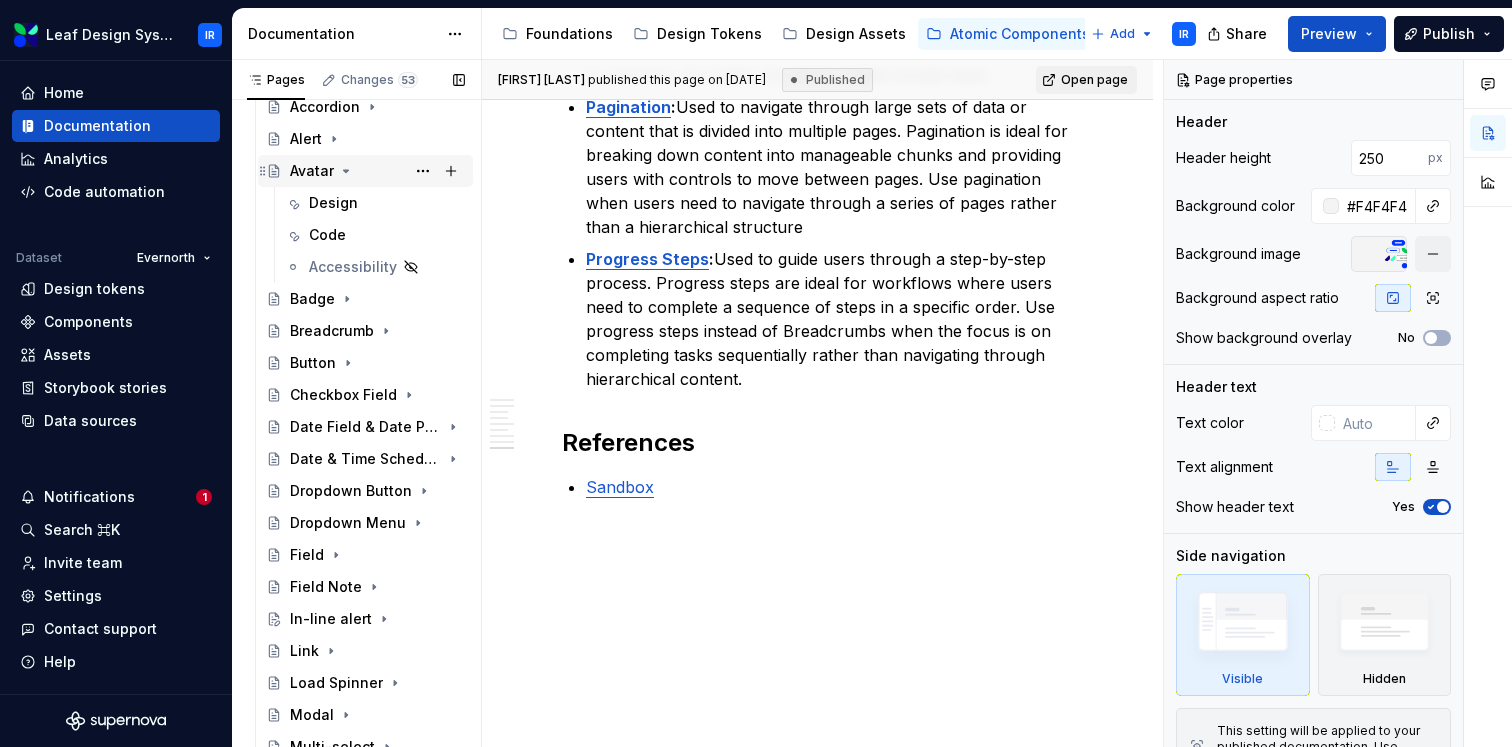 click 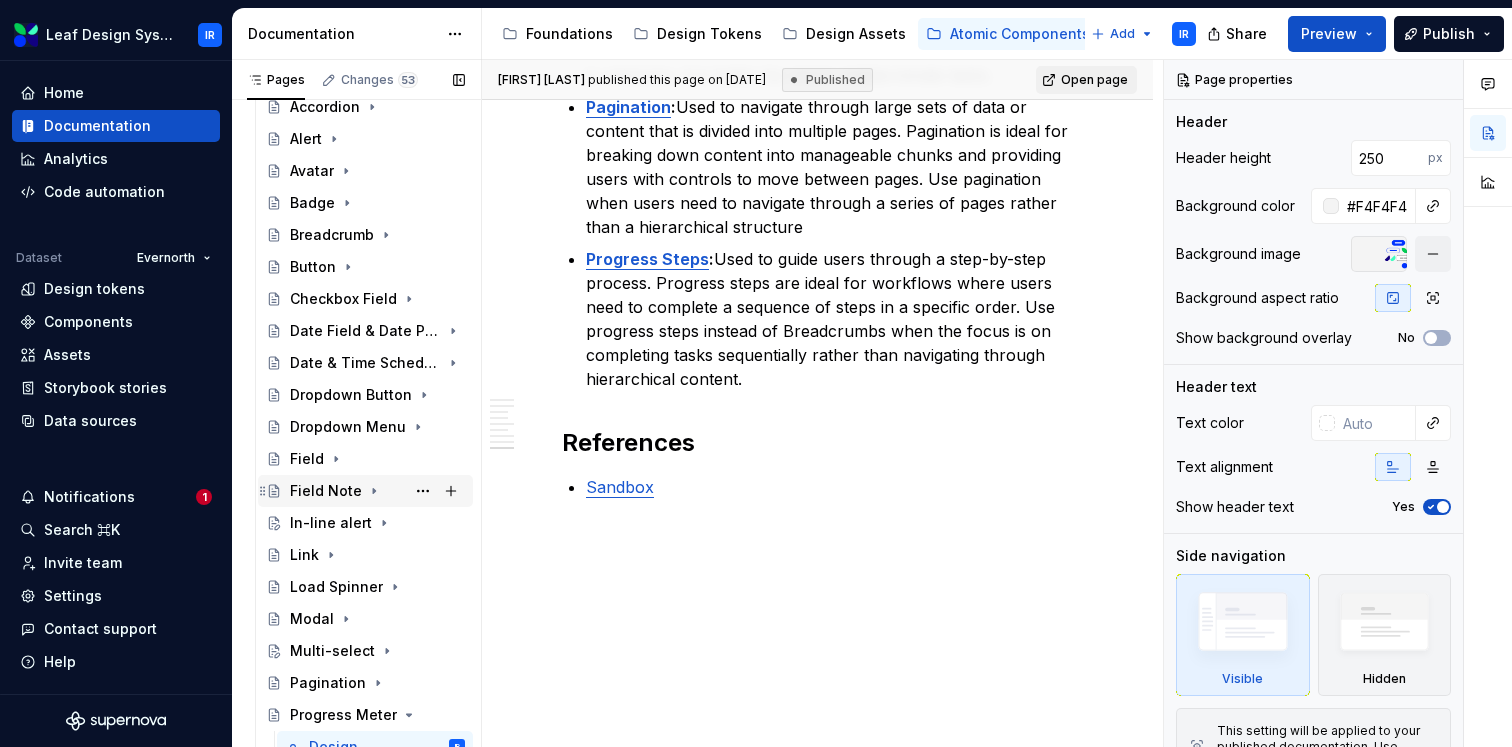 click on "Field Note" at bounding box center (326, 491) 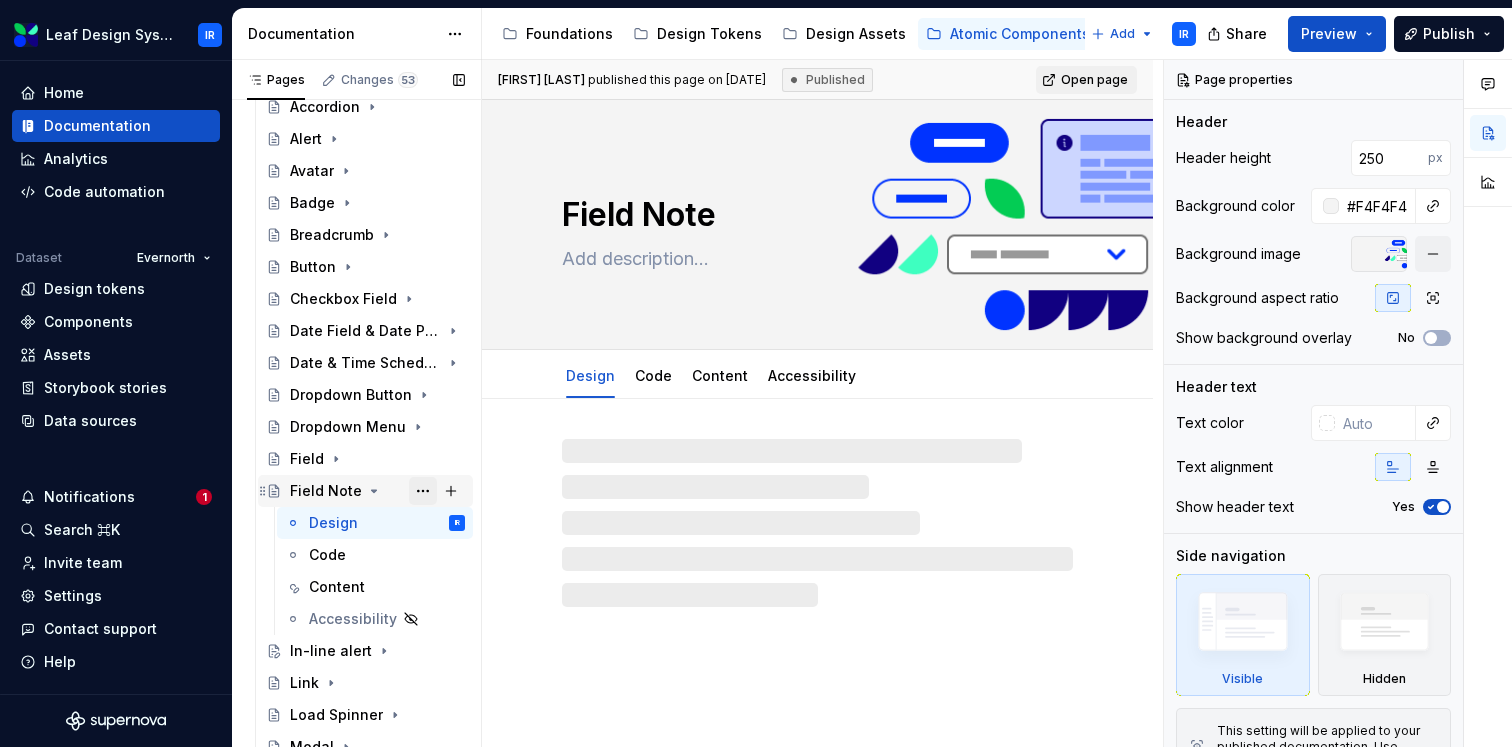 click at bounding box center [423, 491] 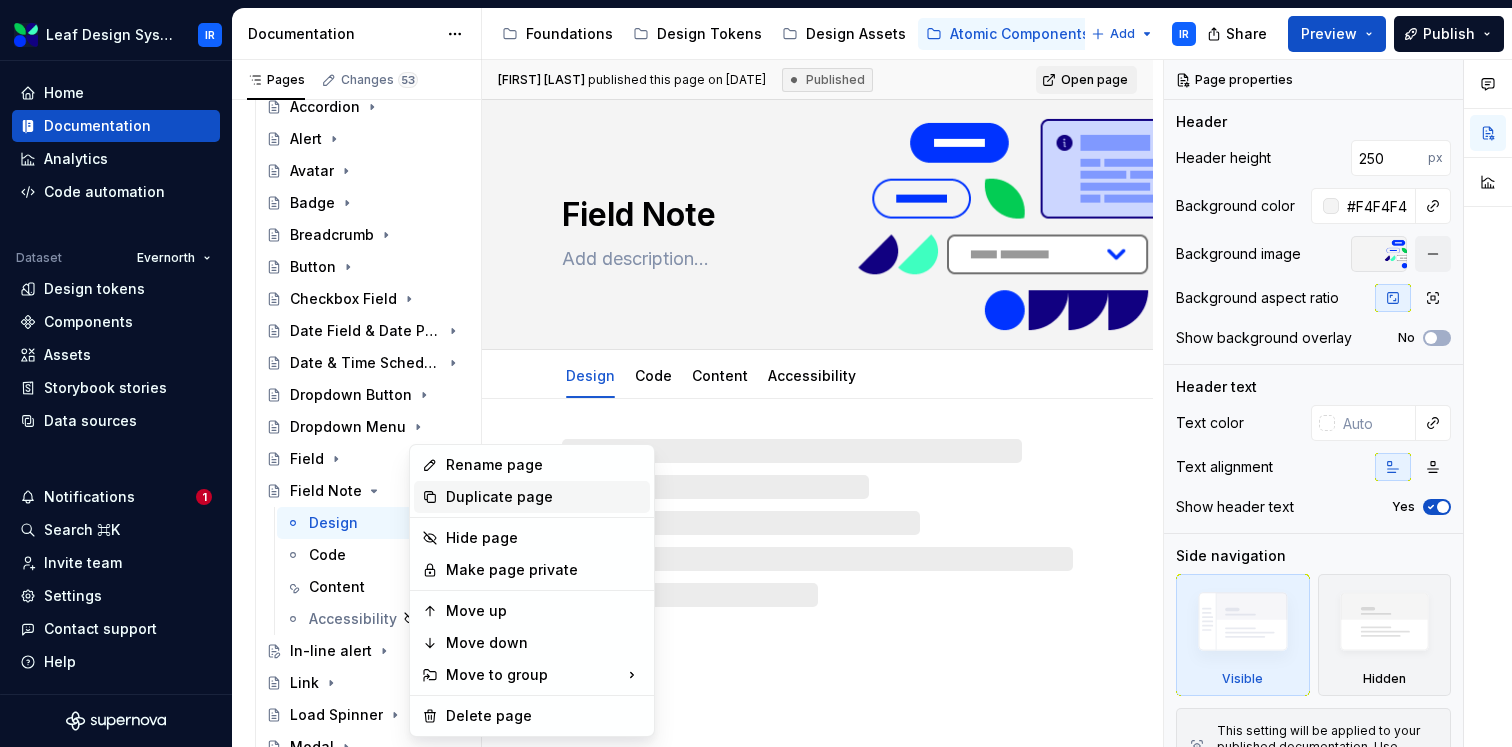 click on "Duplicate page" at bounding box center (544, 497) 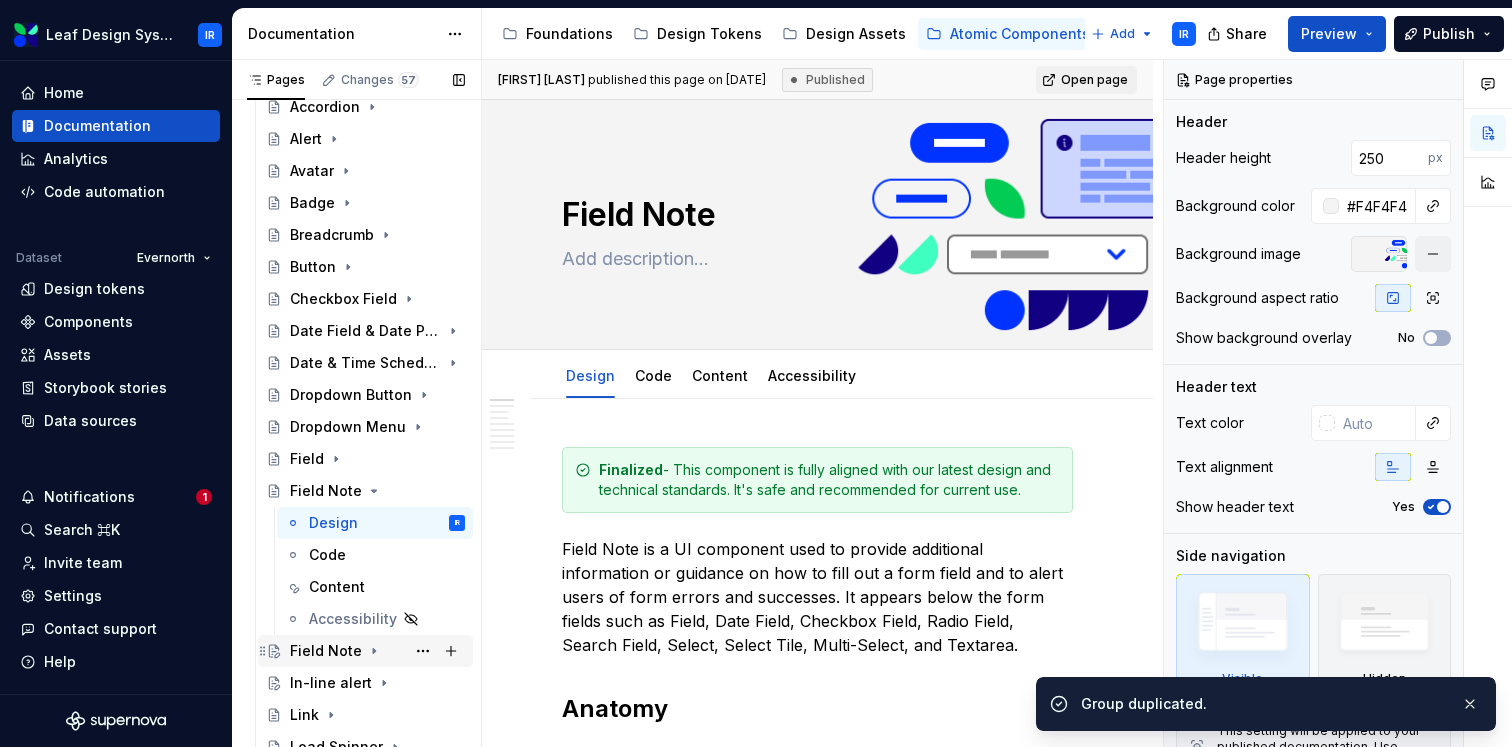 click on "Field Note" at bounding box center (326, 651) 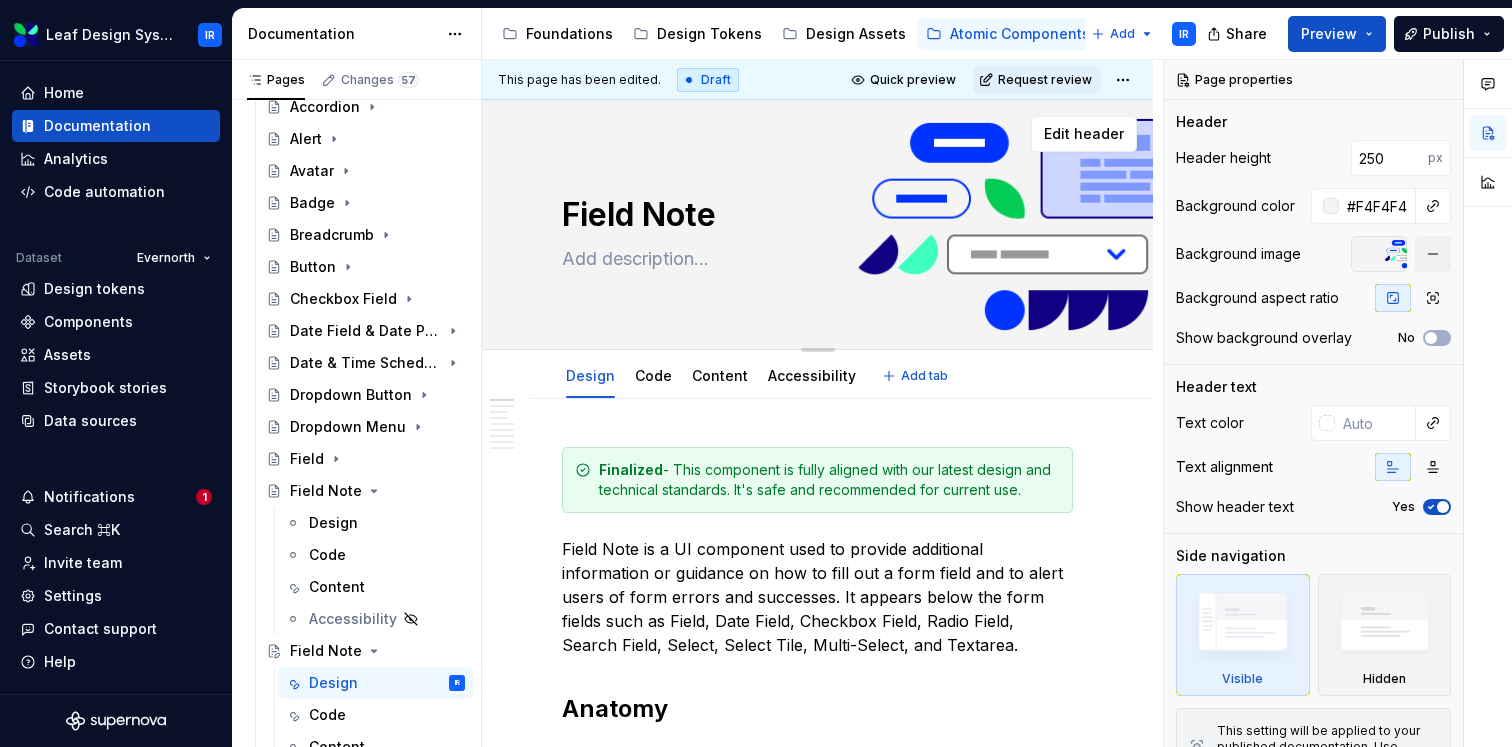 click on "Field Note" at bounding box center [813, 215] 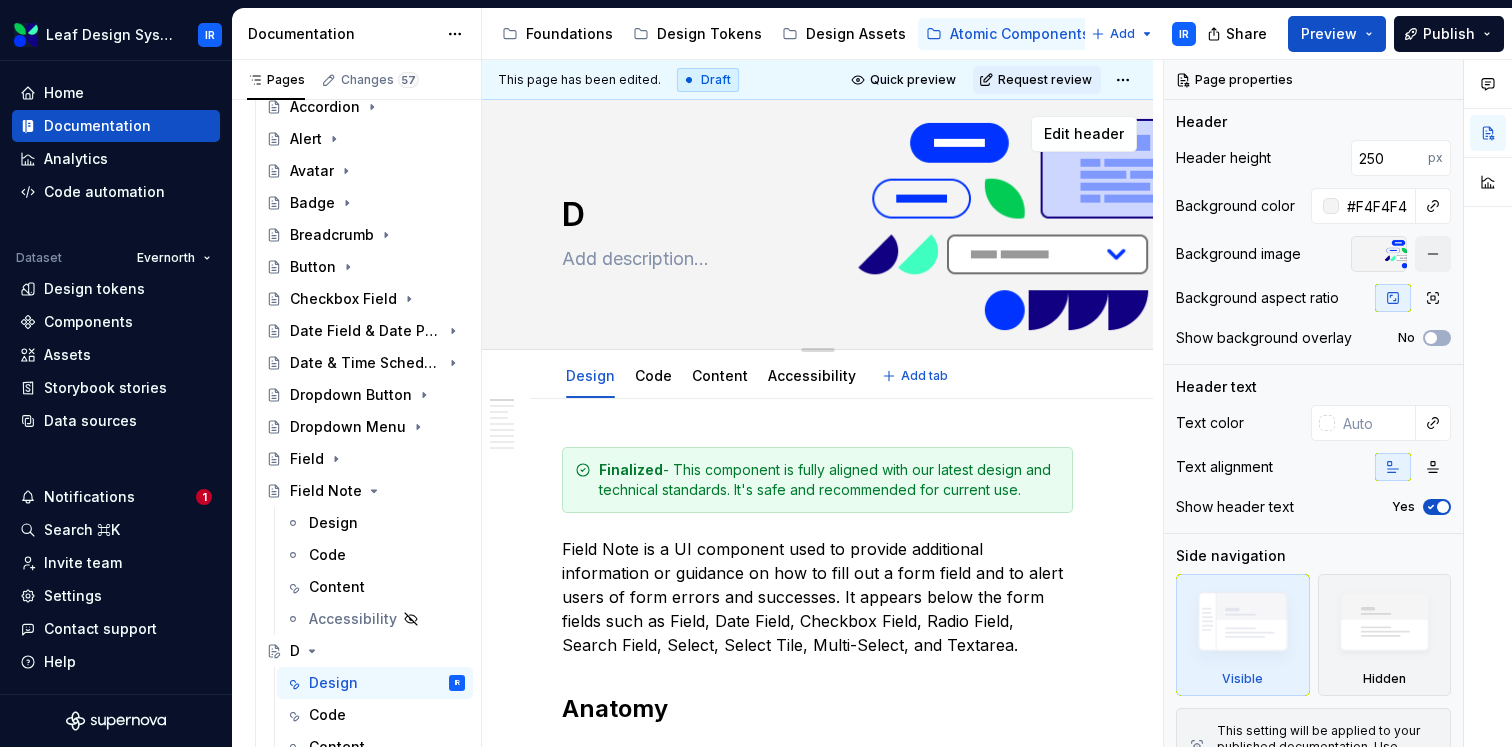 type on "*" 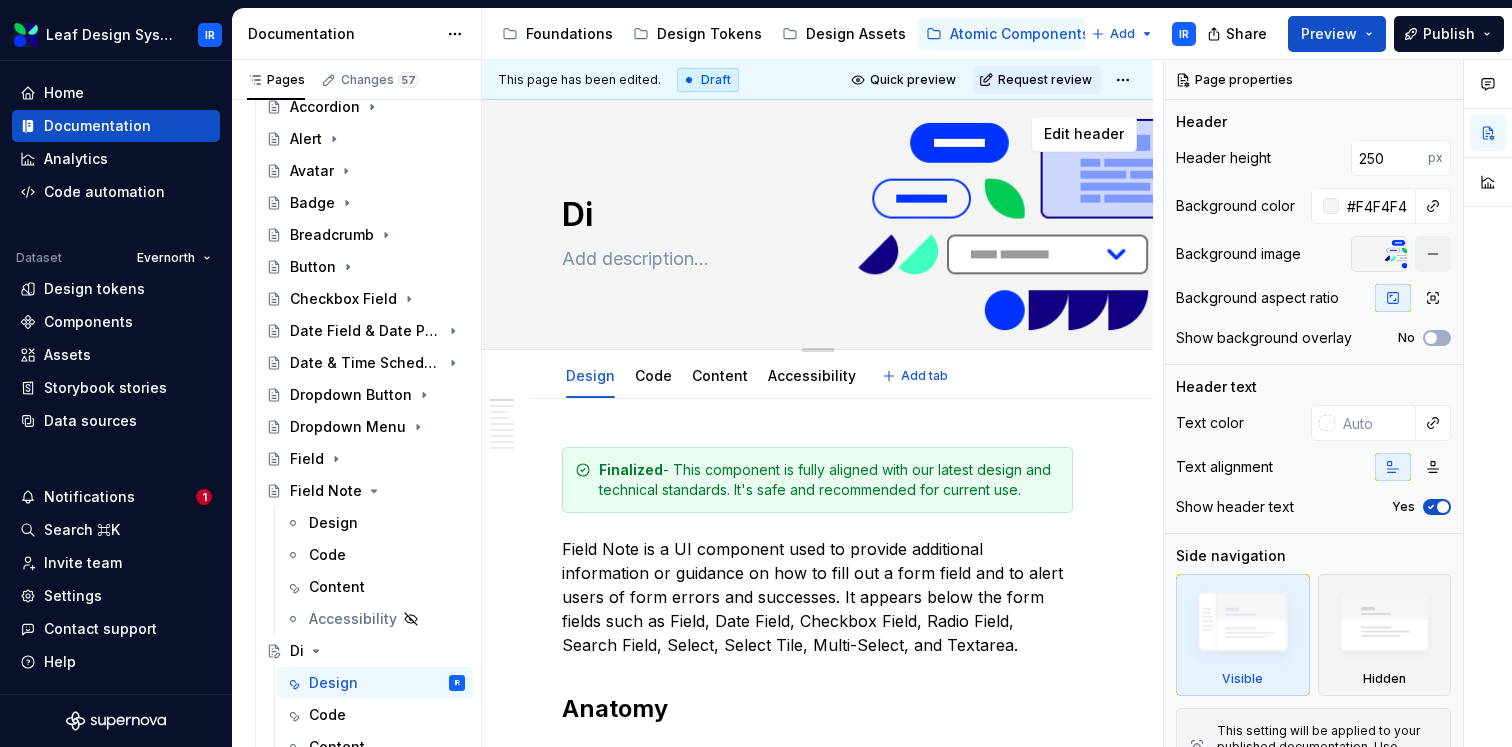 type on "*" 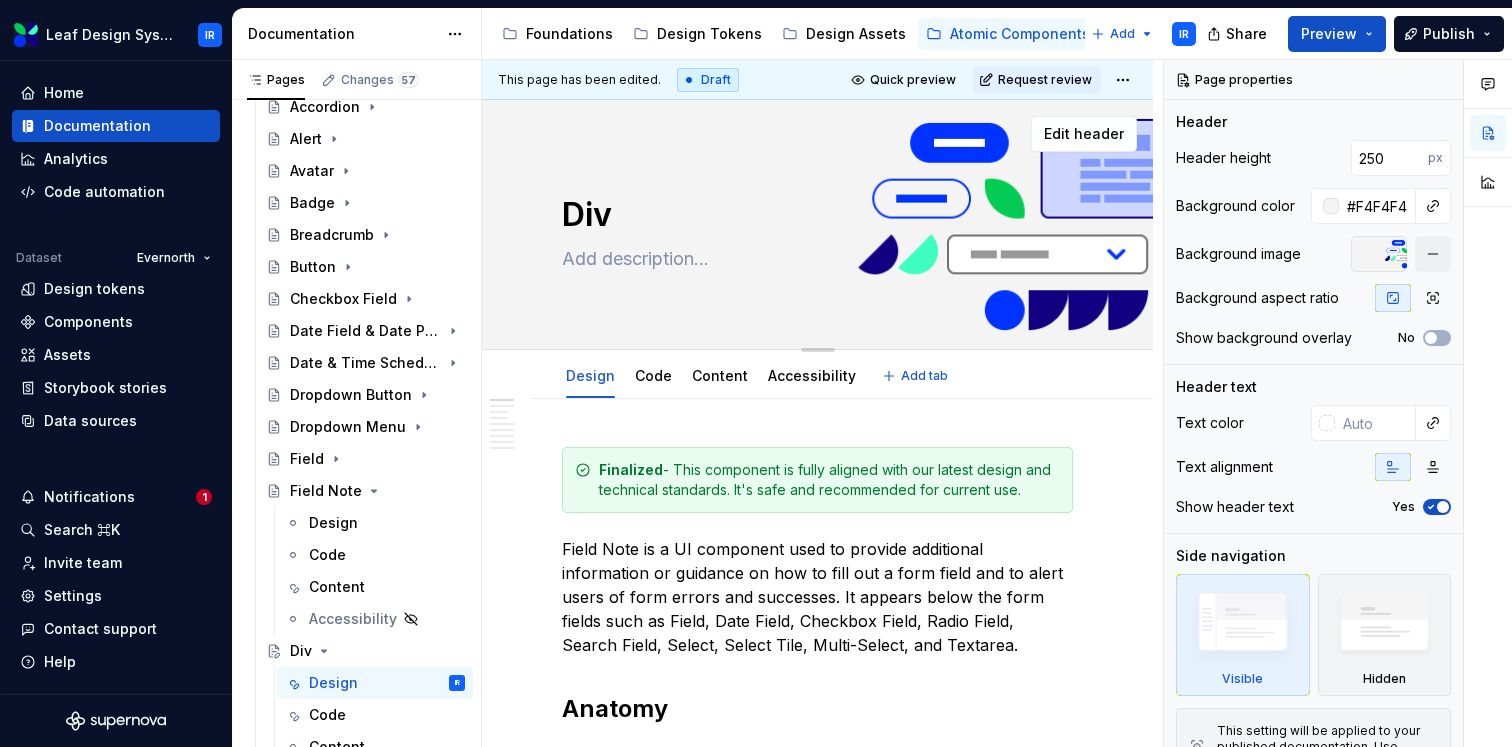 type on "*" 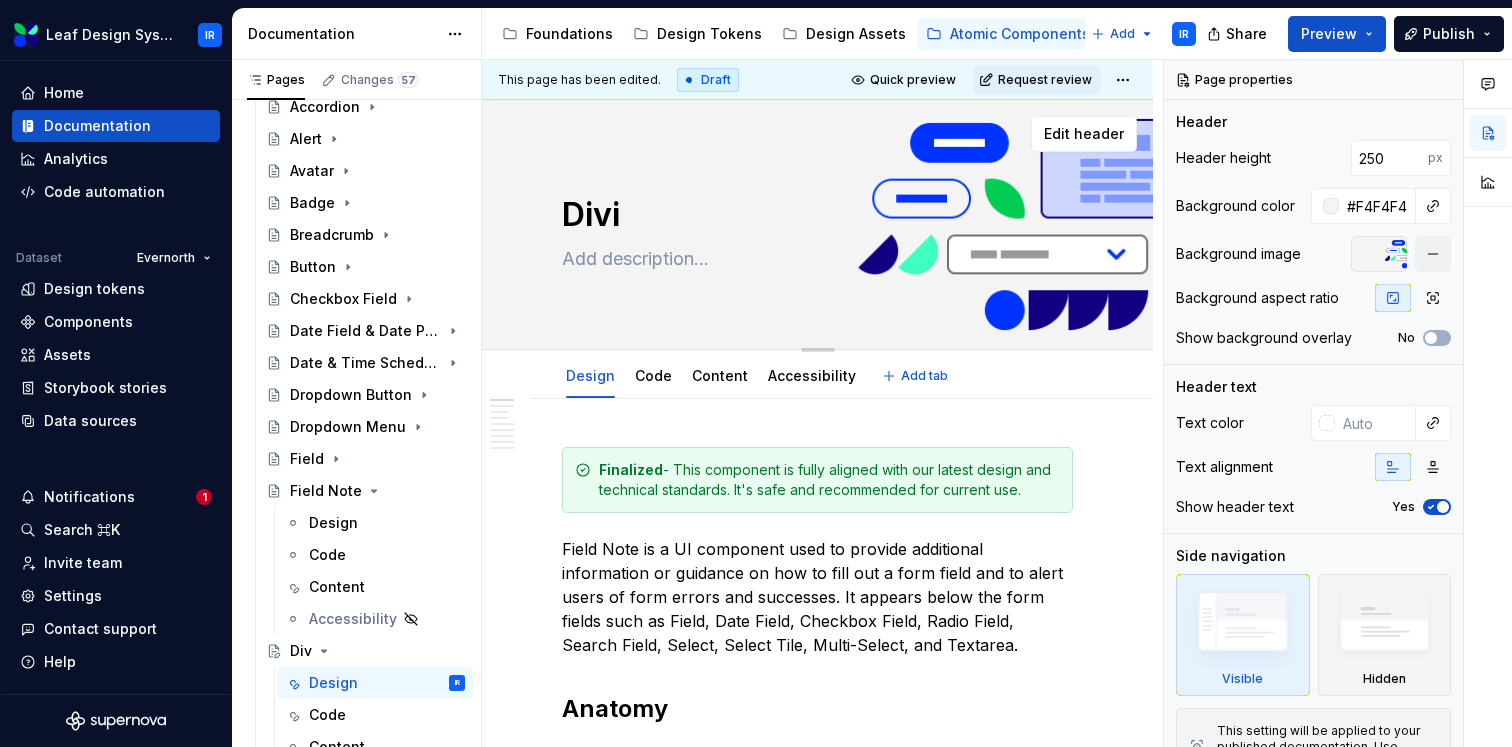 type on "*" 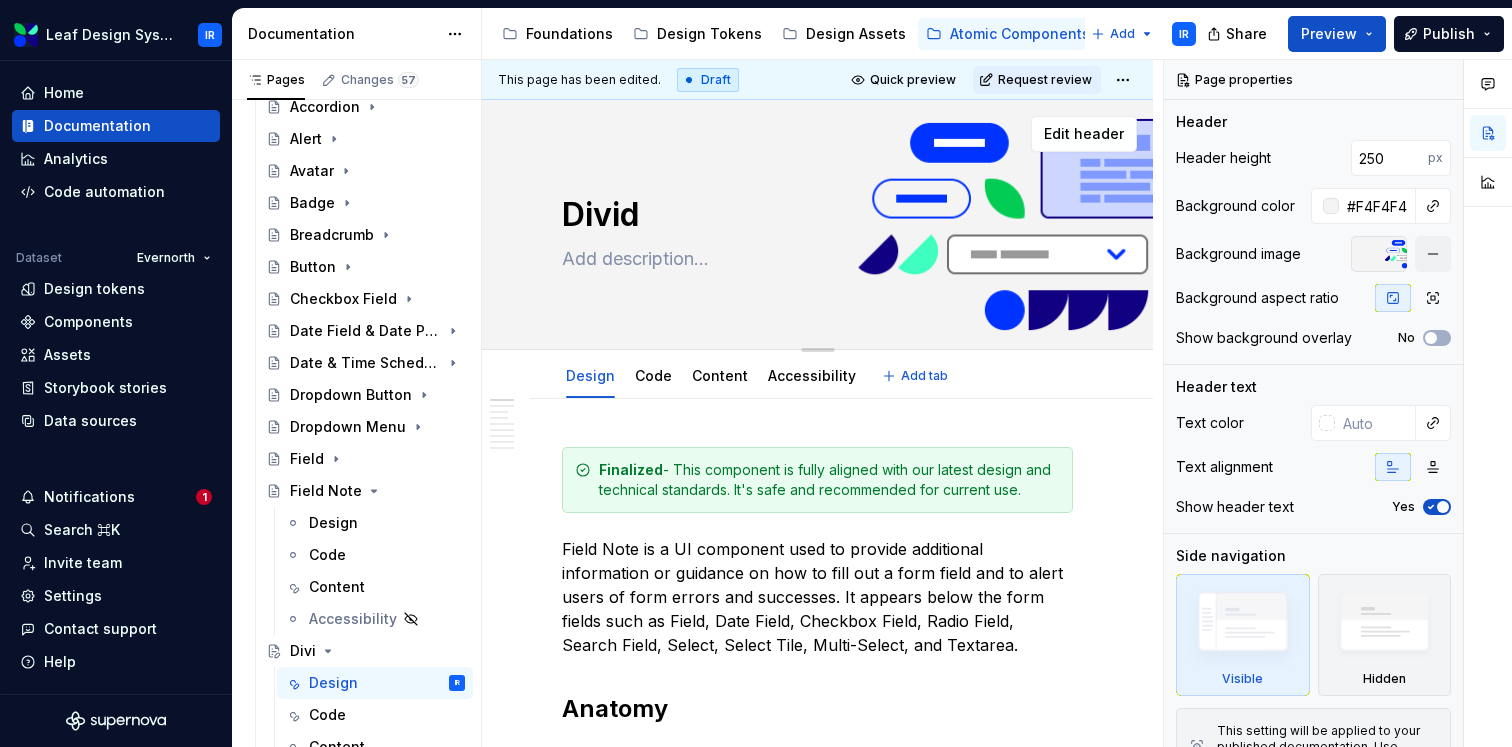type on "*" 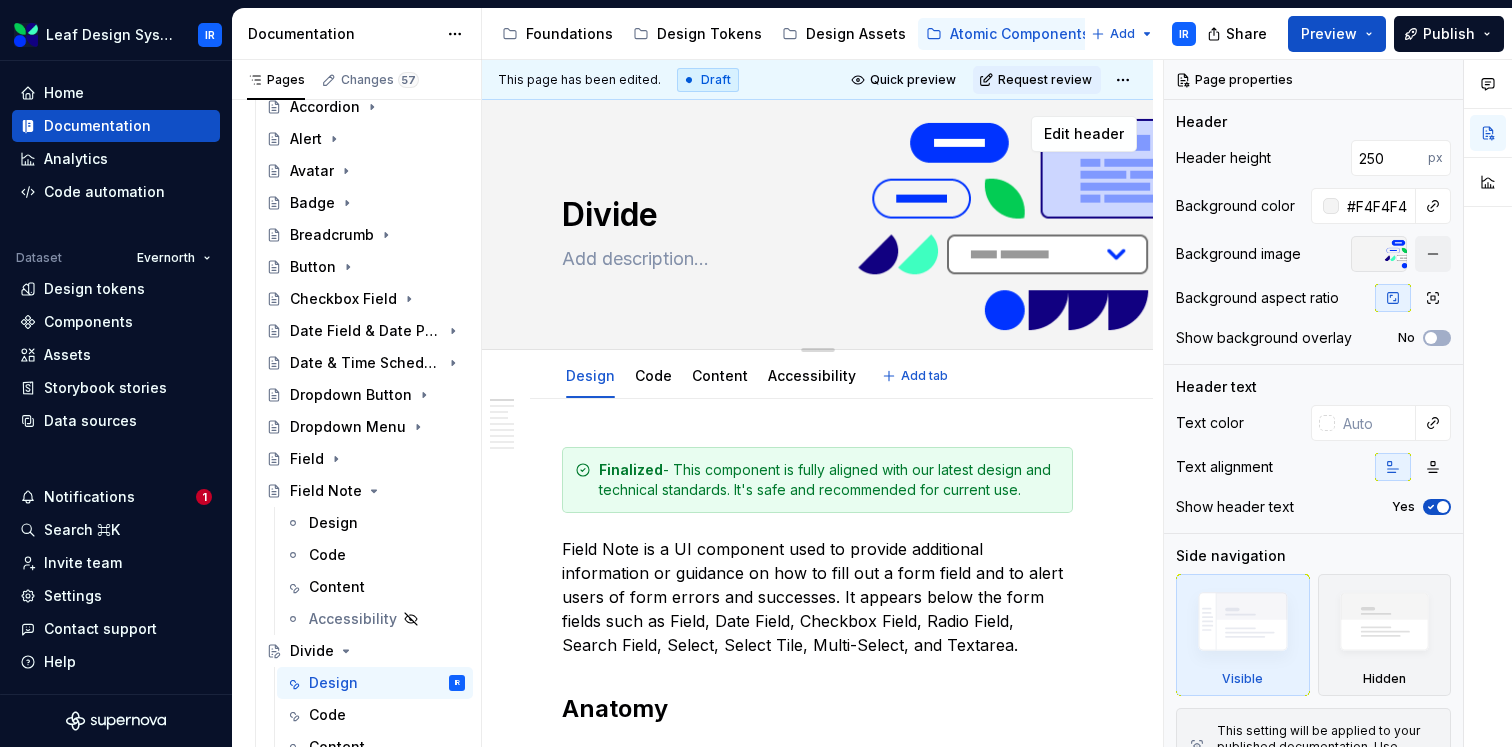 type on "*" 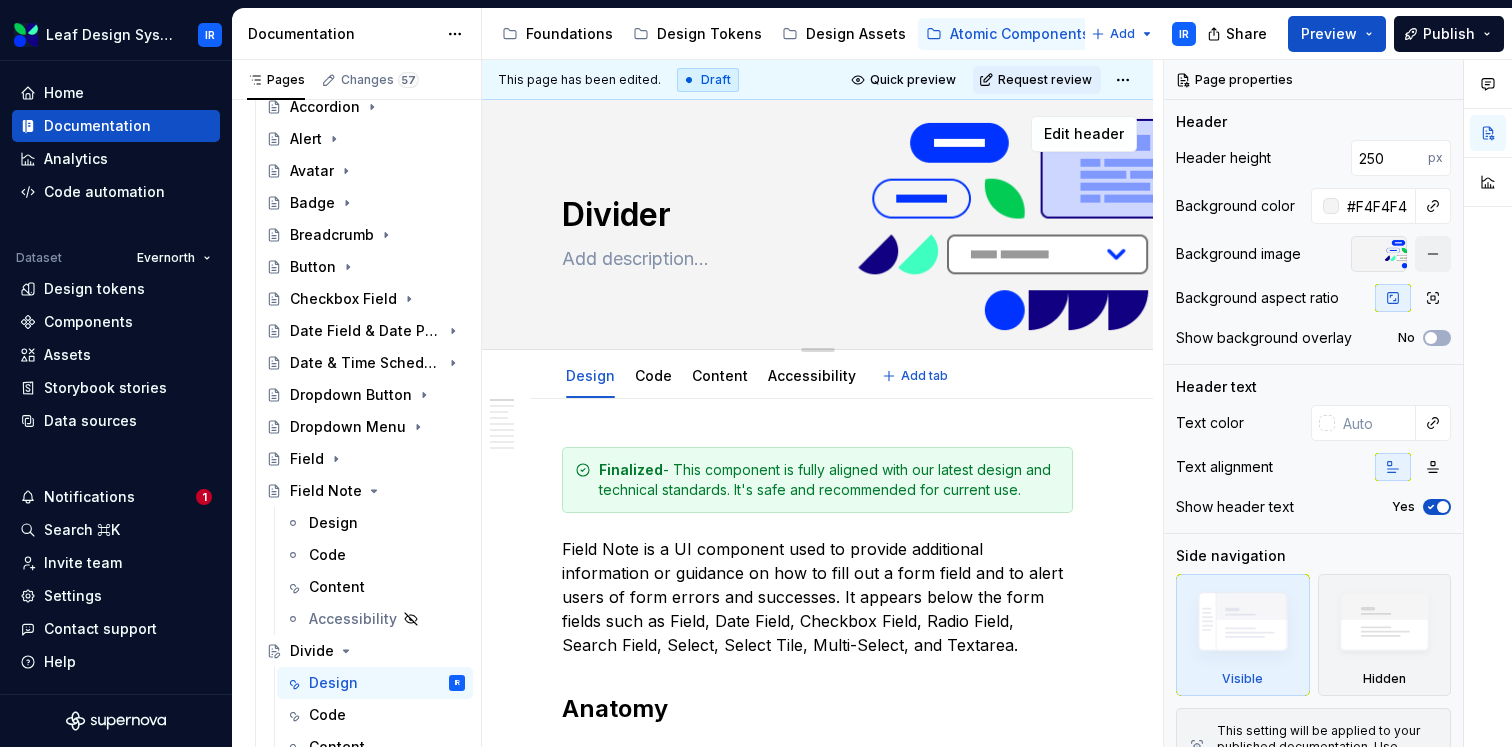 type on "*" 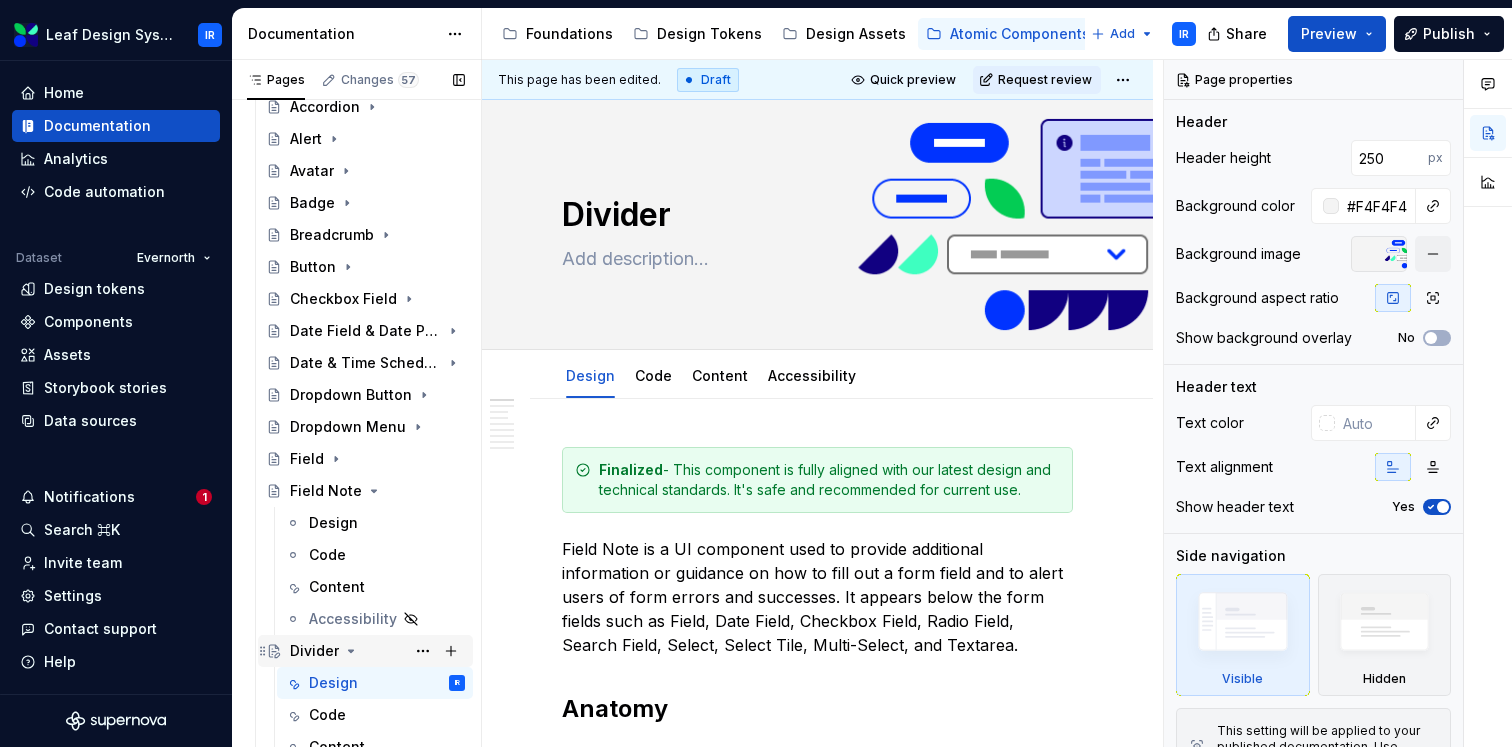 type on "*" 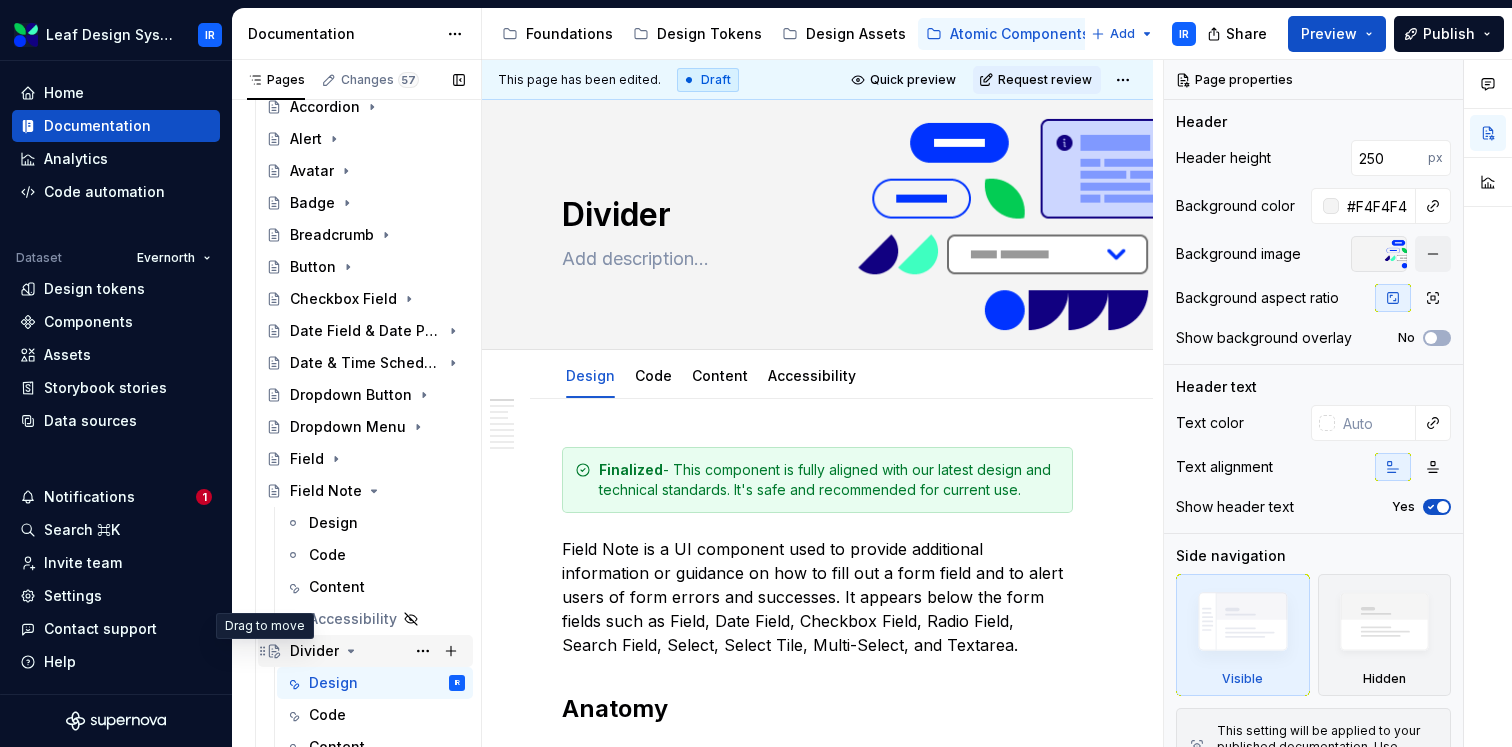 type on "Divider" 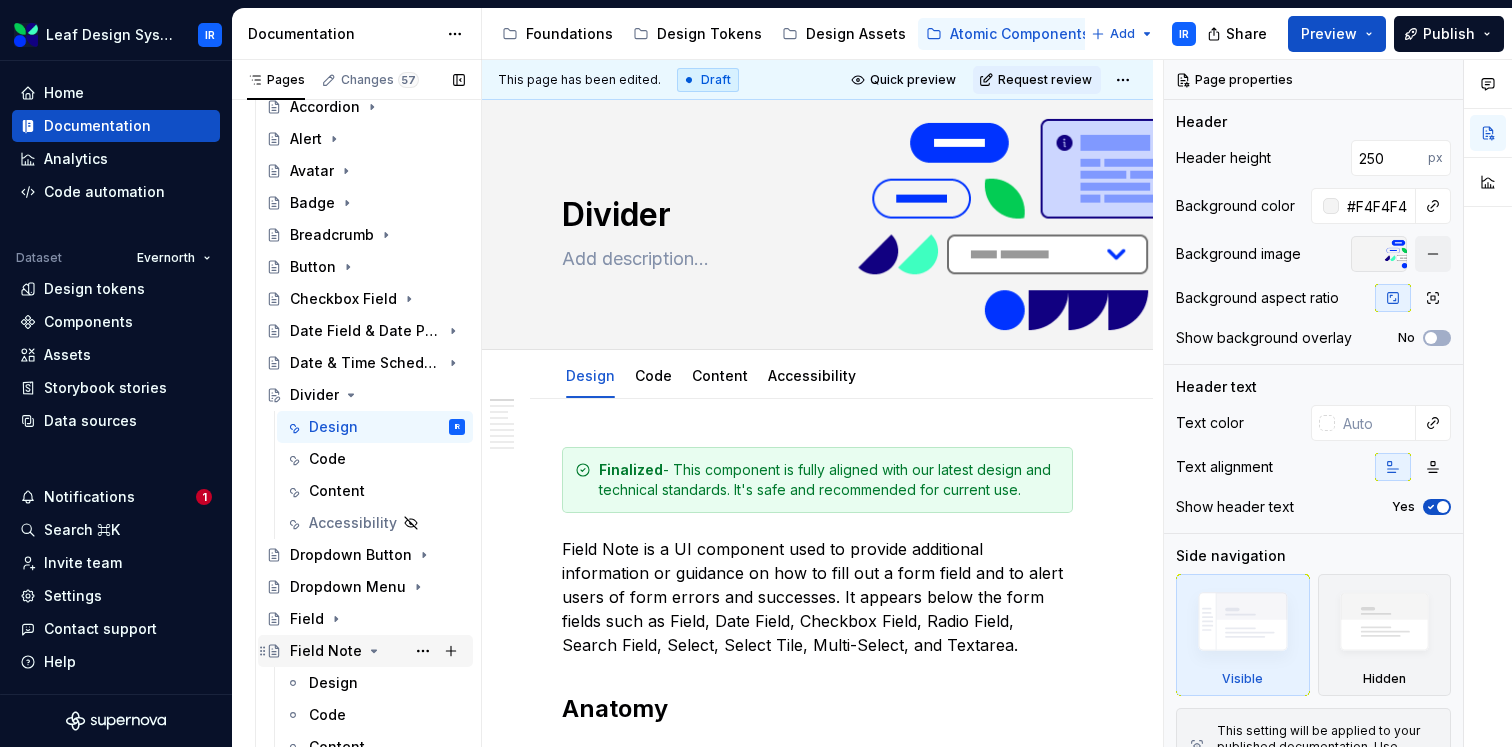 click 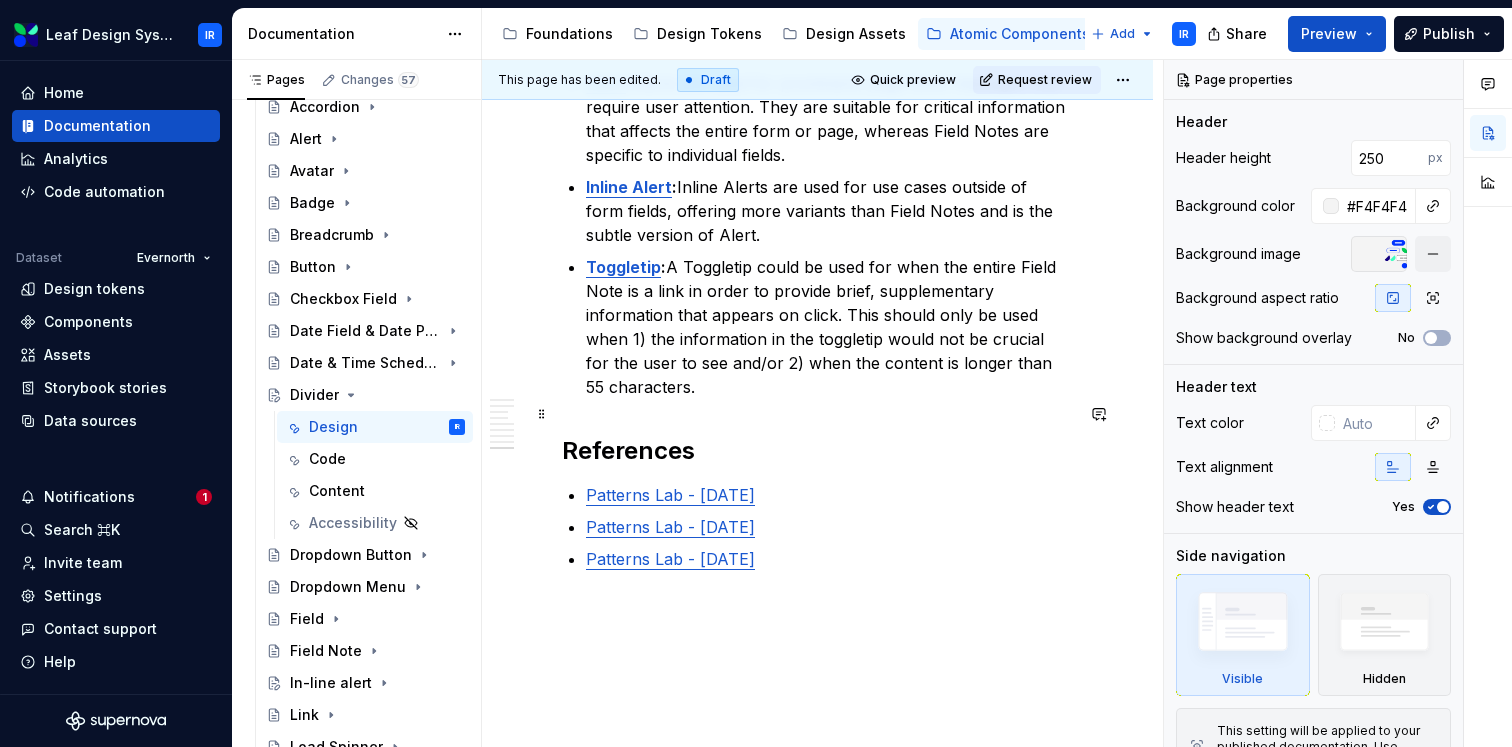 scroll, scrollTop: 2774, scrollLeft: 0, axis: vertical 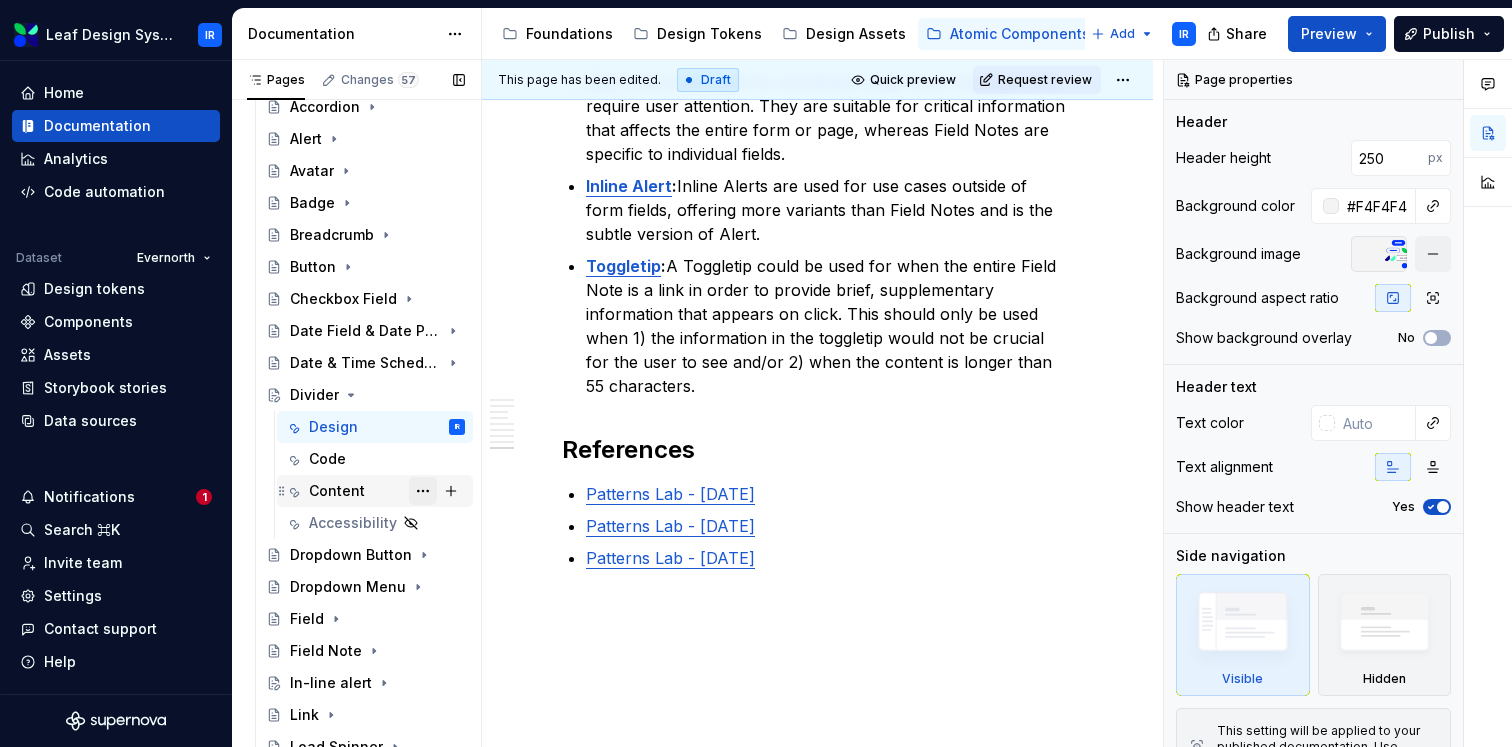 click at bounding box center (423, 491) 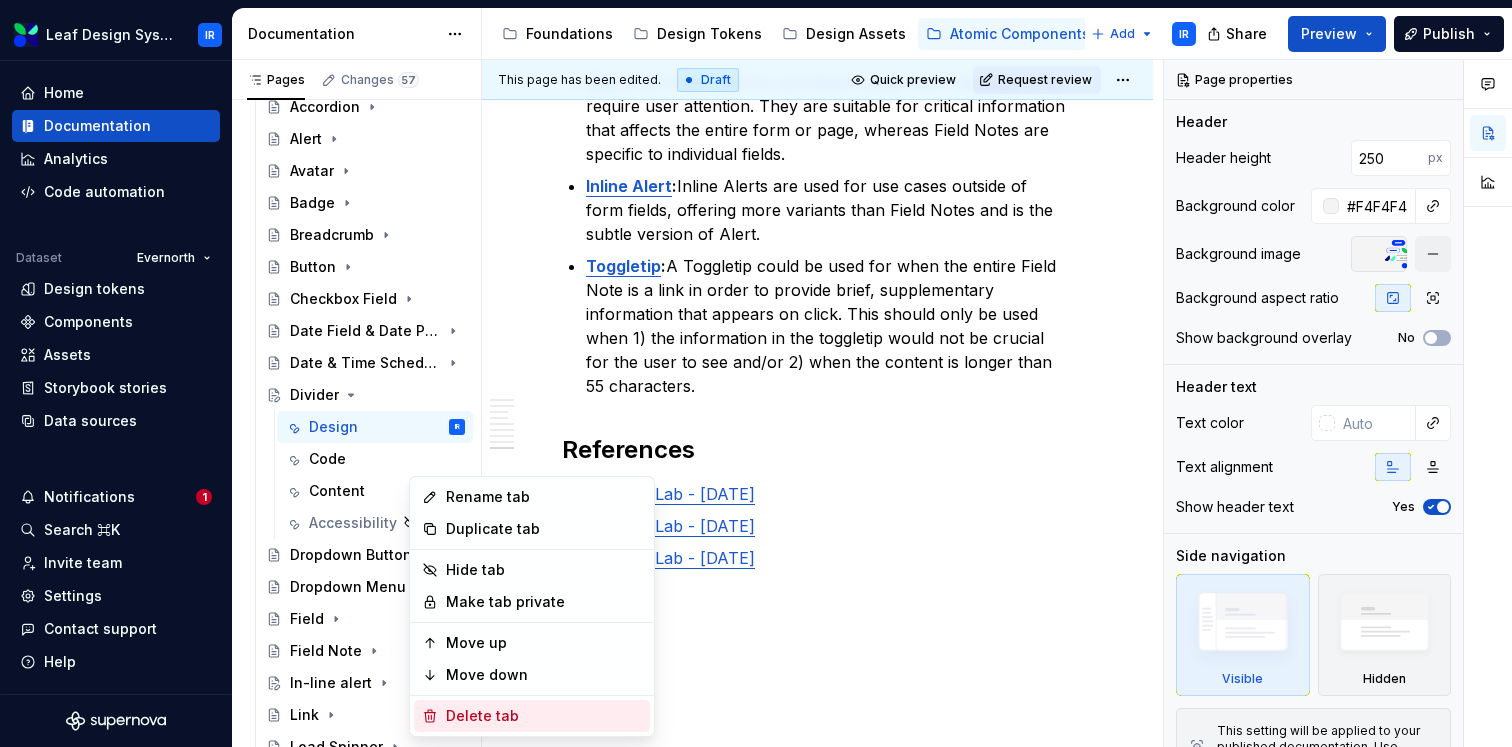 click on "Delete tab" at bounding box center [544, 716] 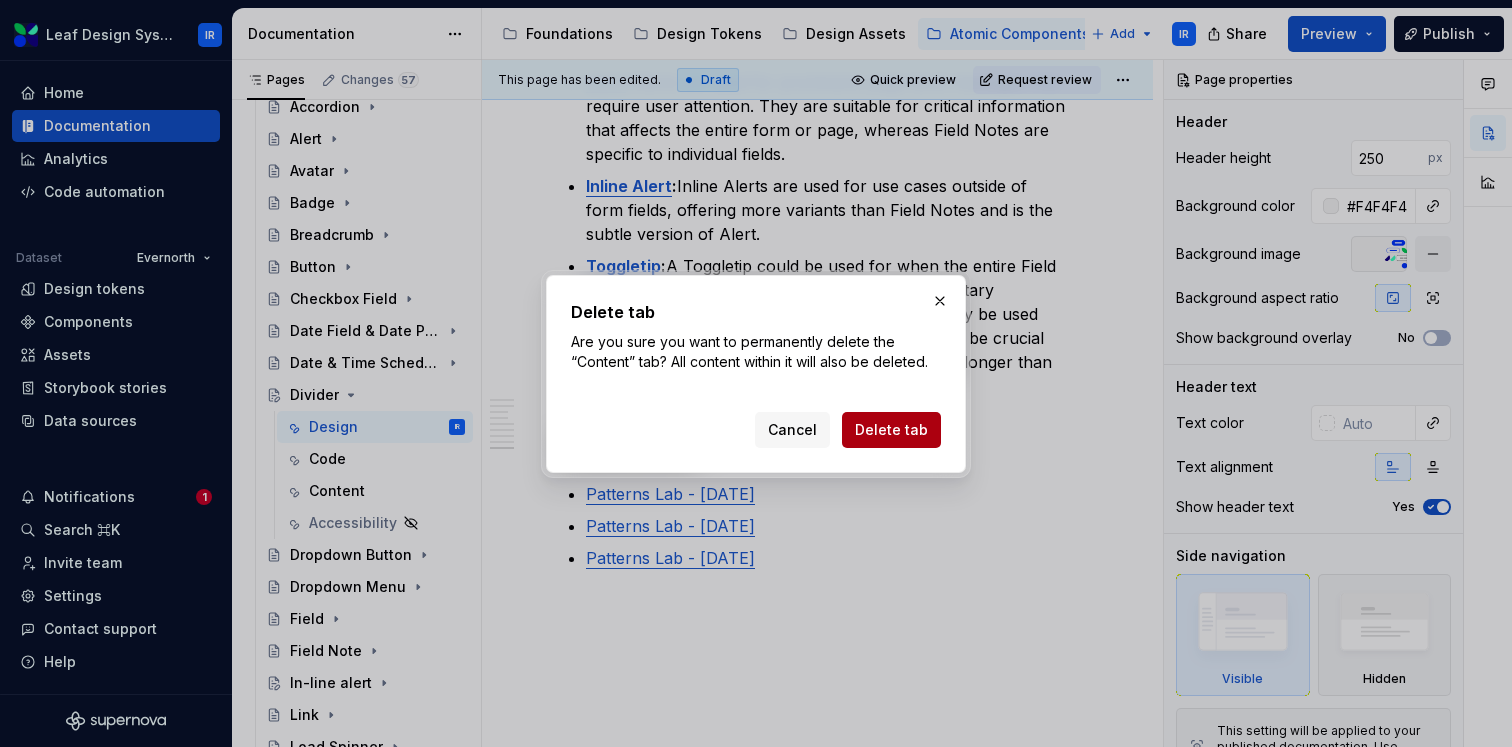 click on "Delete tab" at bounding box center (891, 430) 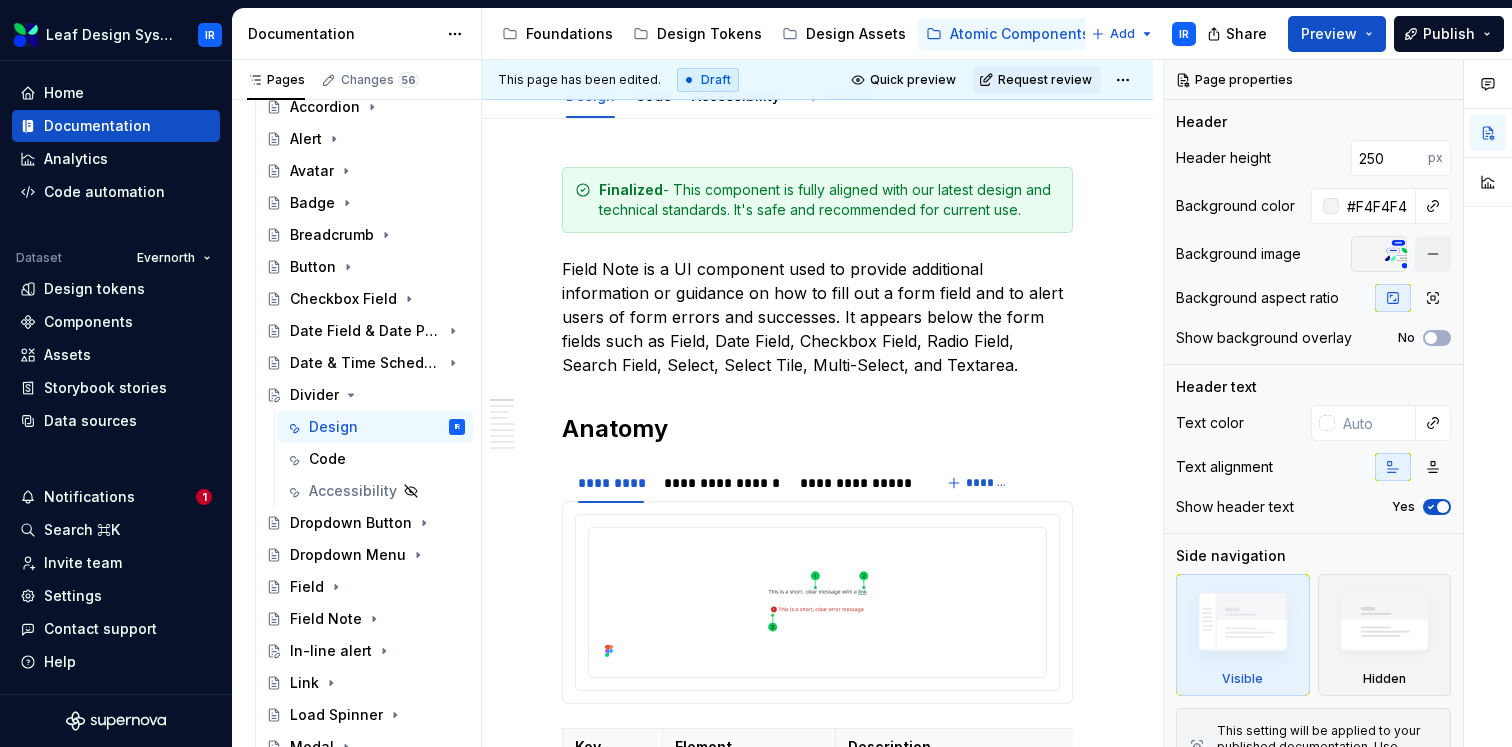 scroll, scrollTop: 0, scrollLeft: 0, axis: both 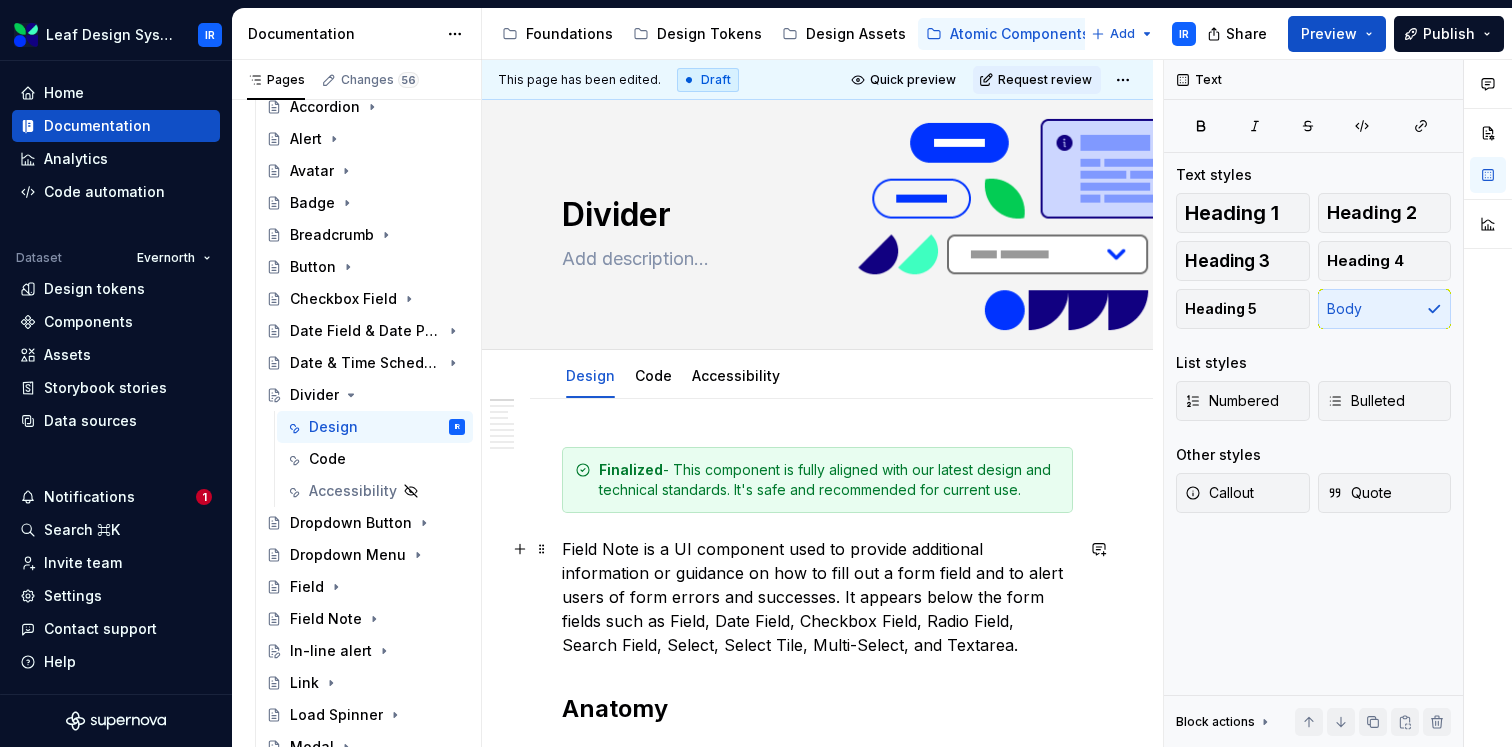 click on "Field Note is a UI component used to provide additional information or guidance on how to fill out a form field and to alert users of form errors and successes. It appears below the form fields such as Field, Date Field, Checkbox Field, Radio Field, Search Field, Select, Select Tile, Multi-Select, and Textarea." at bounding box center (817, 597) 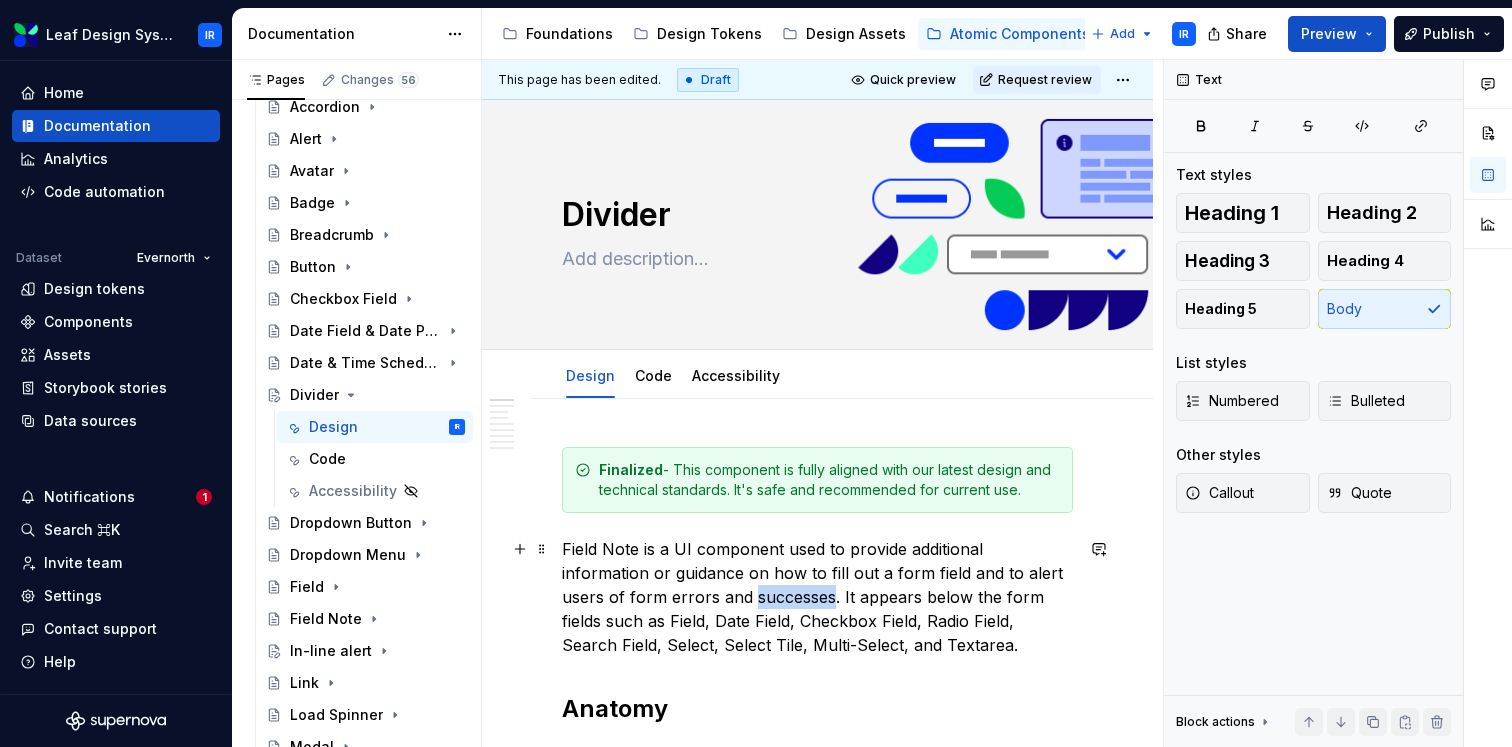 click on "Field Note is a UI component used to provide additional information or guidance on how to fill out a form field and to alert users of form errors and successes. It appears below the form fields such as Field, Date Field, Checkbox Field, Radio Field, Search Field, Select, Select Tile, Multi-Select, and Textarea." at bounding box center (817, 597) 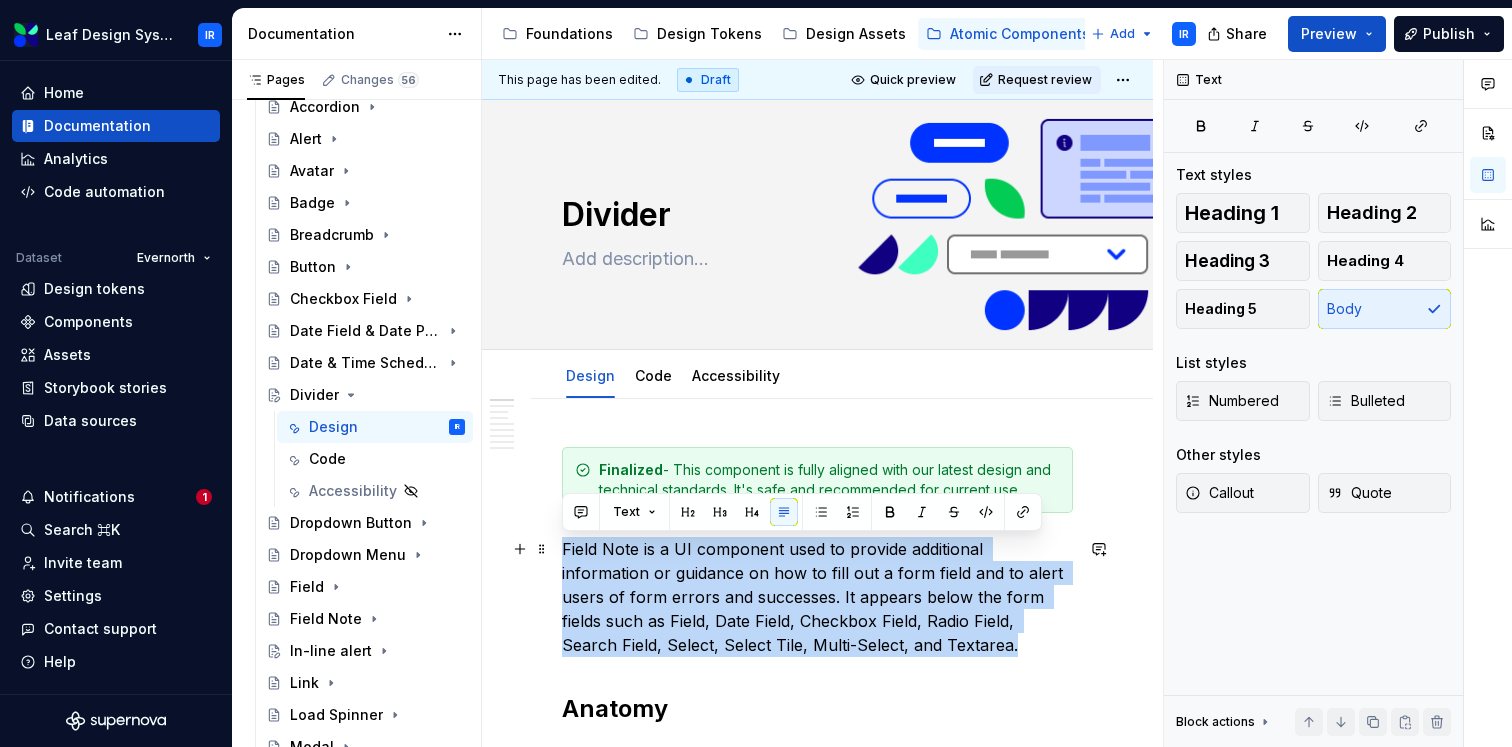 click on "Field Note is a UI component used to provide additional information or guidance on how to fill out a form field and to alert users of form errors and successes. It appears below the form fields such as Field, Date Field, Checkbox Field, Radio Field, Search Field, Select, Select Tile, Multi-Select, and Textarea." at bounding box center (817, 597) 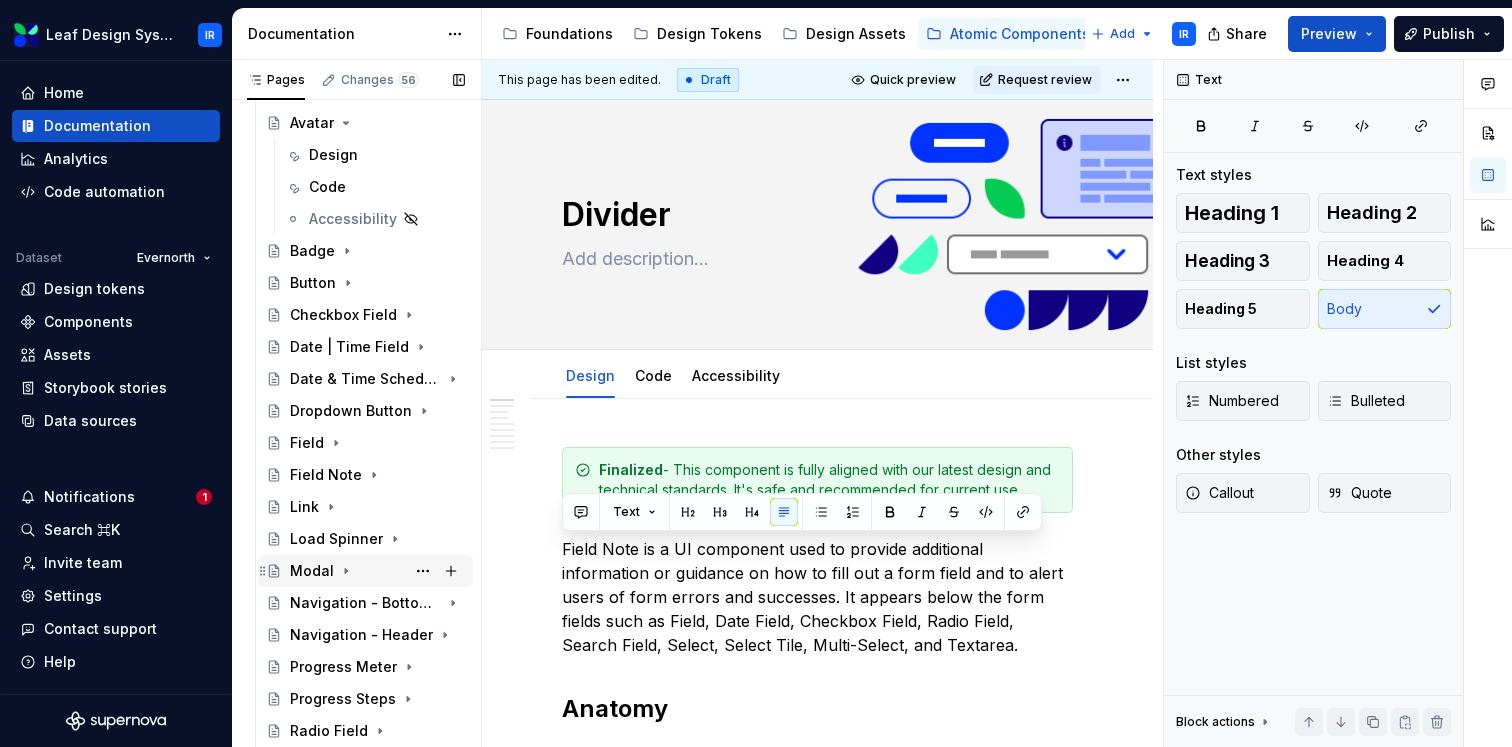 scroll, scrollTop: 1667, scrollLeft: 0, axis: vertical 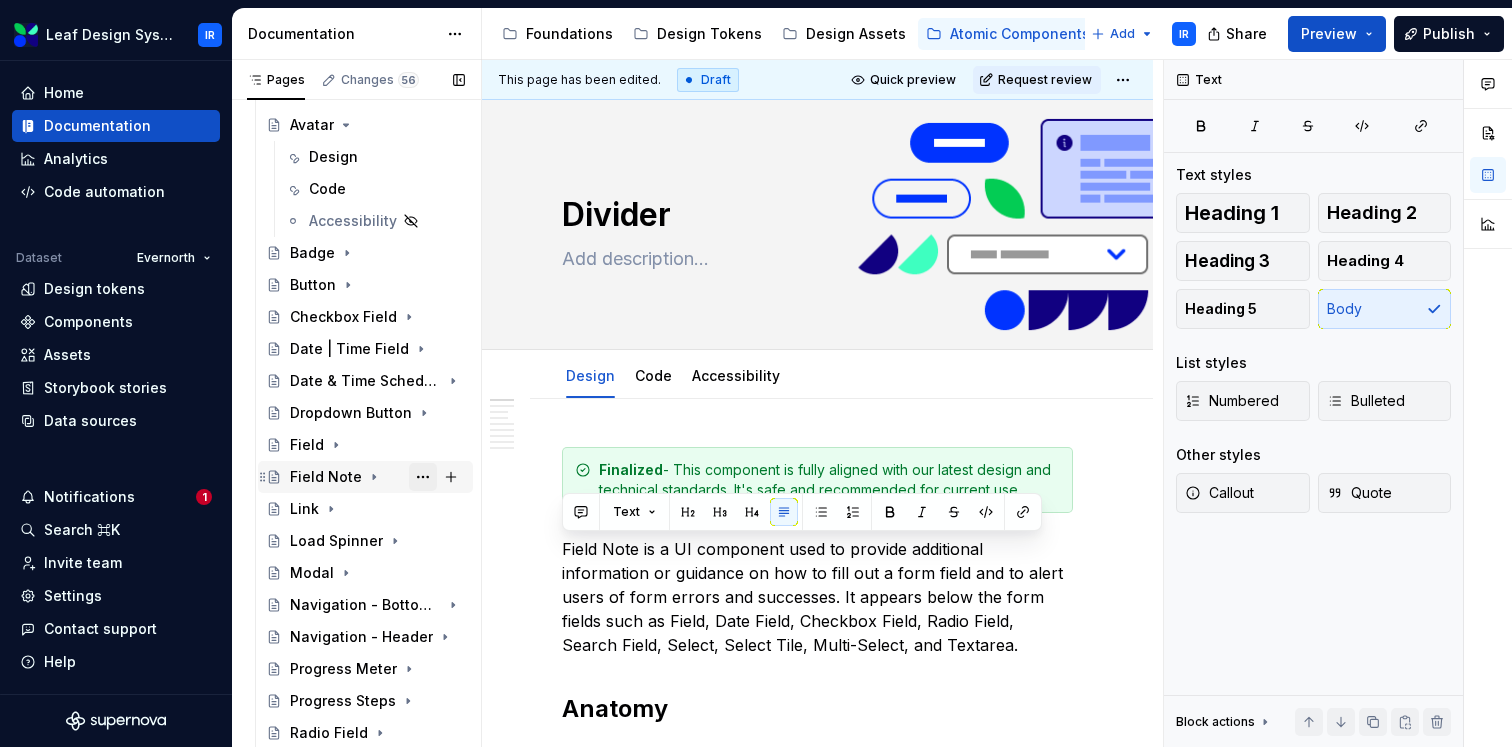 click at bounding box center [423, 477] 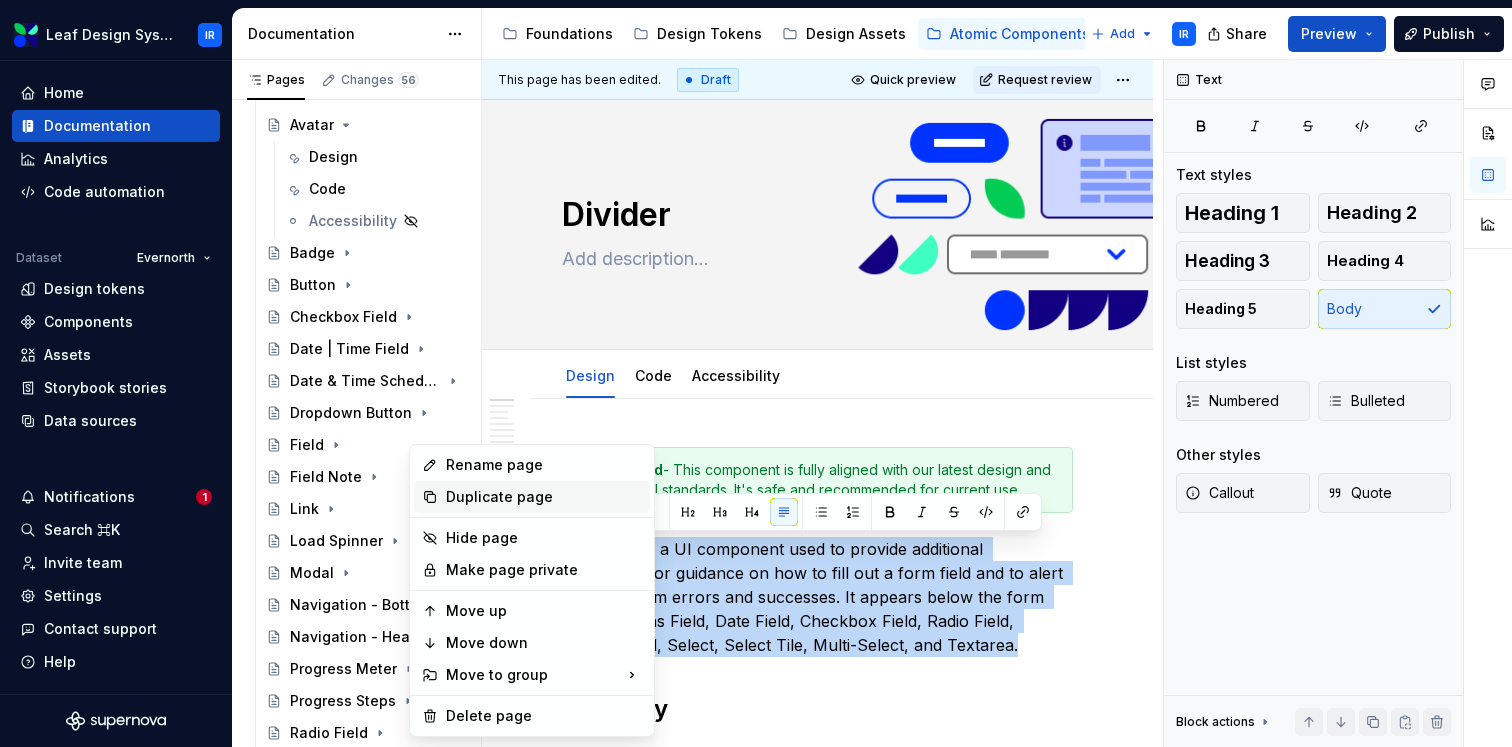 click on "Duplicate page" at bounding box center (544, 497) 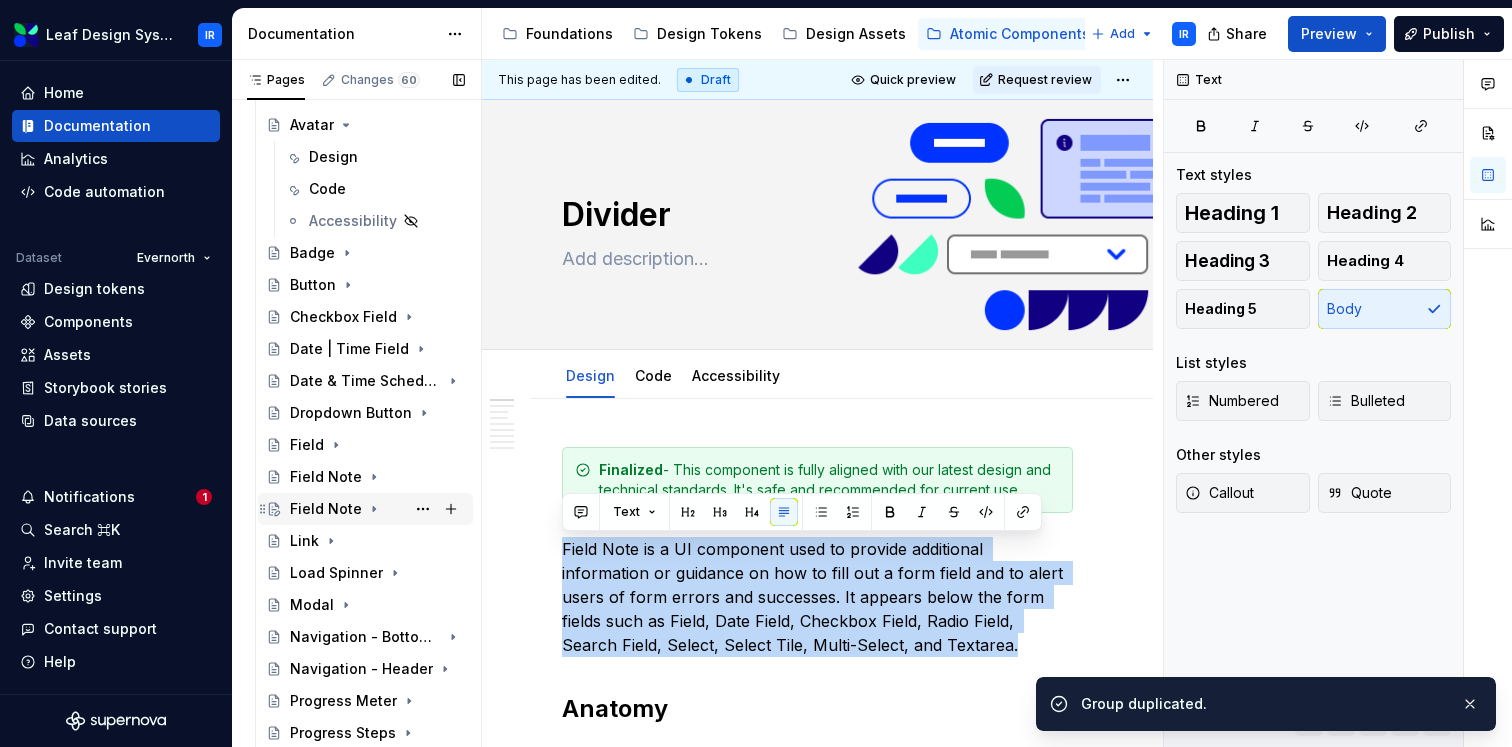 click on "Field Note" at bounding box center [326, 509] 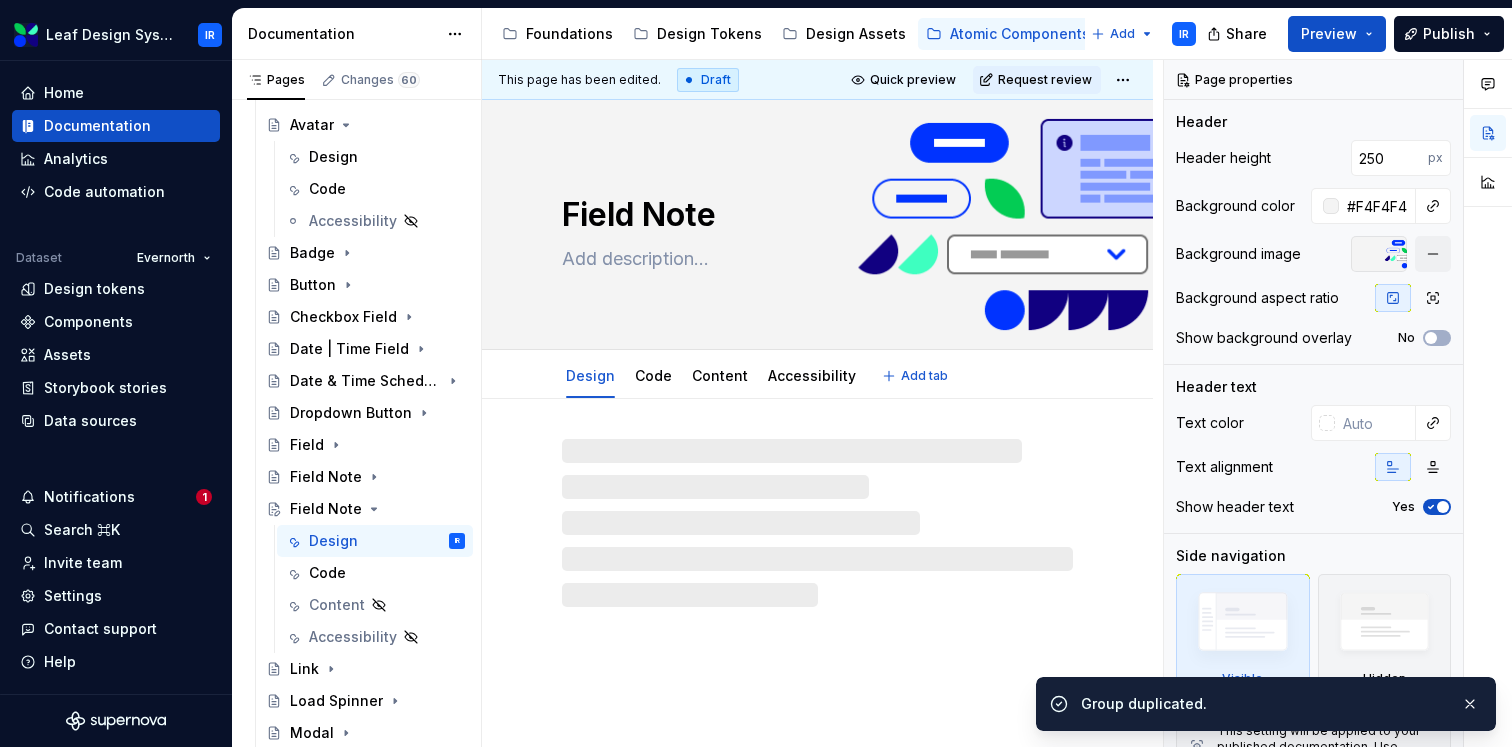 click on "Field Note" at bounding box center [813, 215] 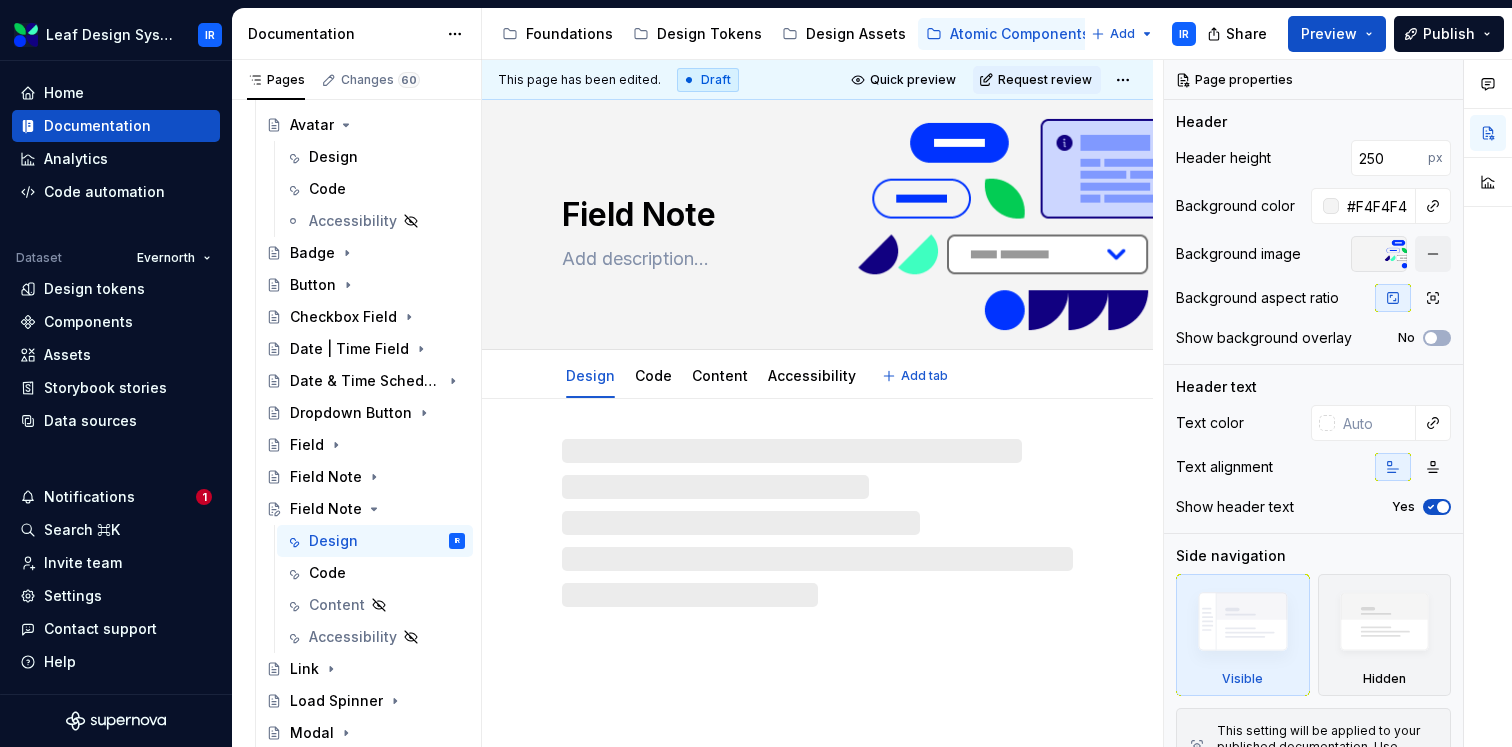 click on "Field Note" at bounding box center [813, 215] 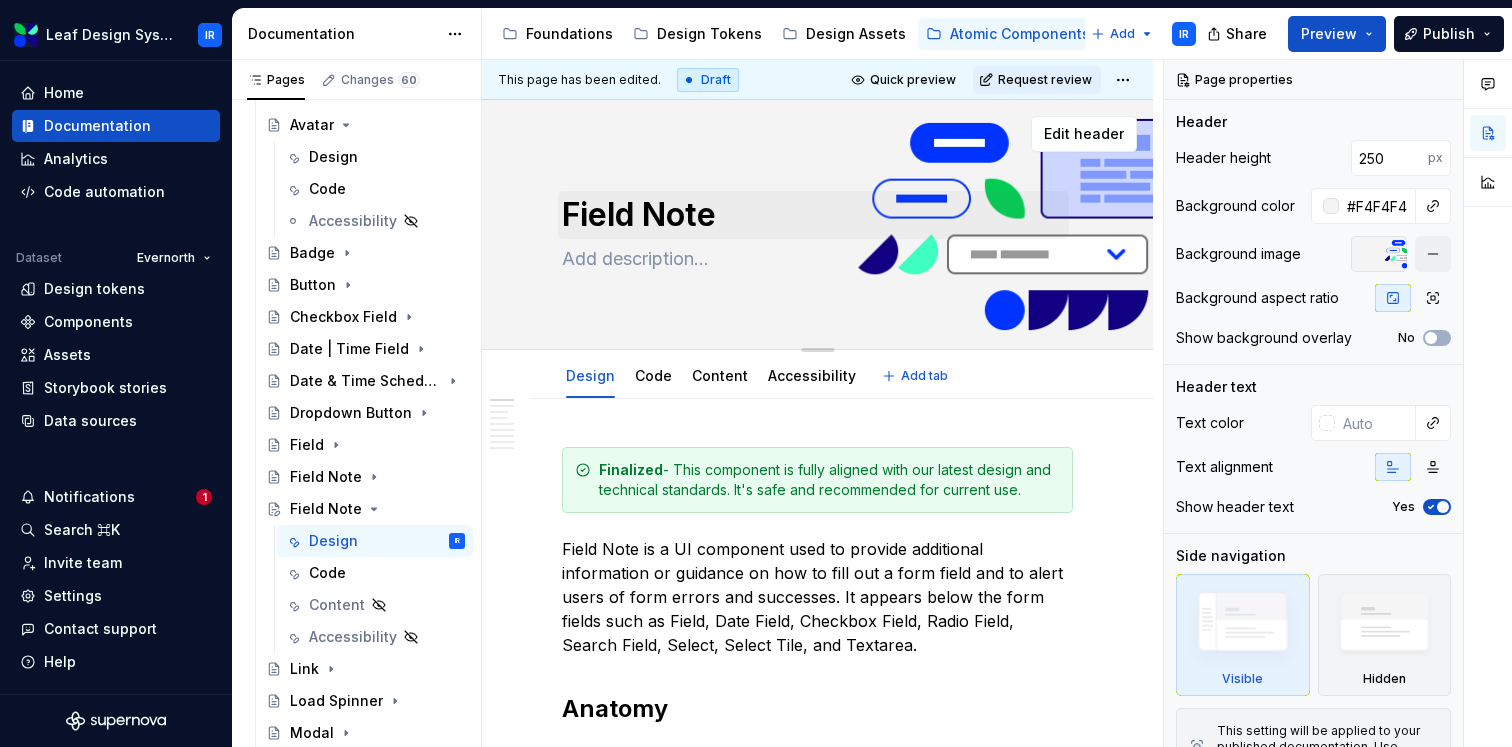 type on "*" 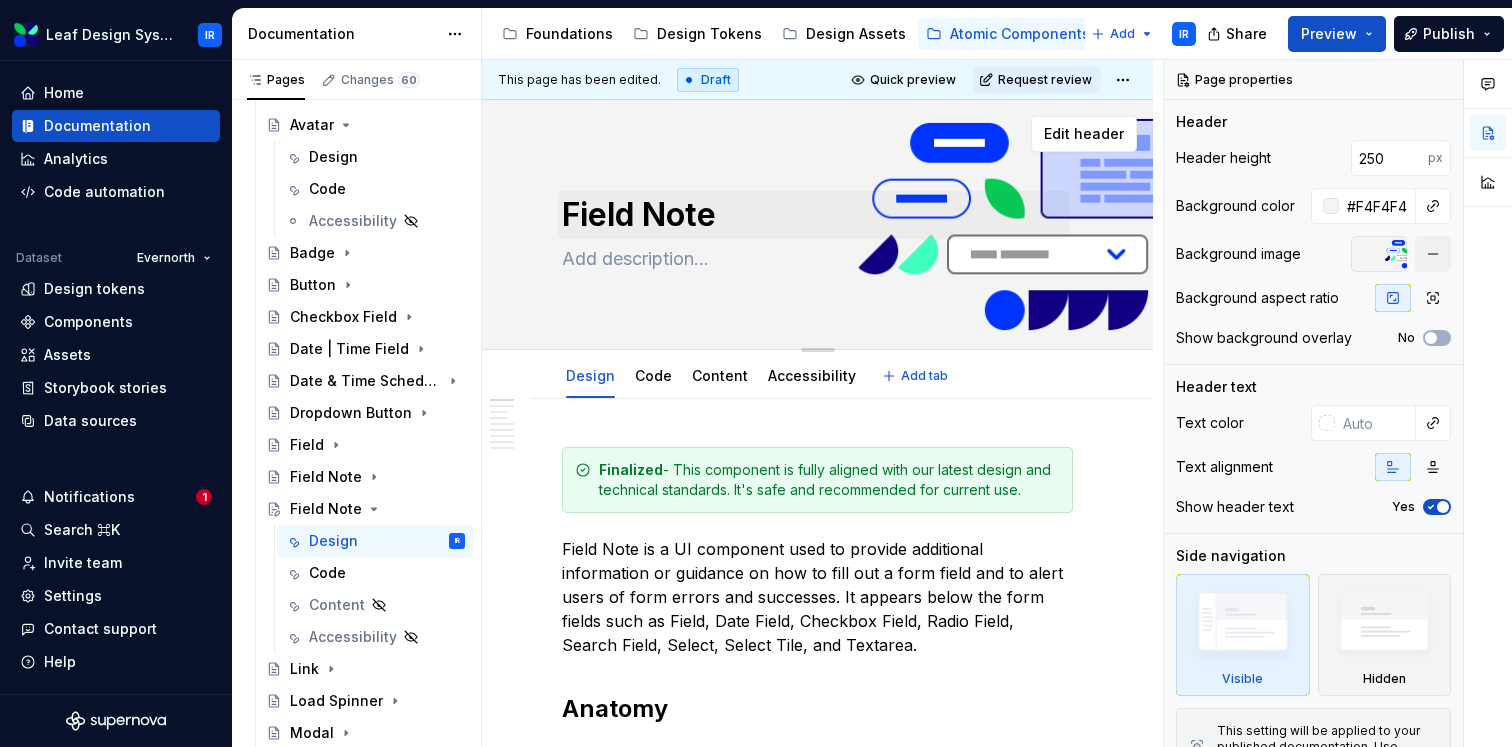 type on "d" 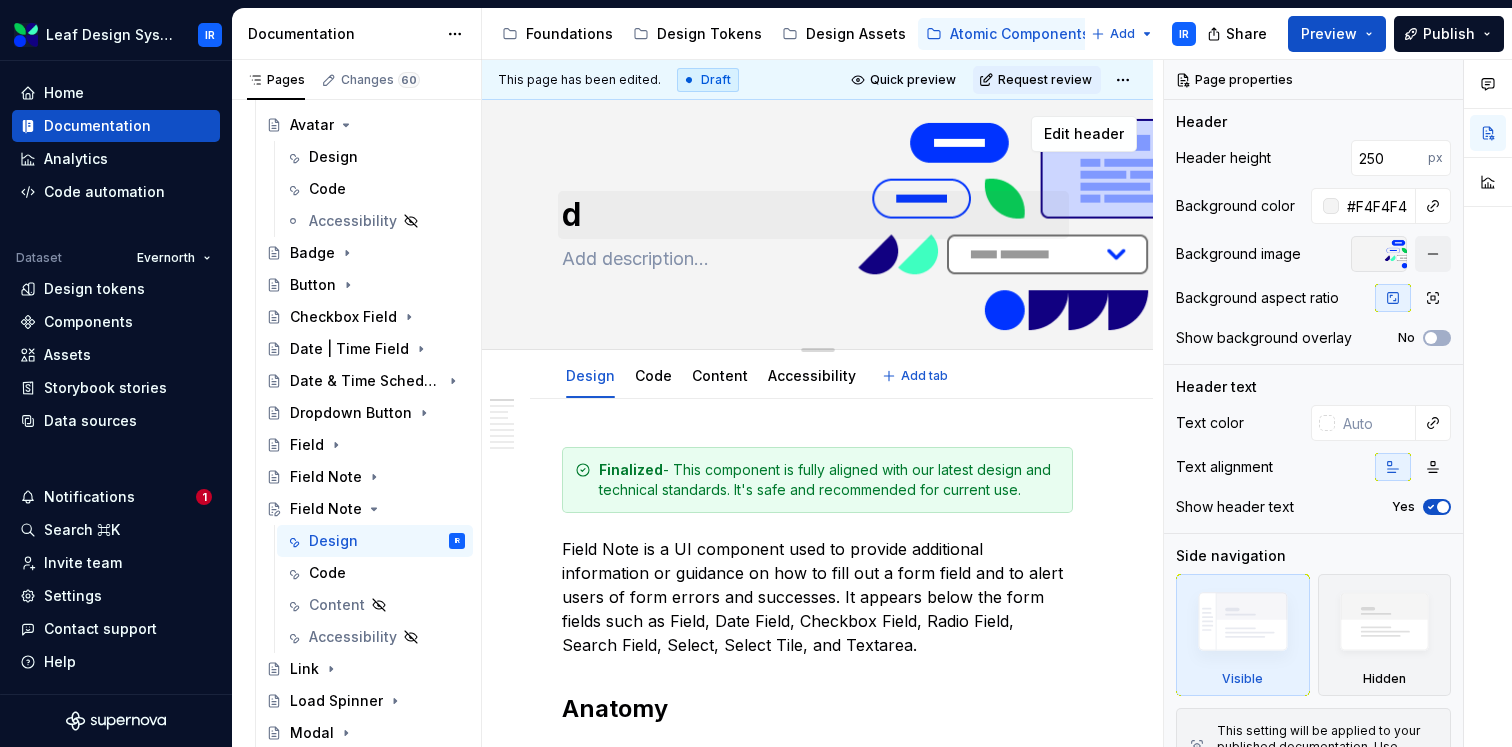 type on "*" 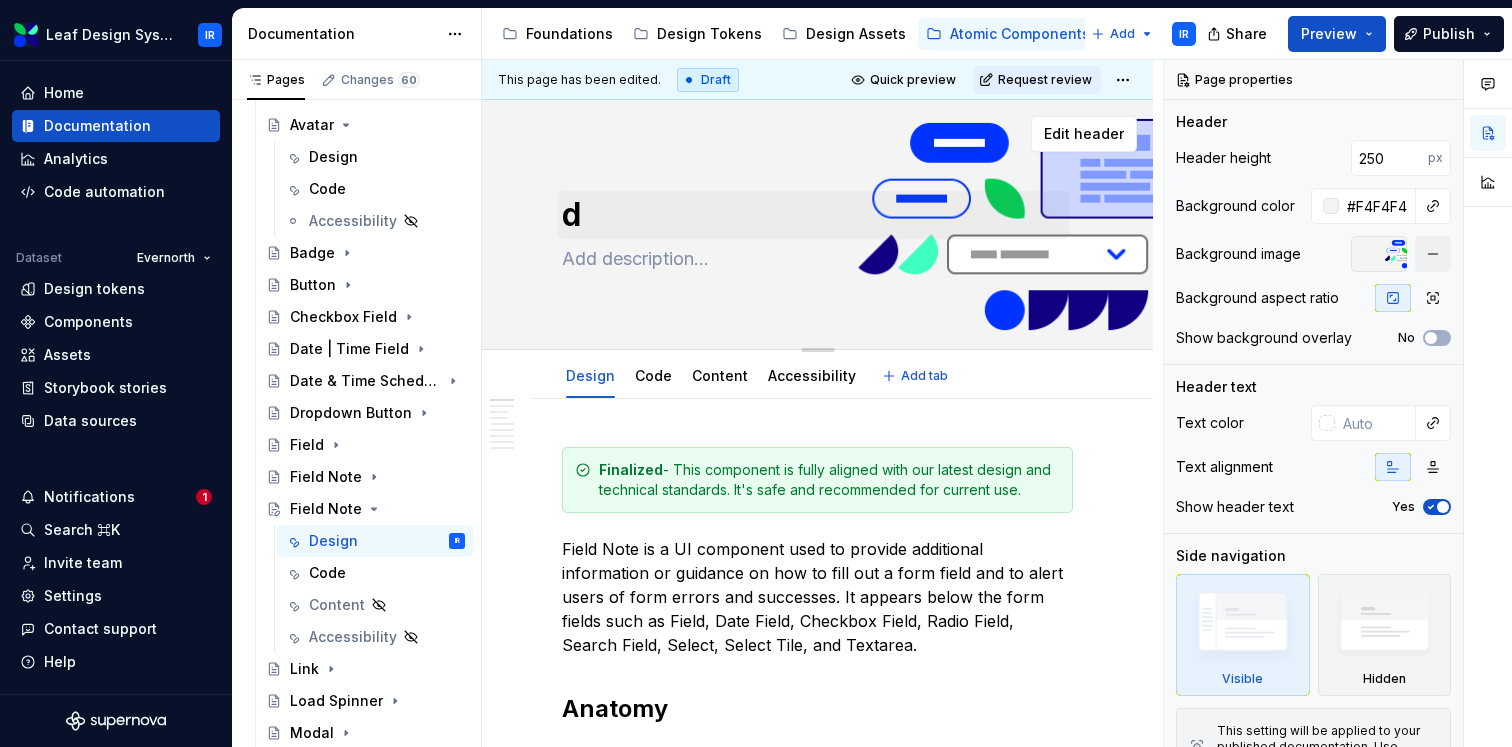 type on "de" 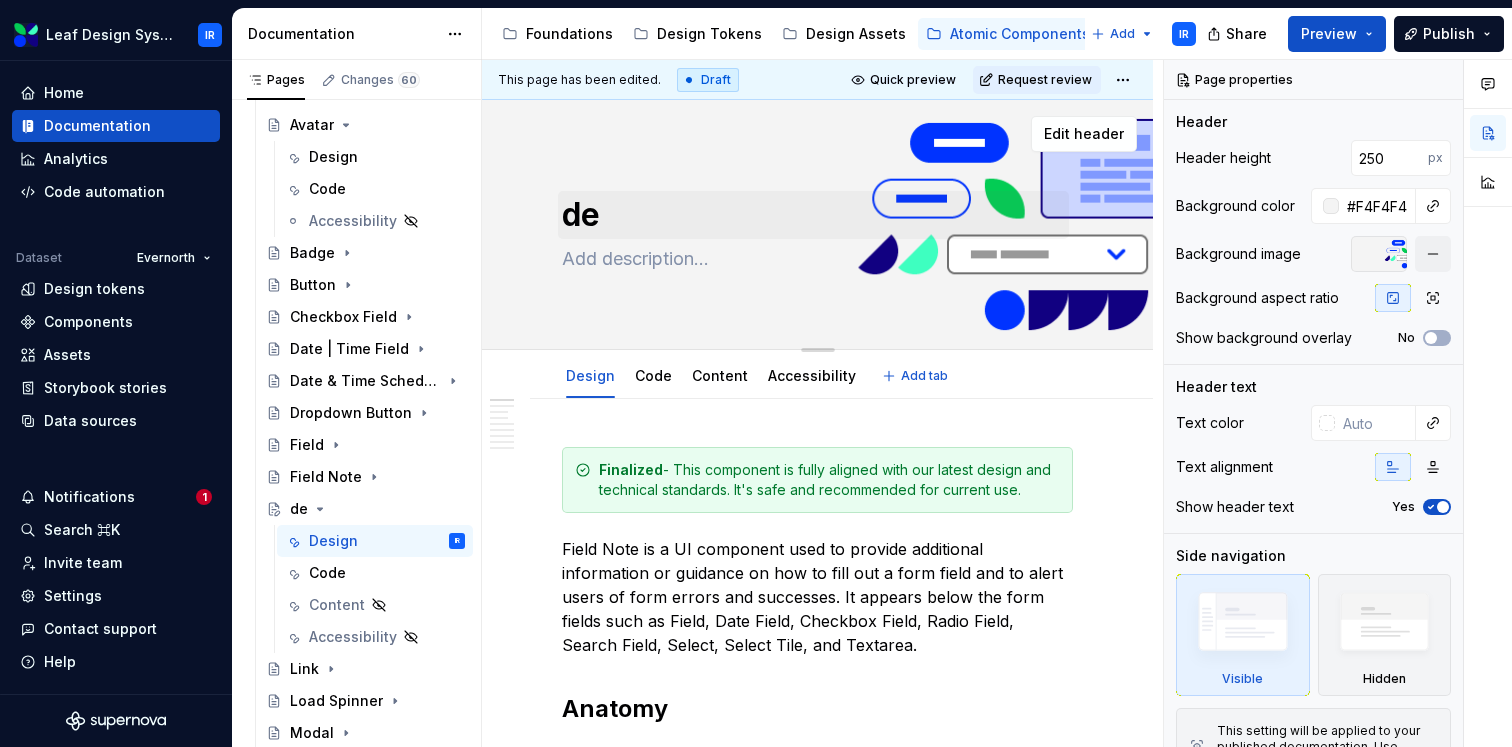 type on "*" 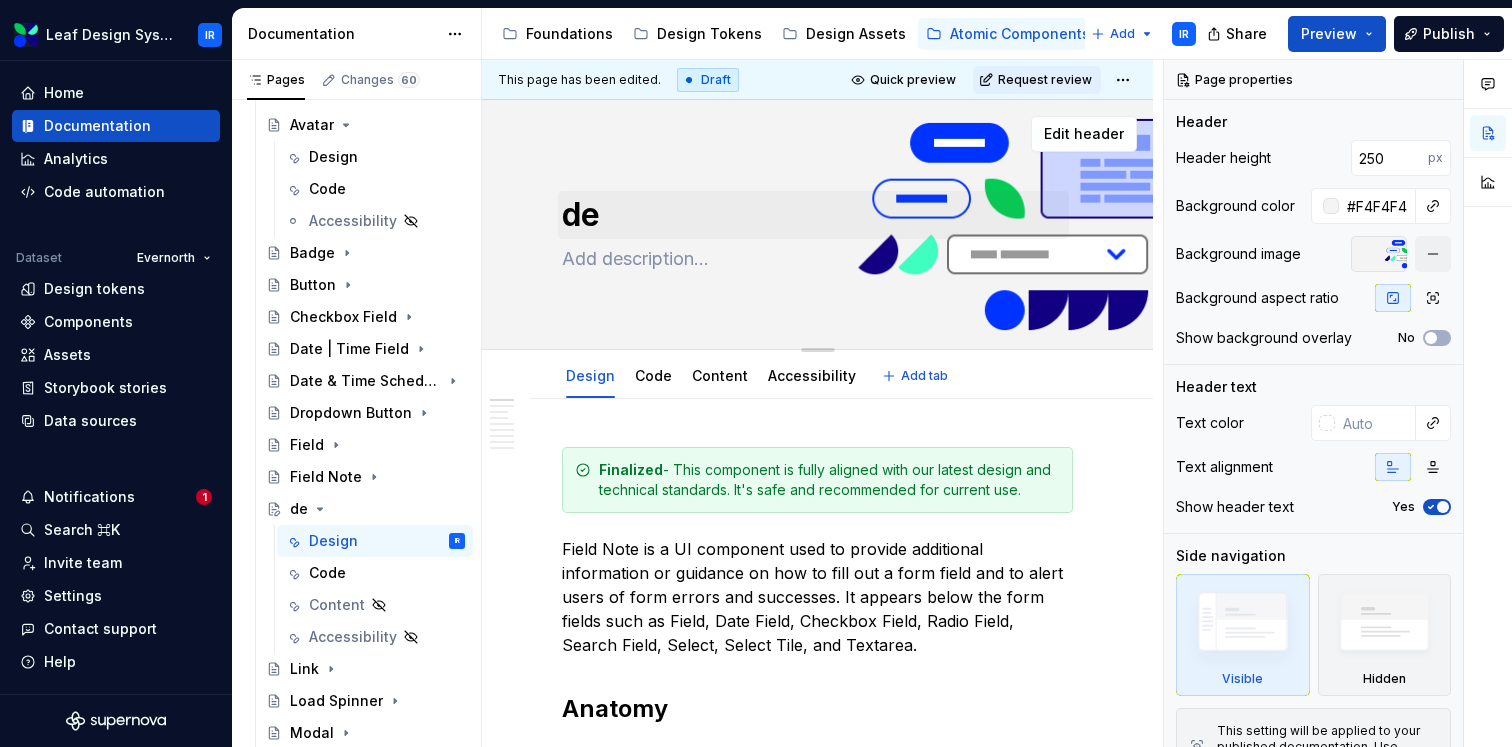 type on "der" 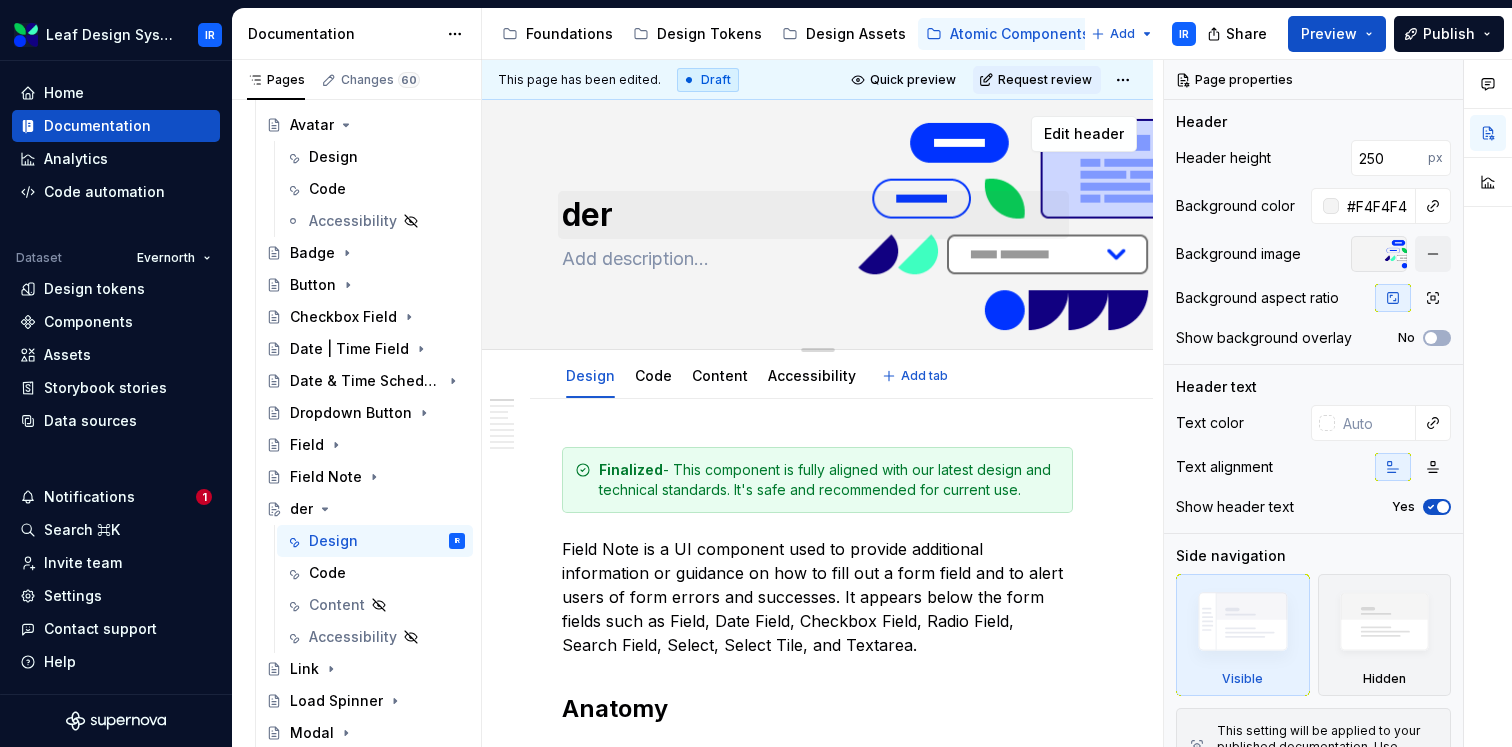 type on "*" 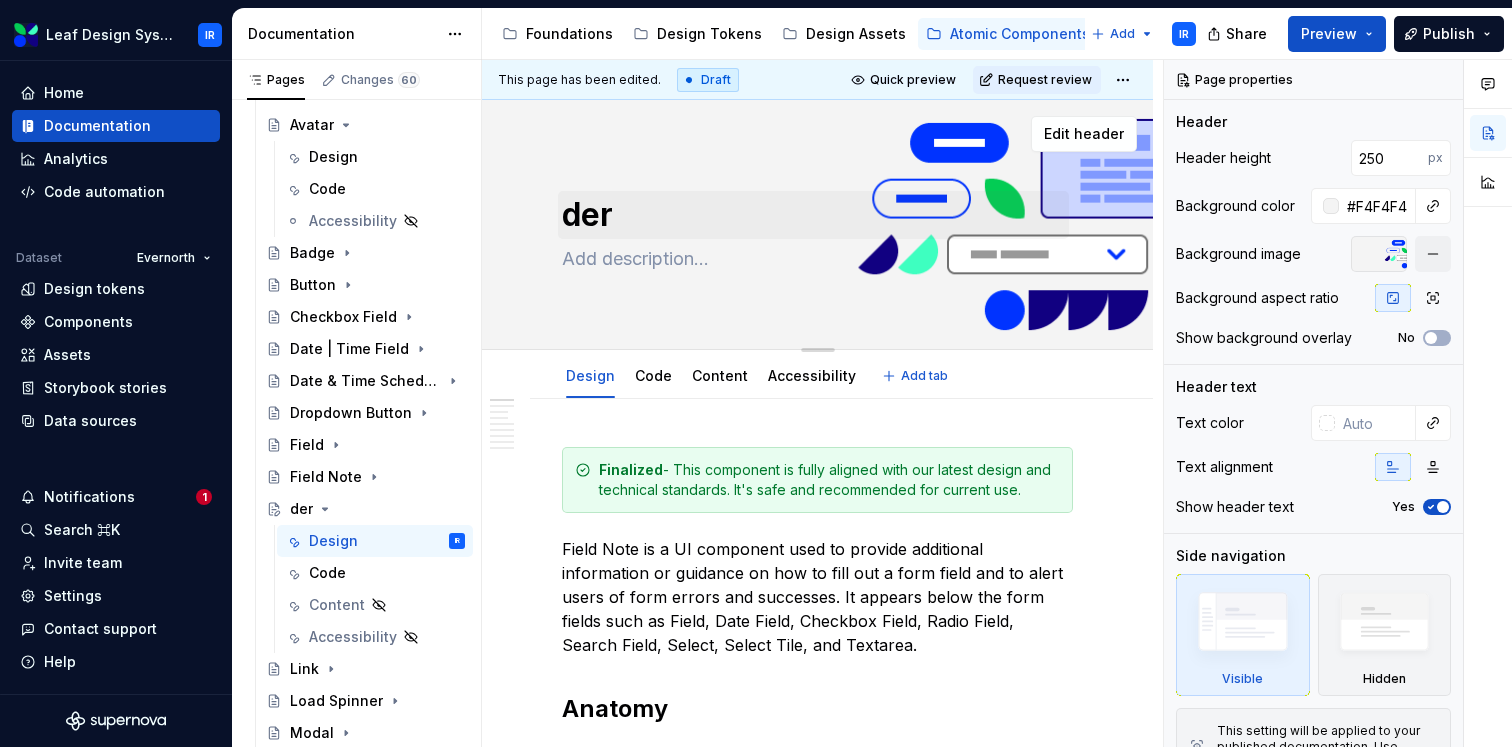 type on "de" 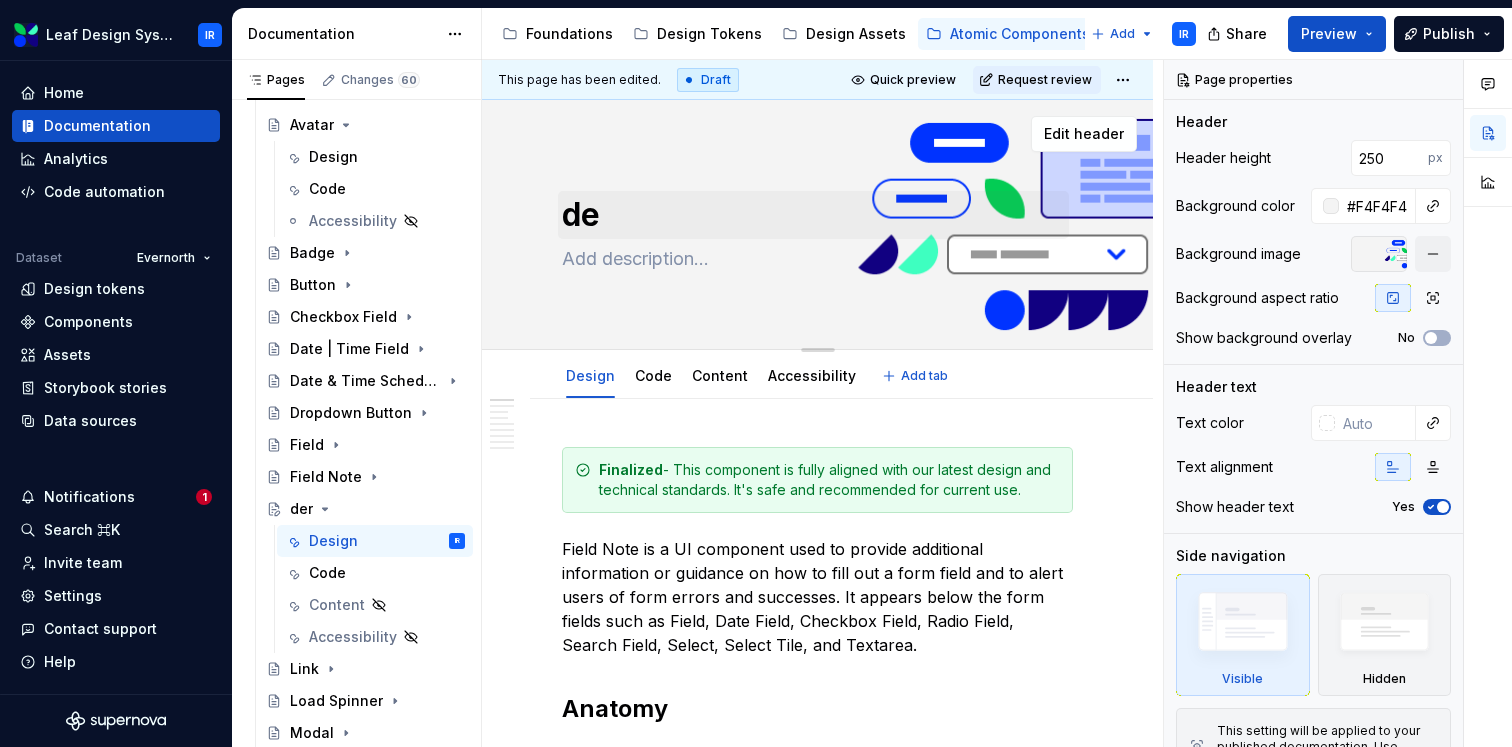 type on "*" 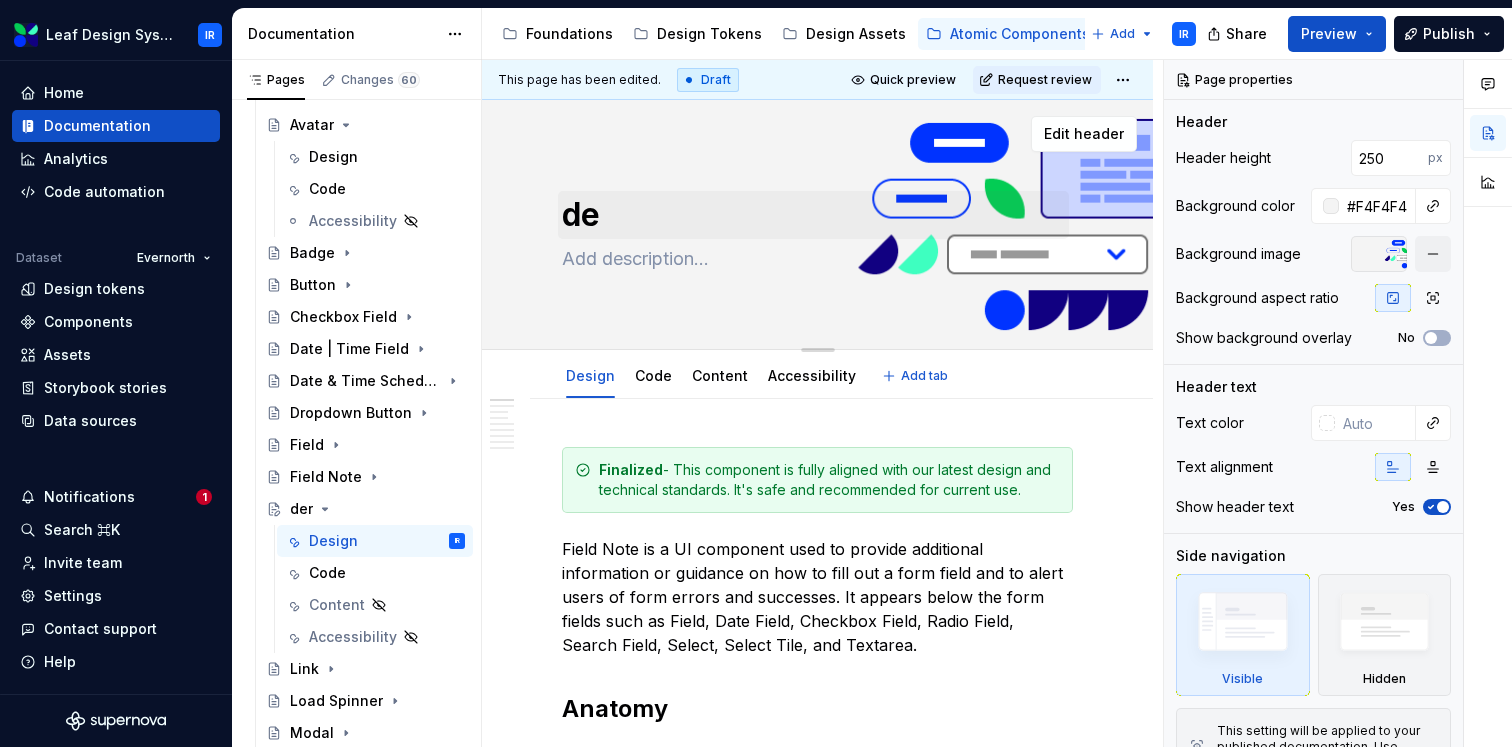 type on "d" 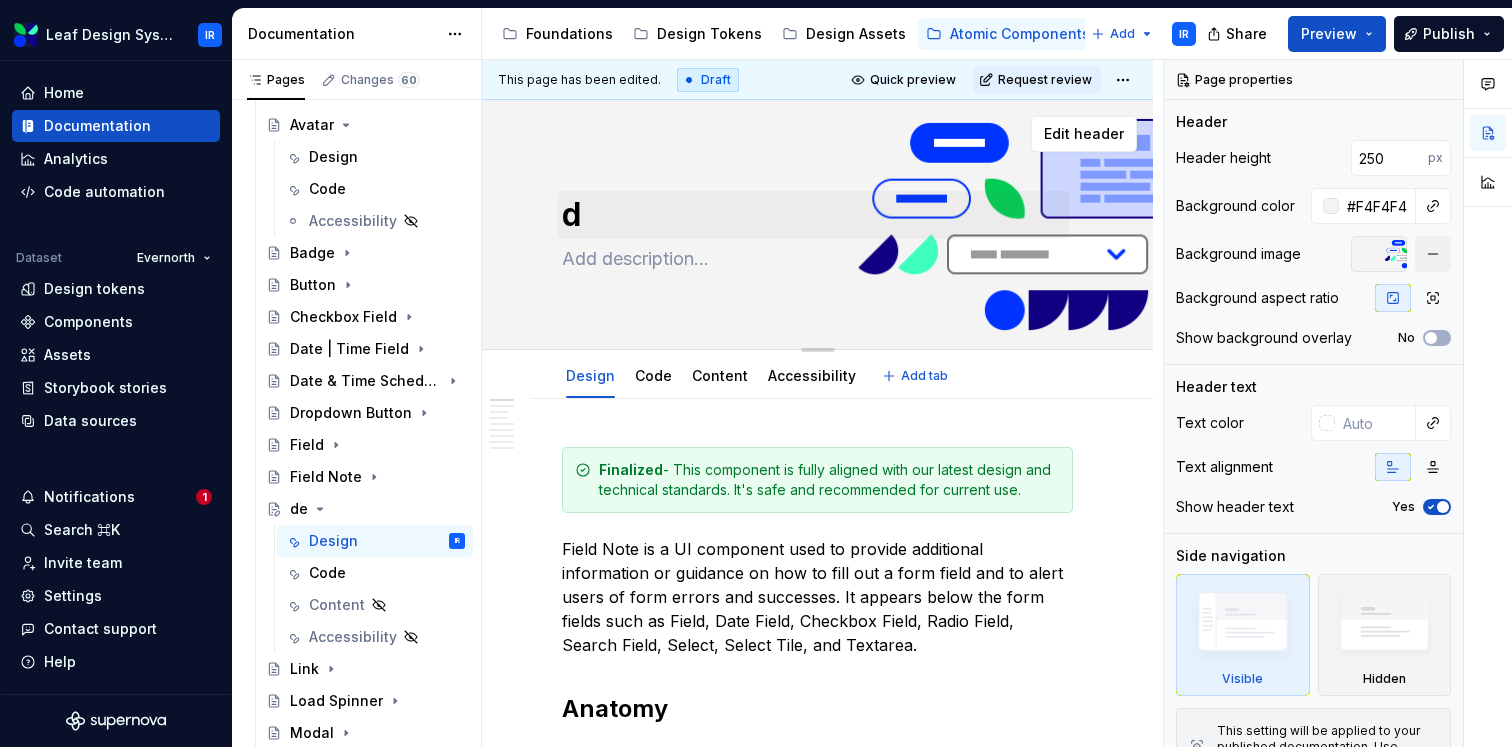 type on "*" 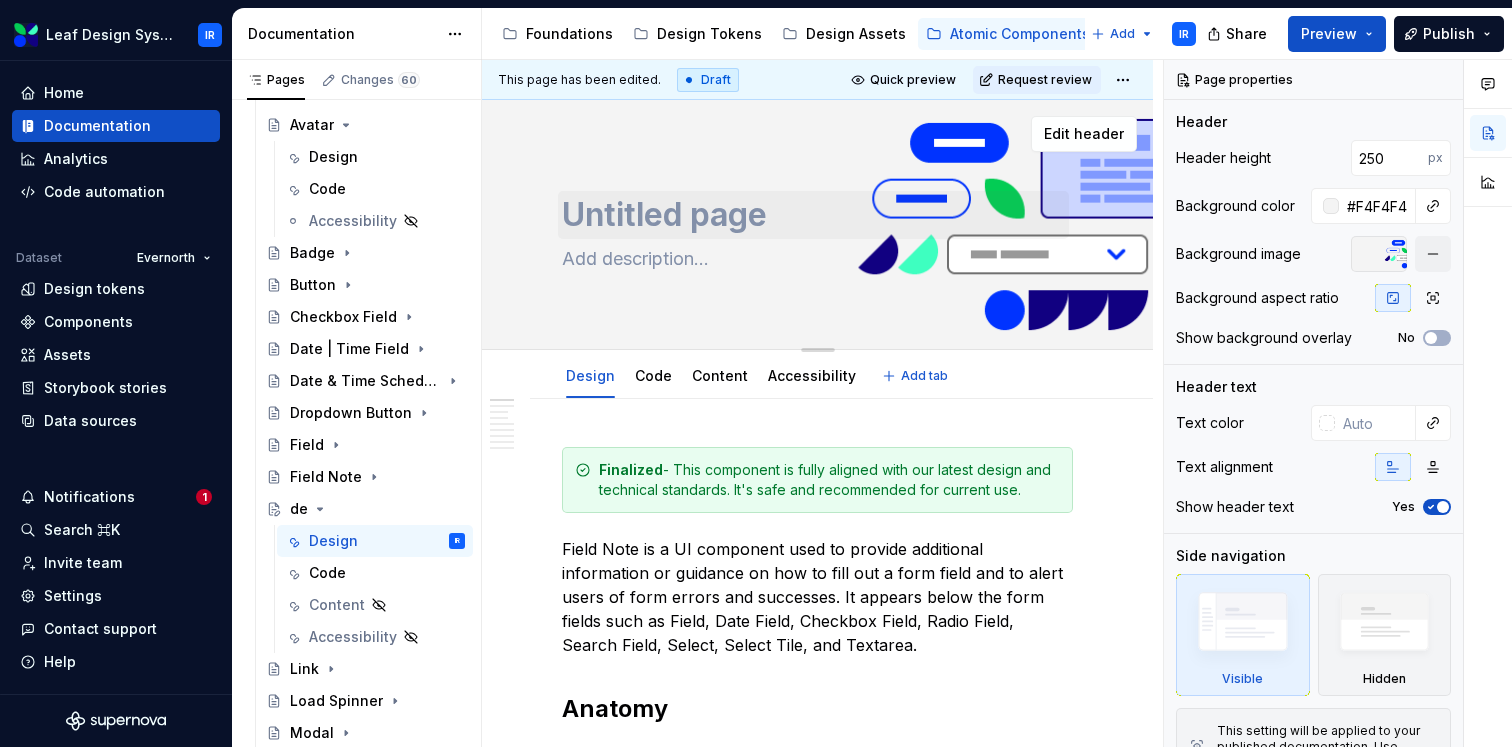 type on "Untitled group" 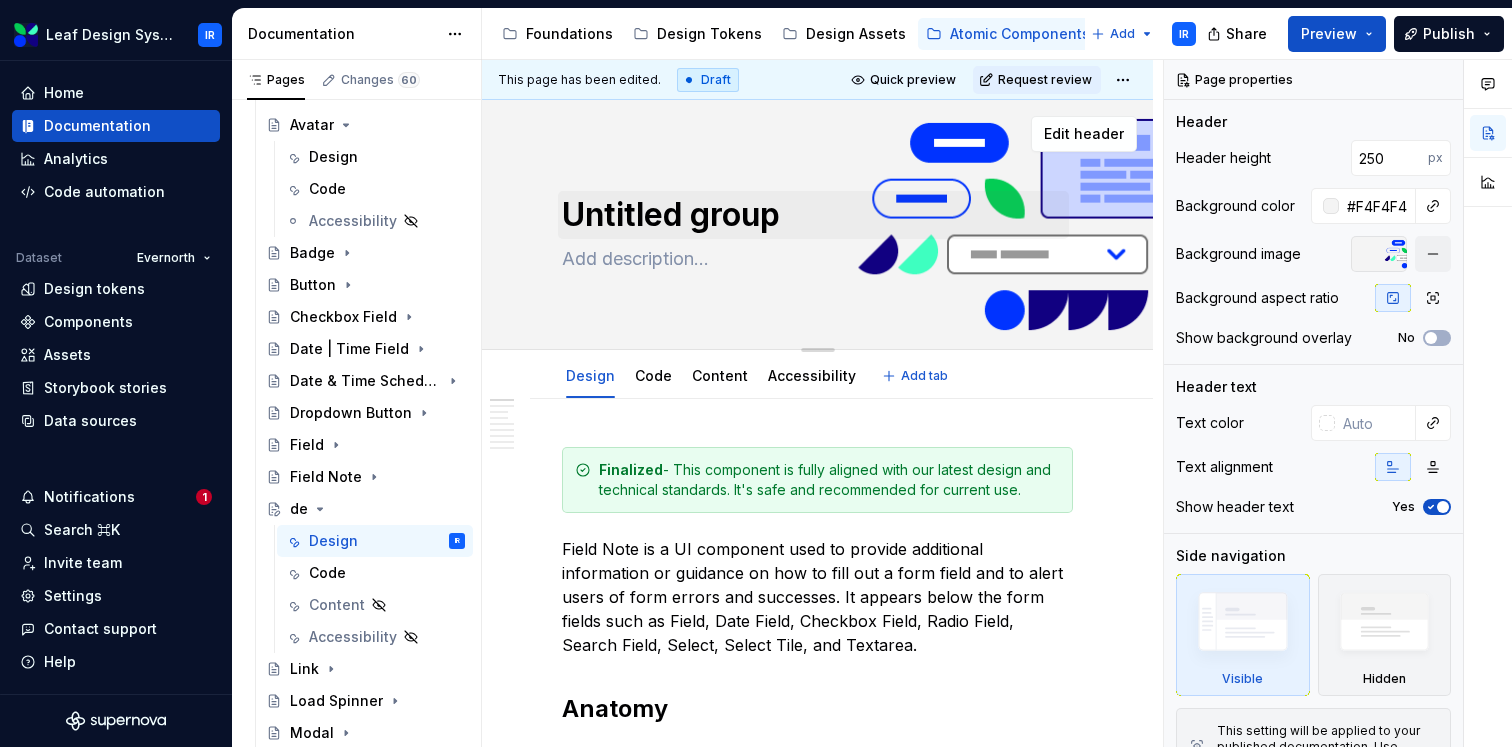 type on "*" 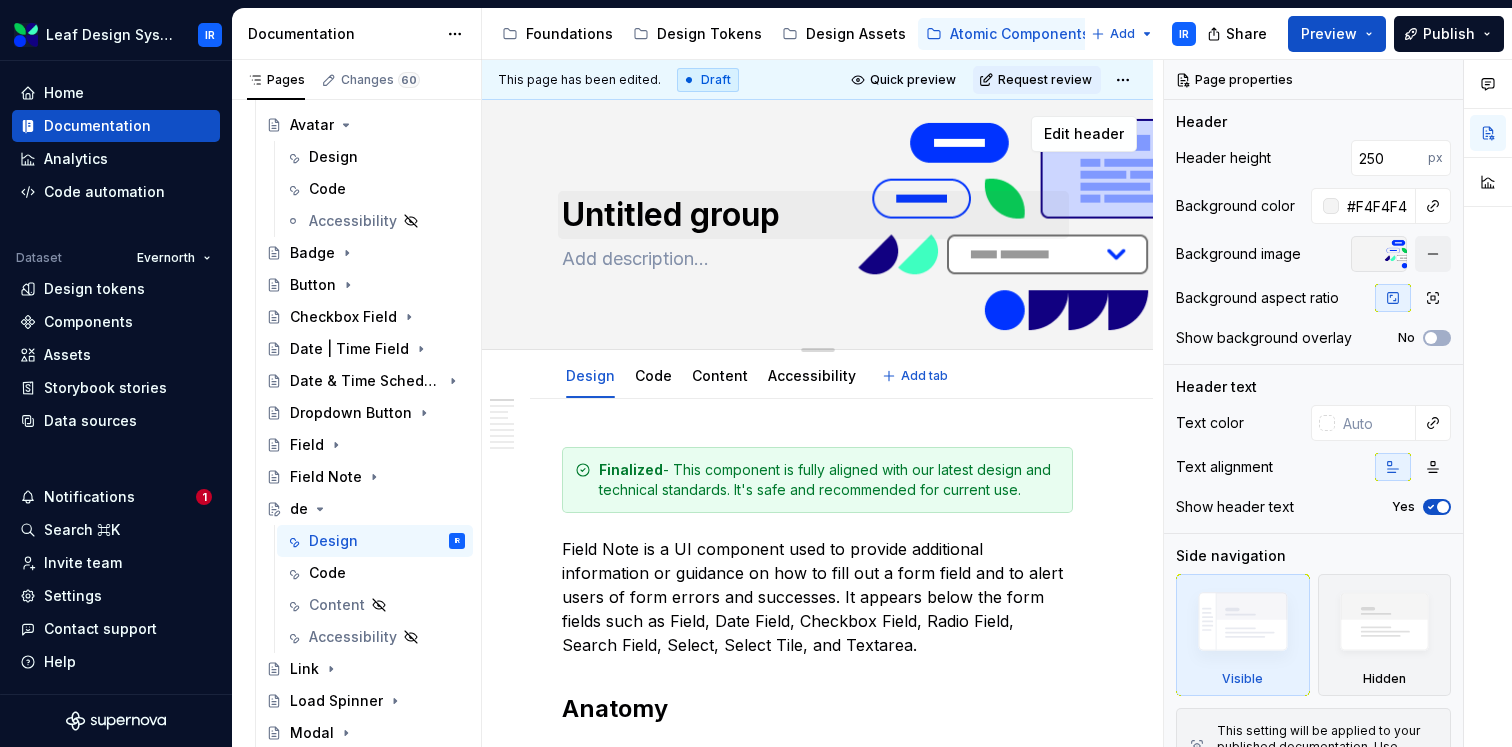 type on "Untitled grou" 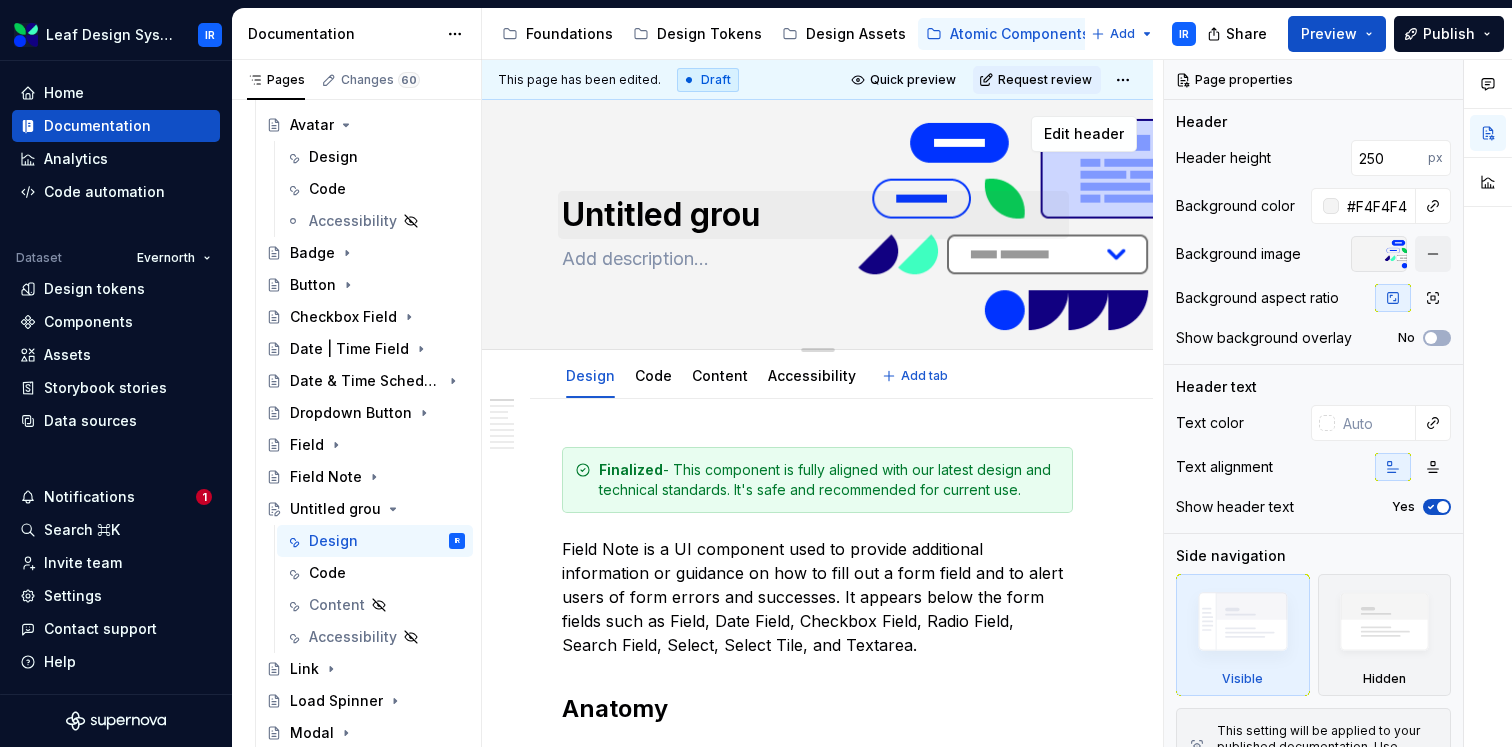 type on "*" 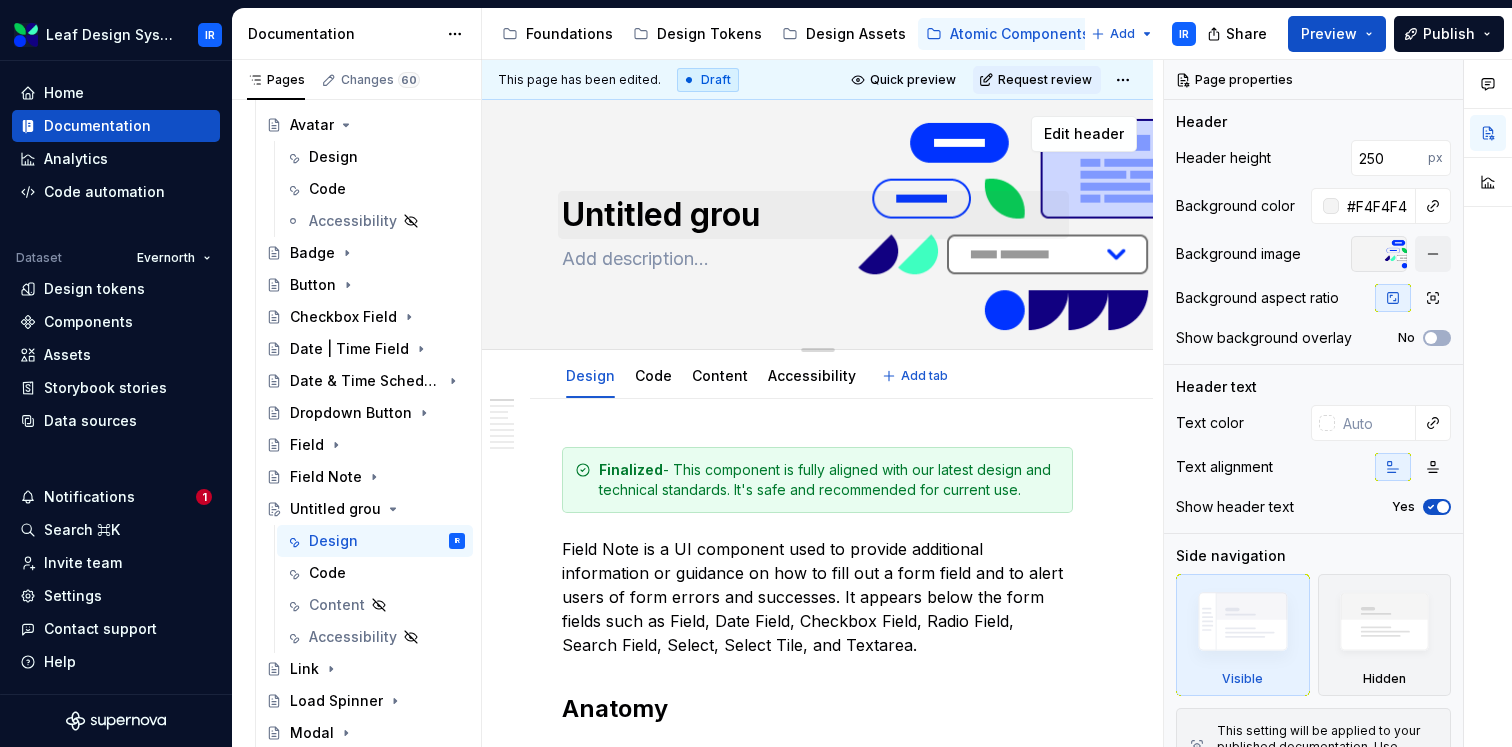 type on "Untitled grouD" 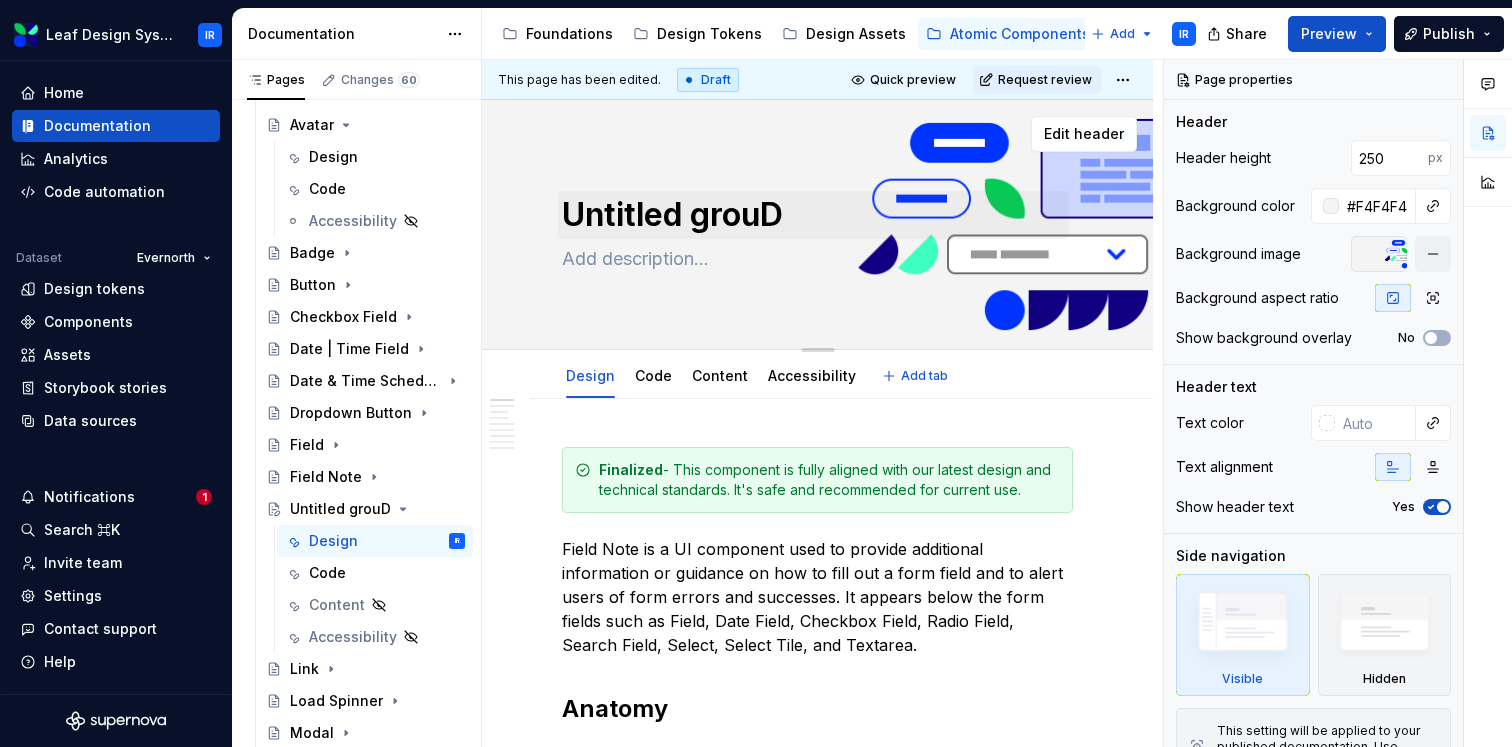type on "*" 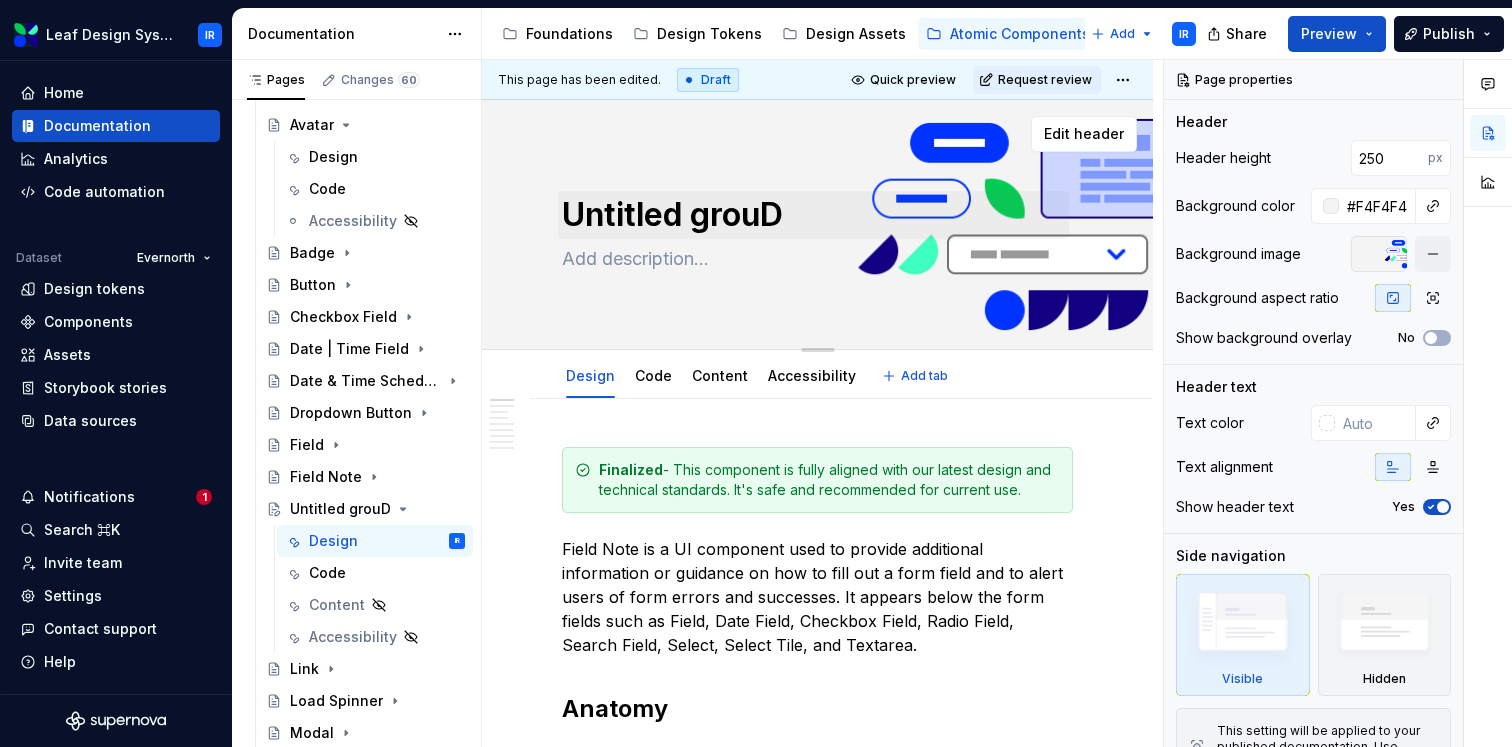 type on "Untitled grouDi" 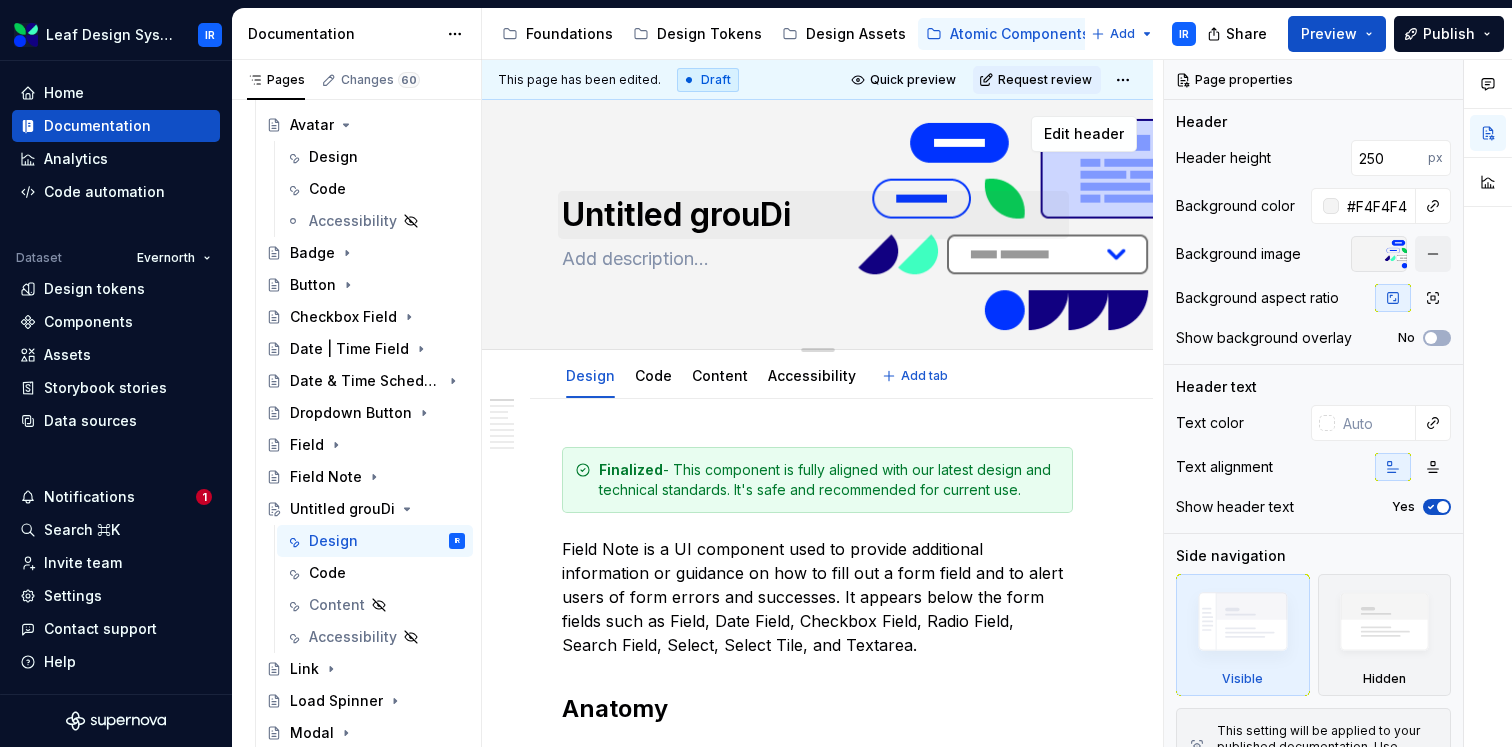 type on "*" 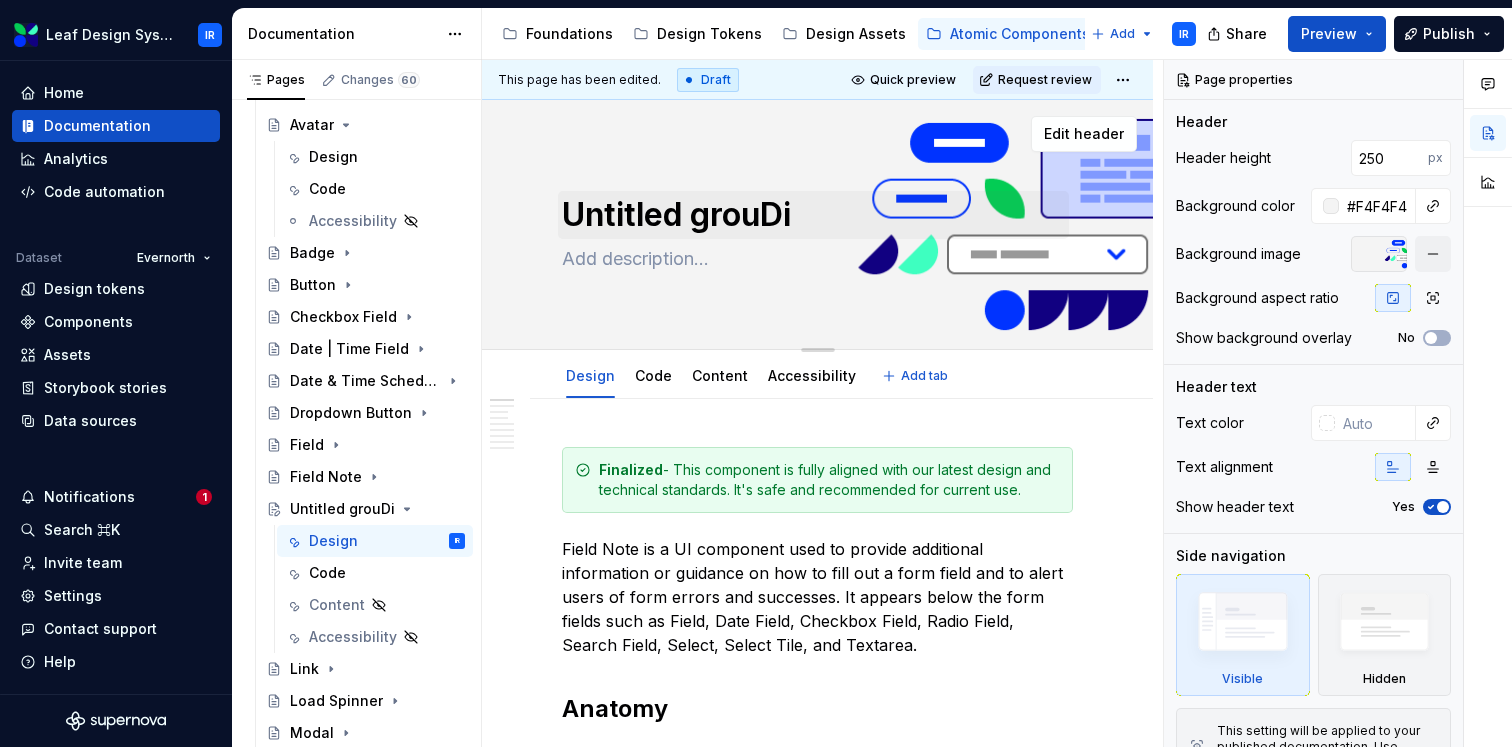type on "Untitled grouDiv" 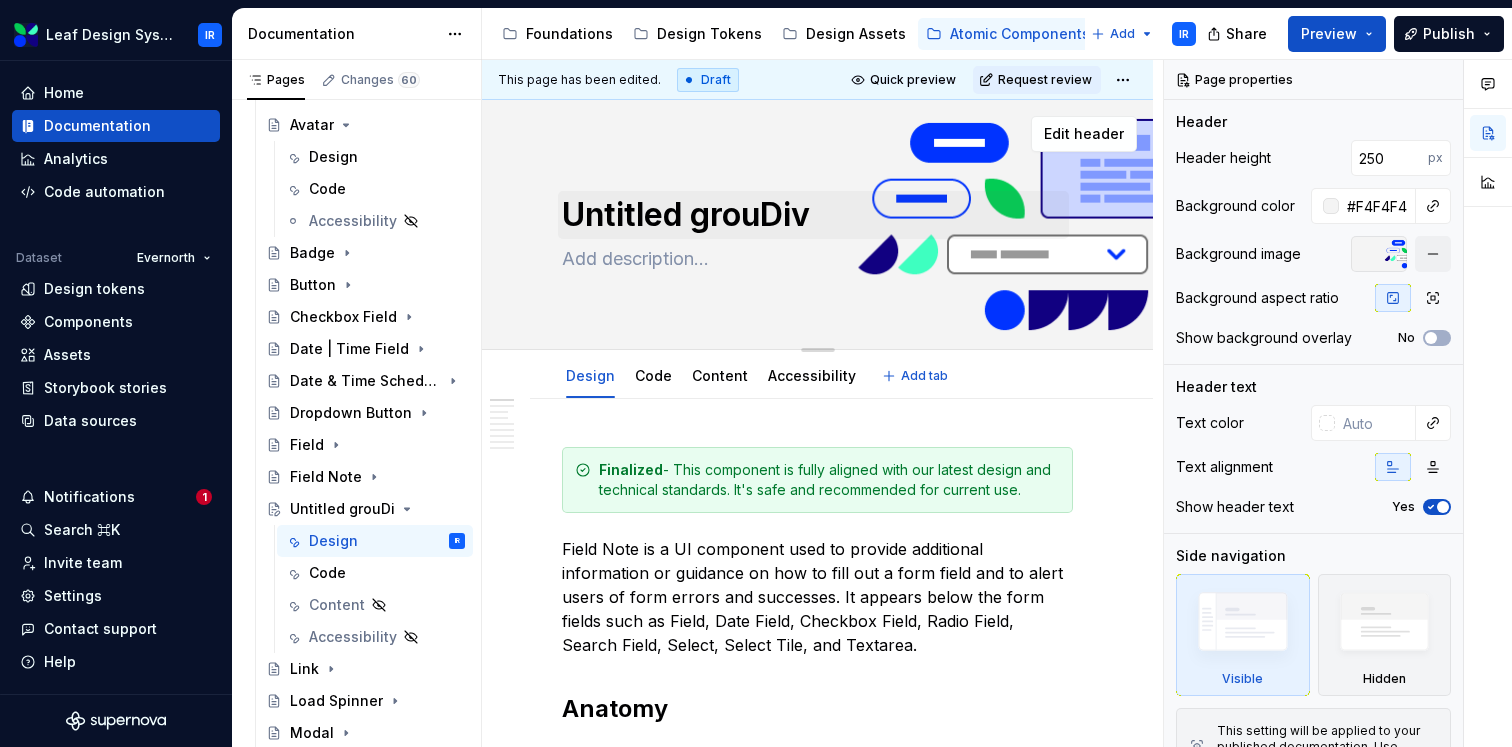 type on "*" 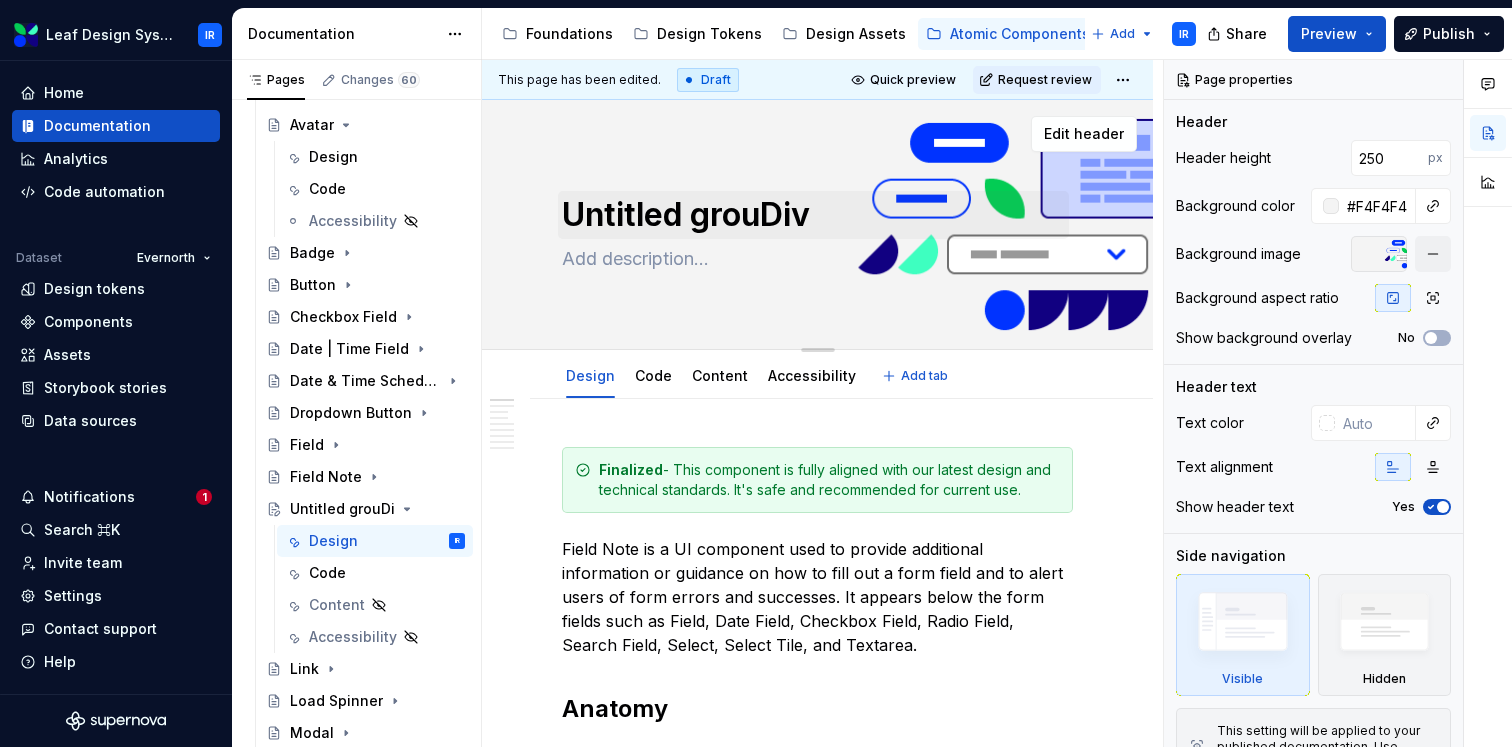 type on "Untitled grouDivi" 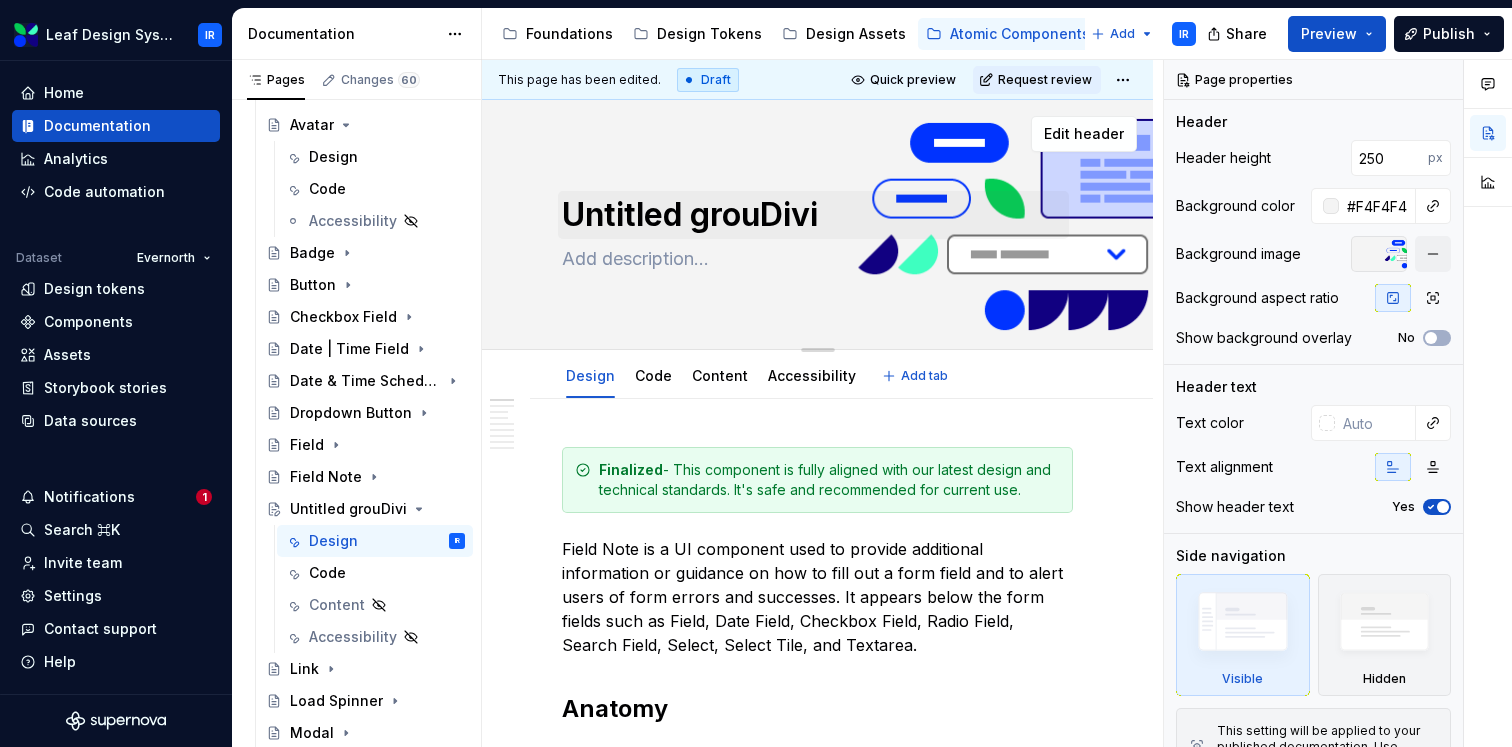 type on "*" 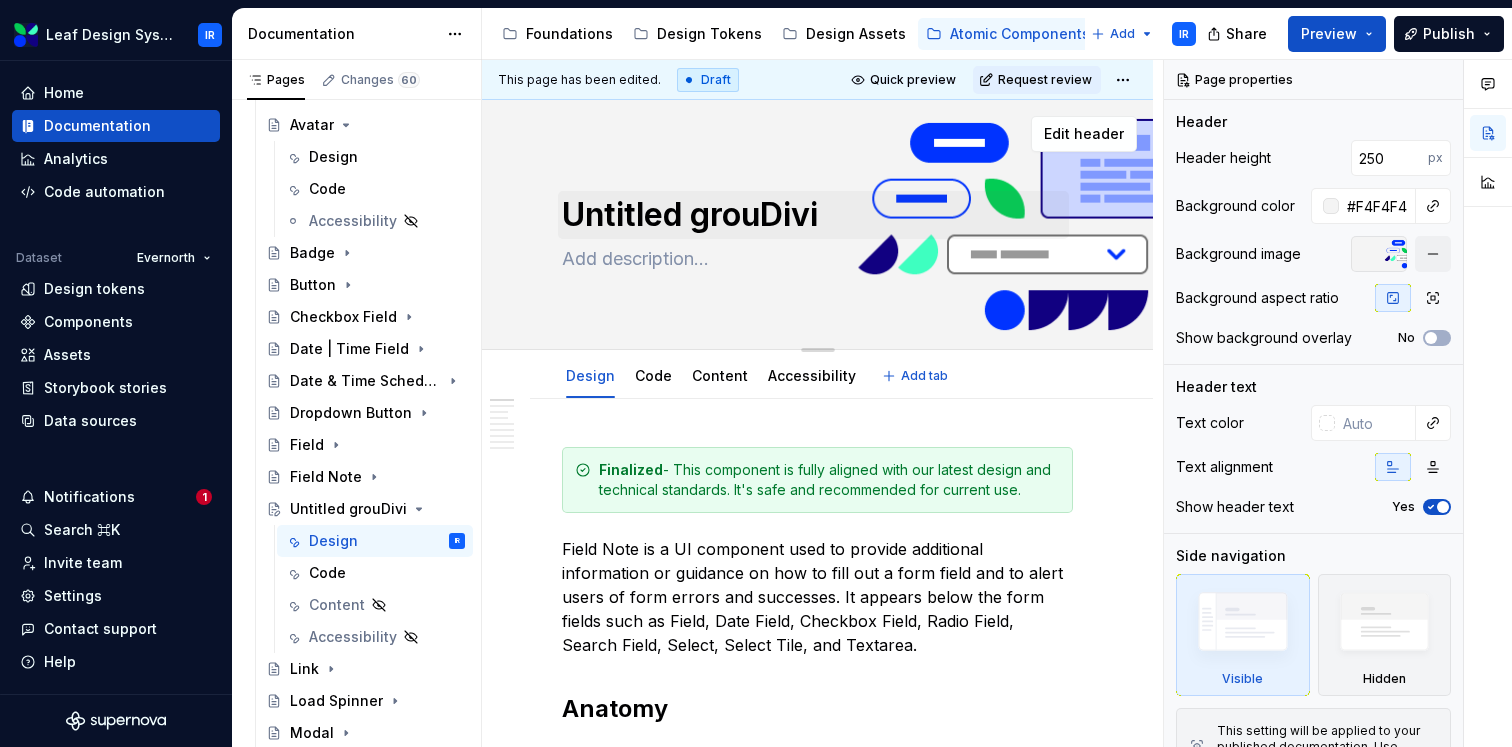 type on "Untitled grouDivid" 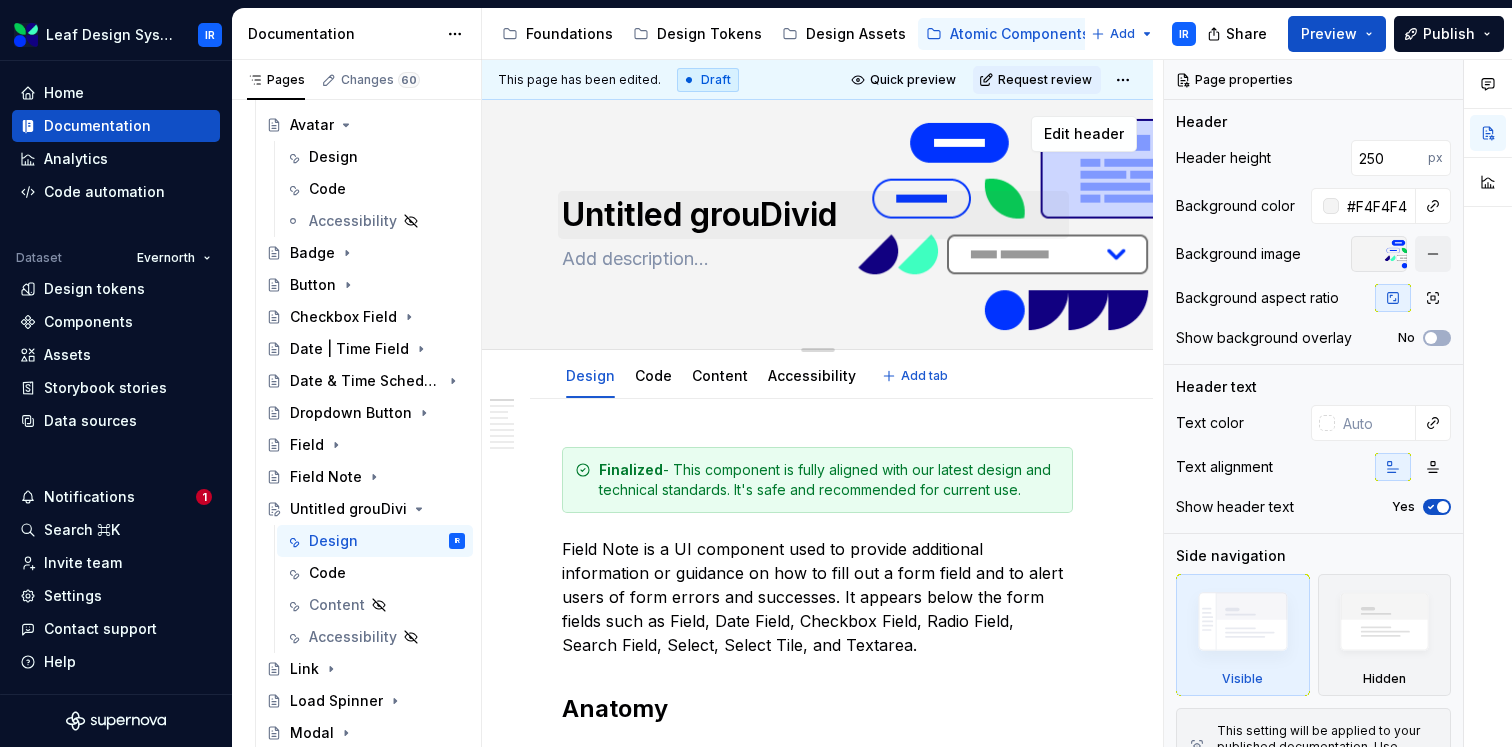 type on "*" 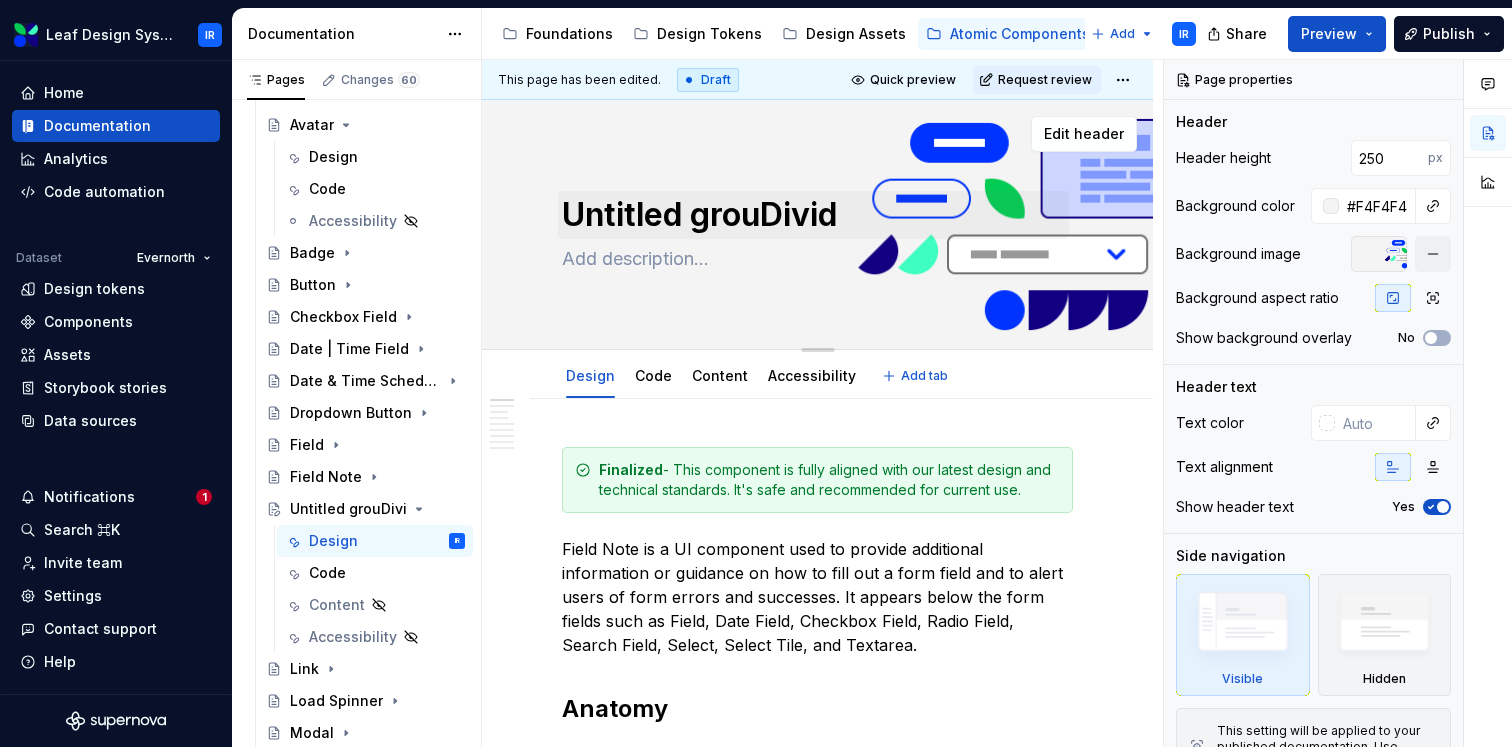 type on "Untitled grouDivide" 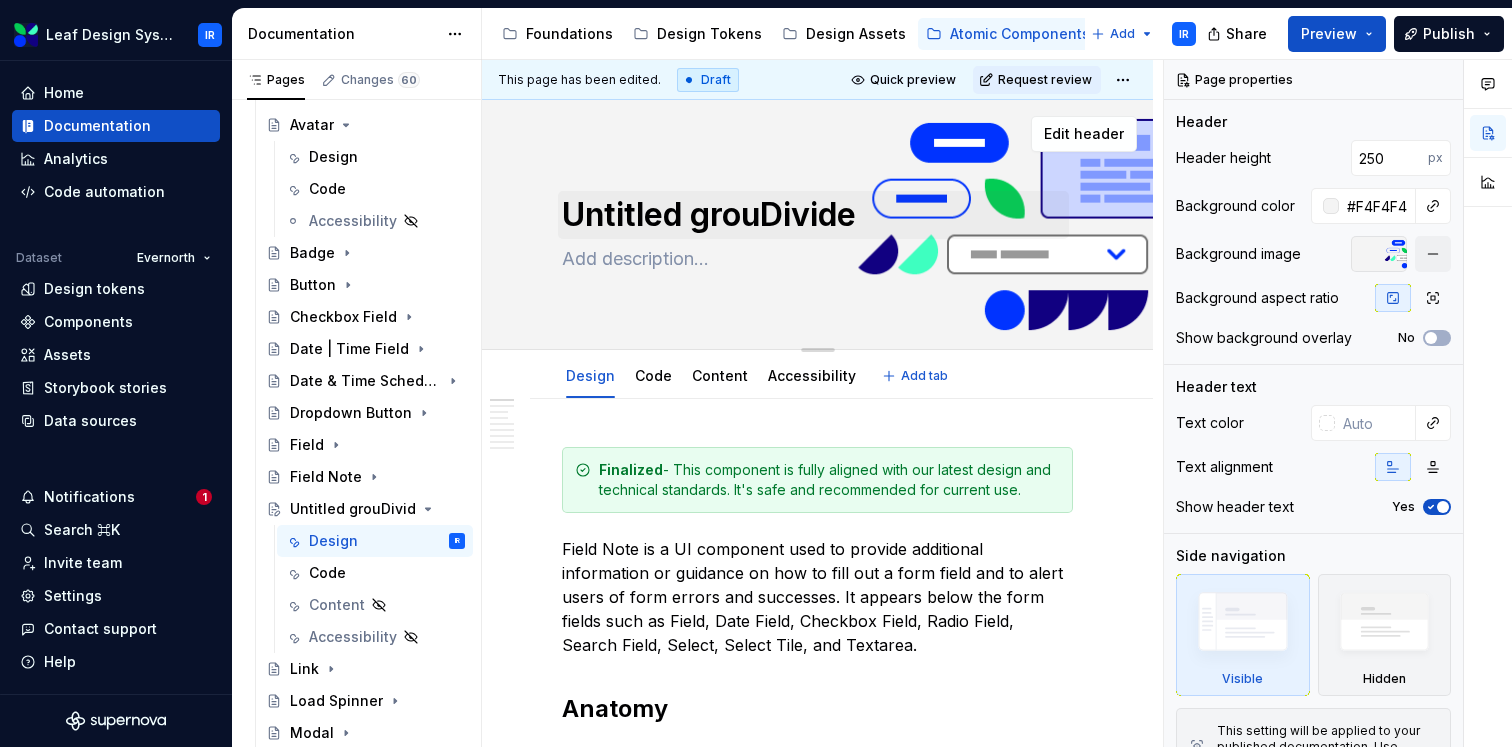 type on "*" 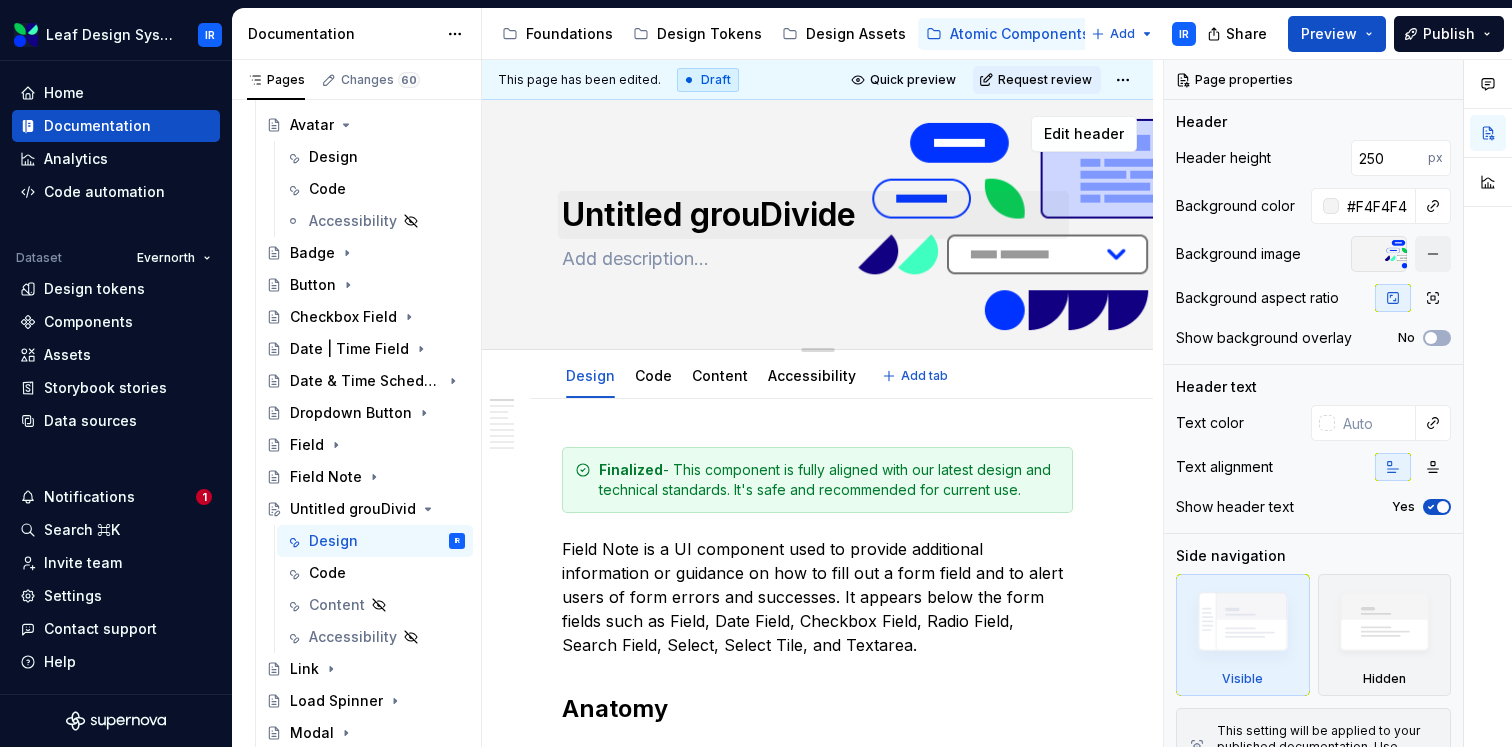 type on "Untitled grouDivider" 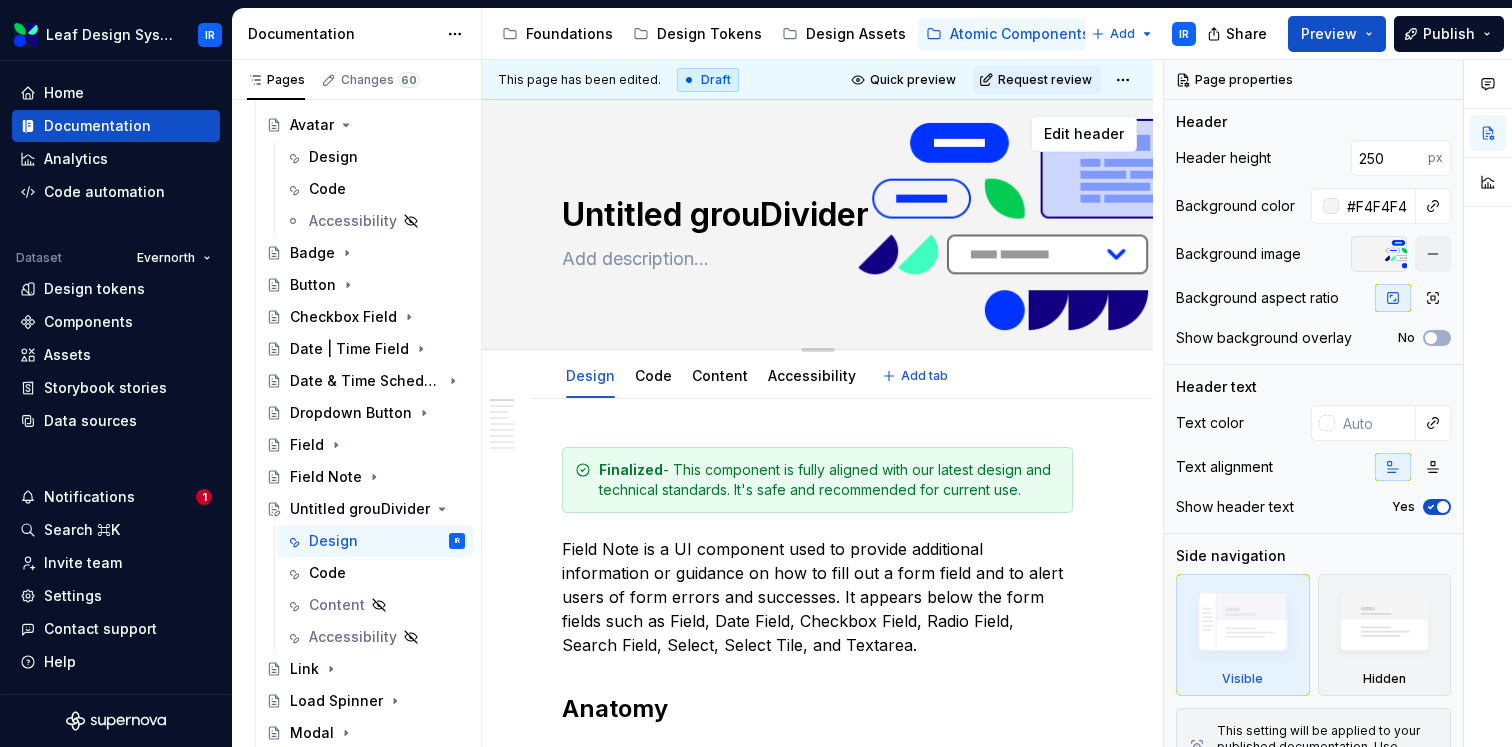 drag, startPoint x: 759, startPoint y: 216, endPoint x: 544, endPoint y: 216, distance: 215 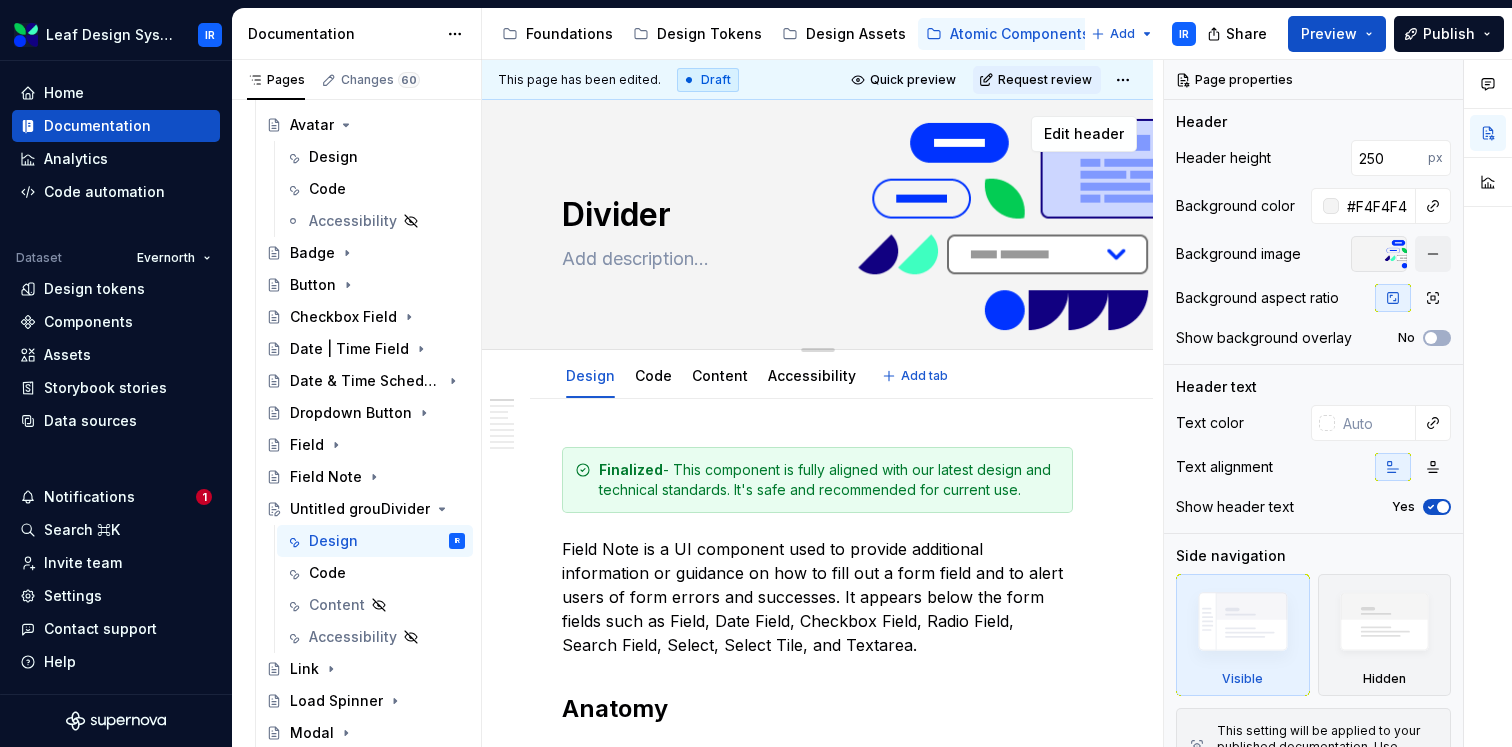 type on "*" 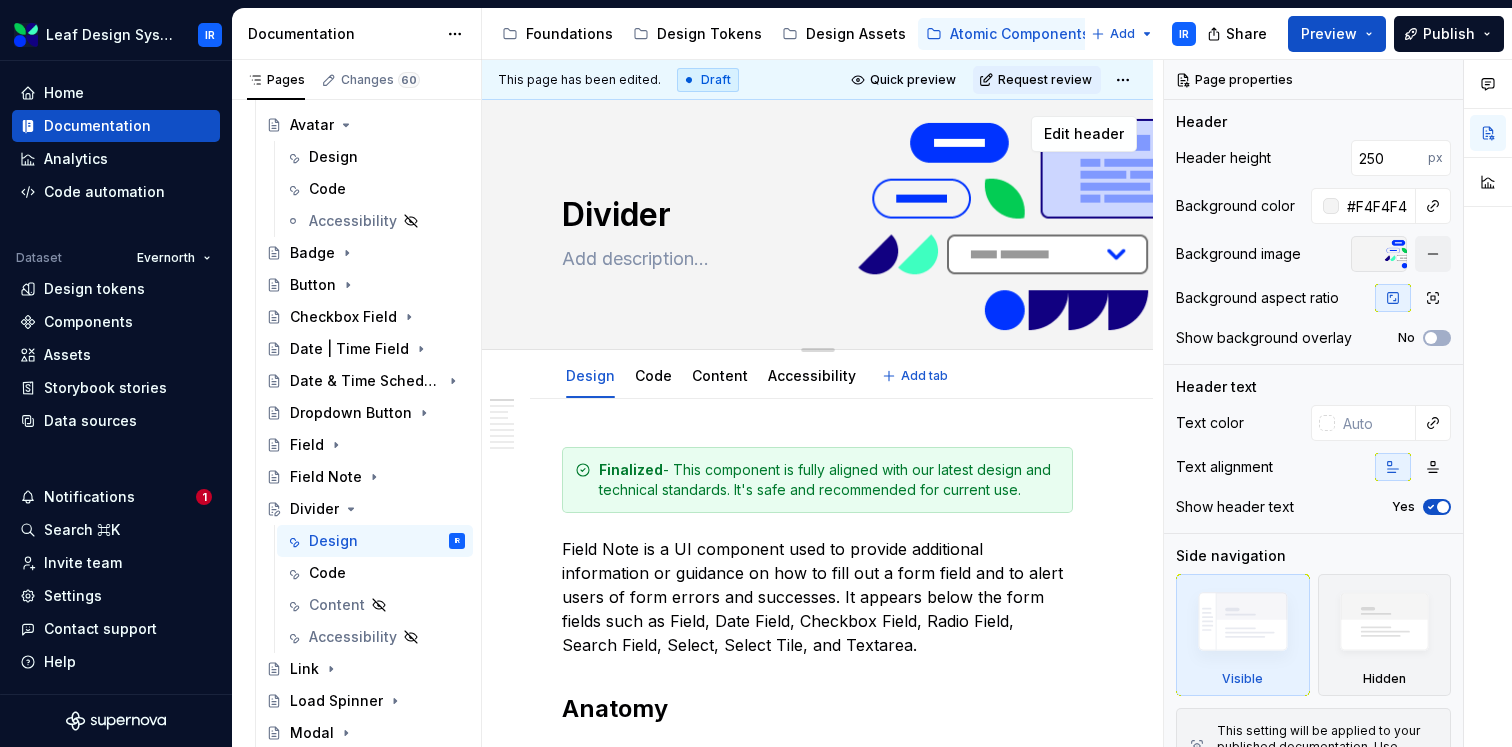 type on "Divider" 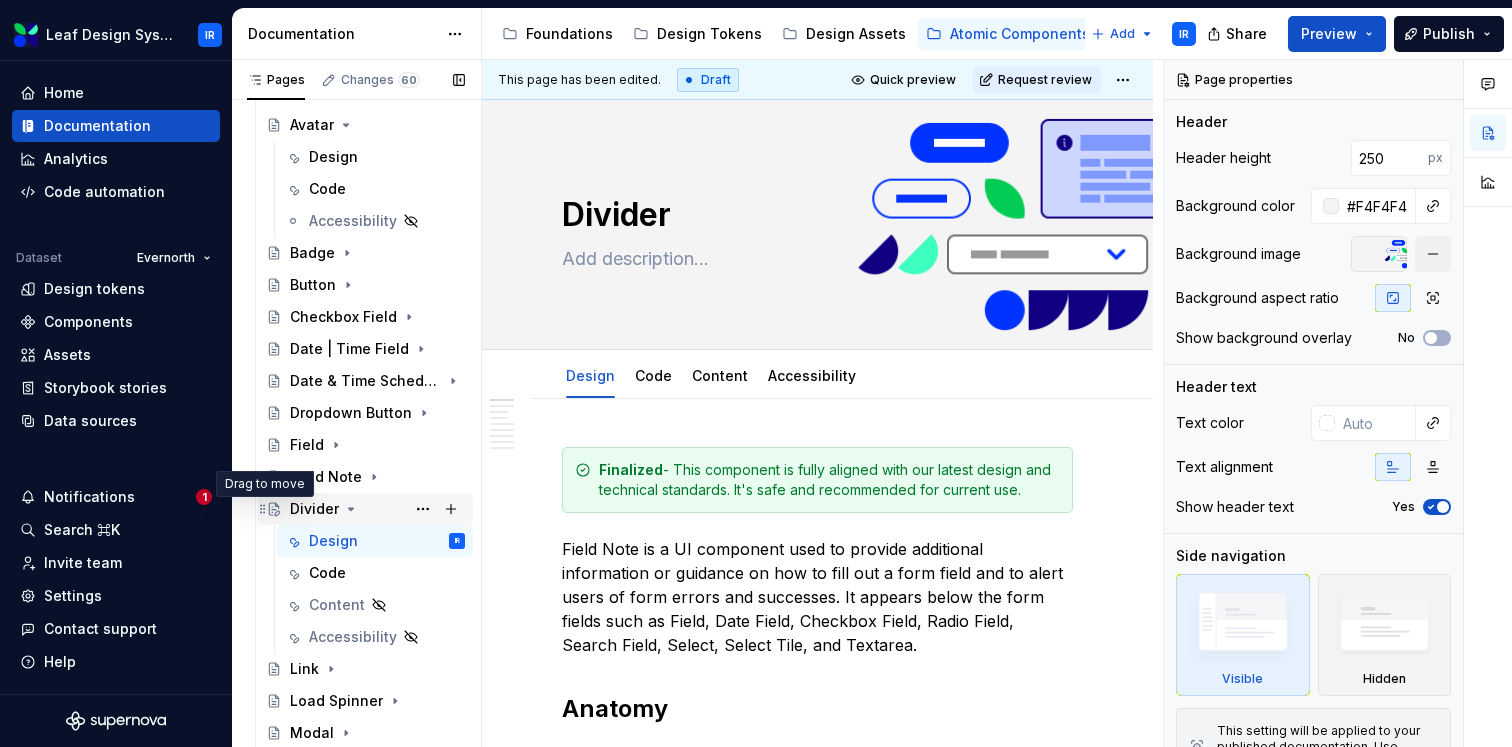 type on "*" 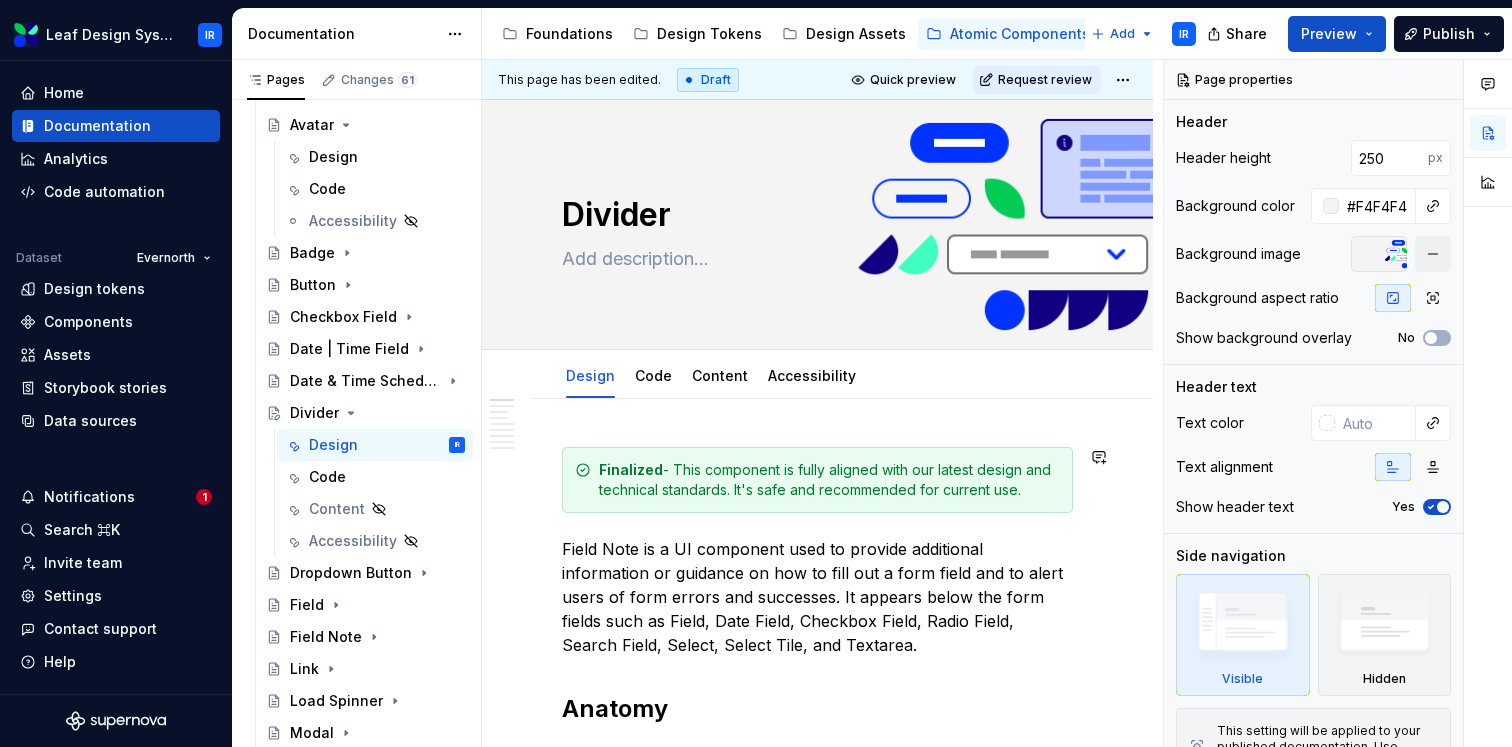 drag, startPoint x: 262, startPoint y: 510, endPoint x: 484, endPoint y: 526, distance: 222.57584 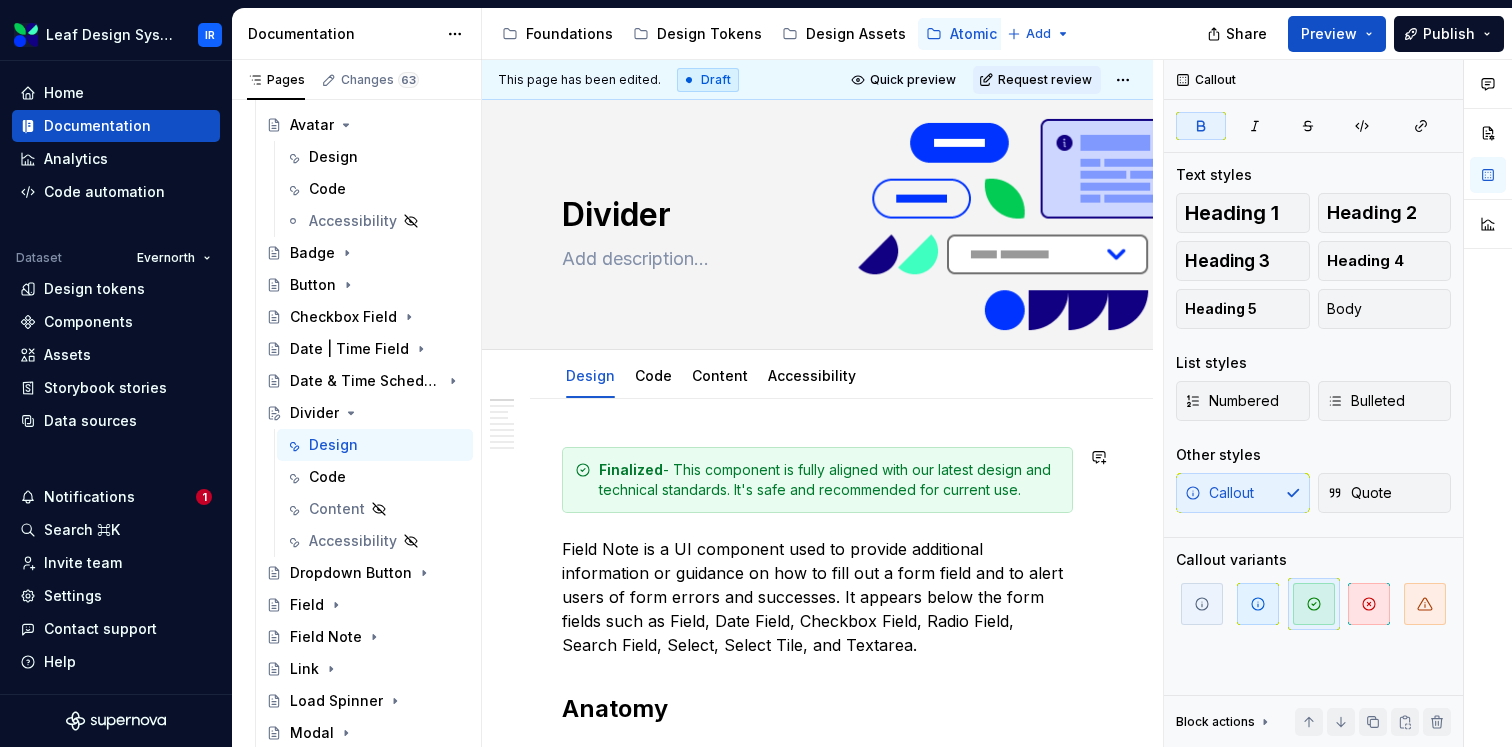 type on "*" 